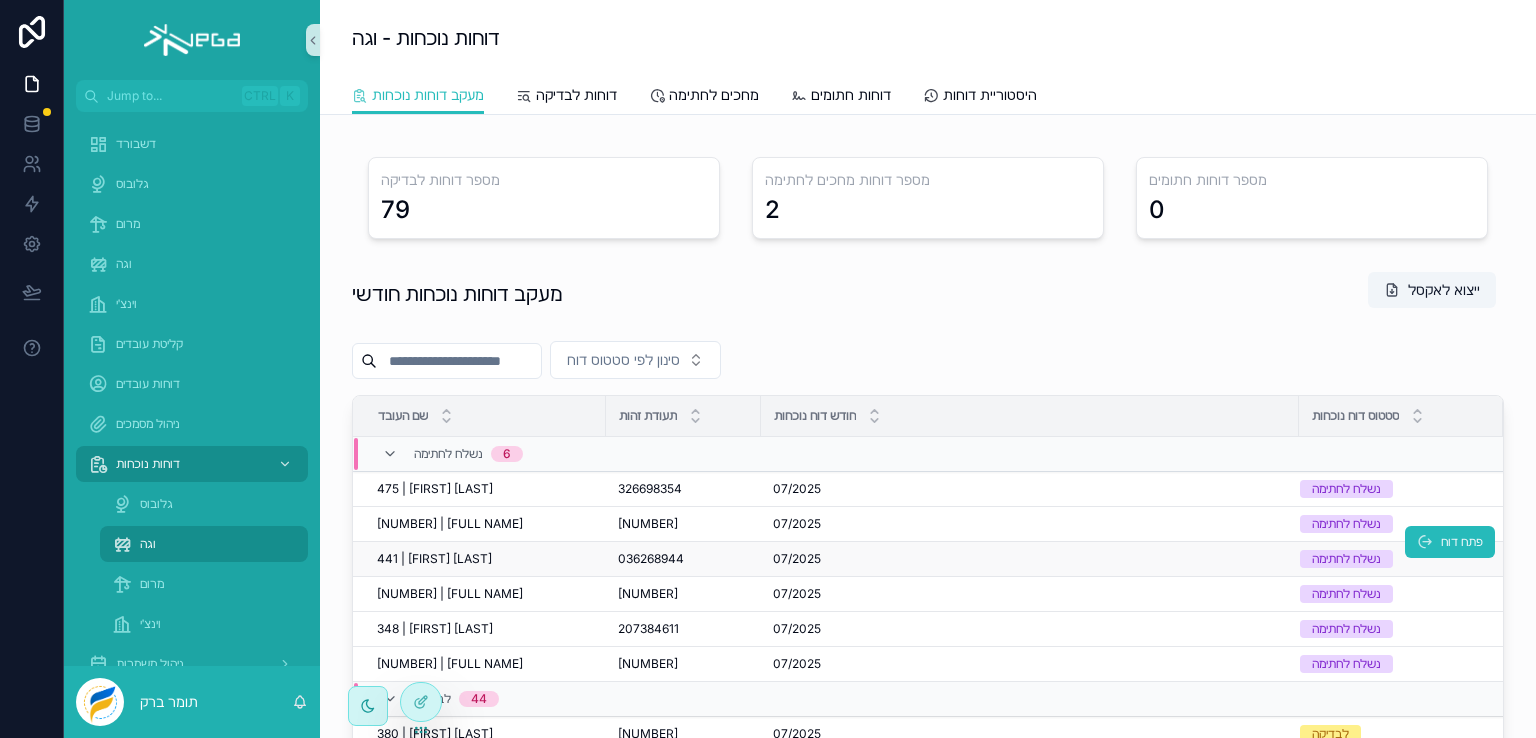 scroll, scrollTop: 0, scrollLeft: 0, axis: both 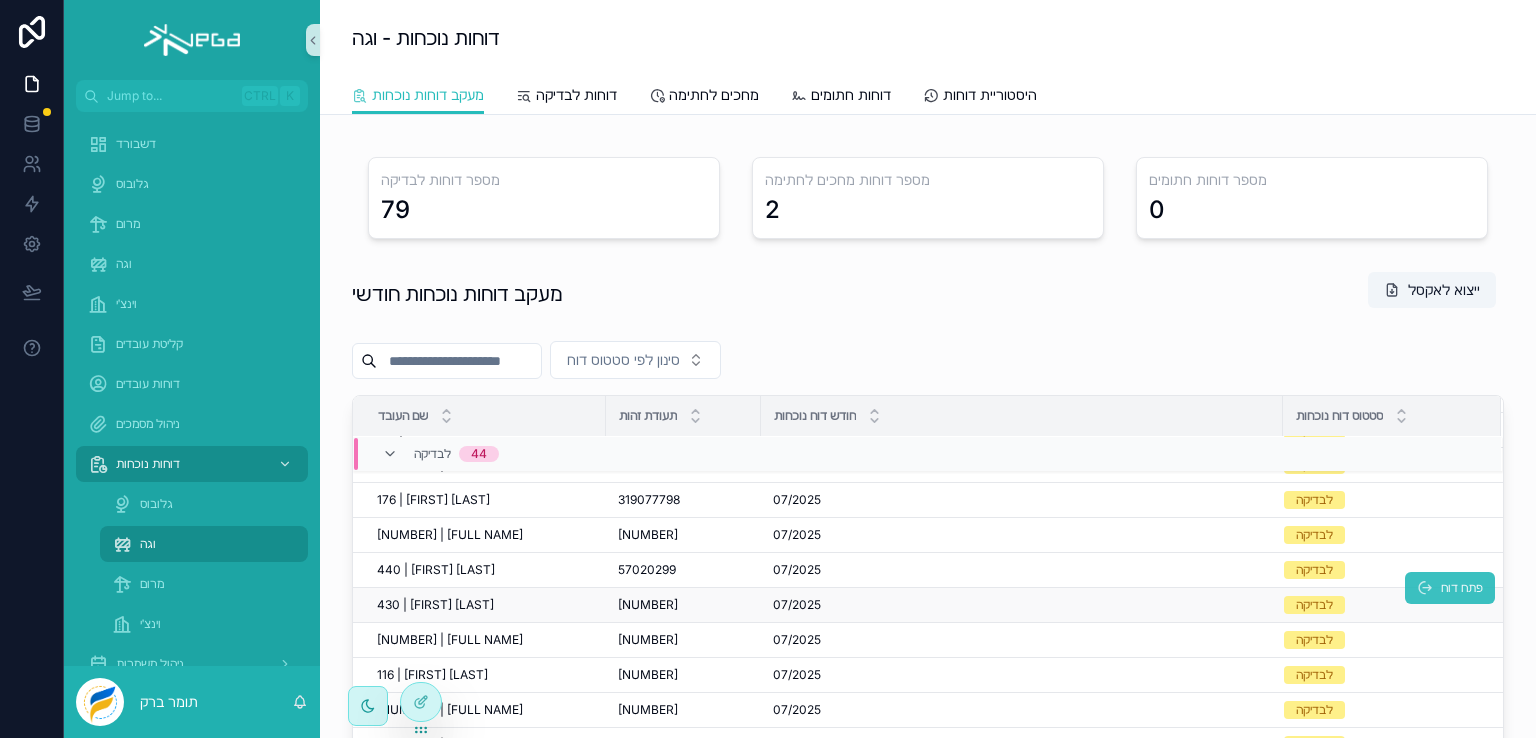 click on "פתח דוח" at bounding box center [1462, 588] 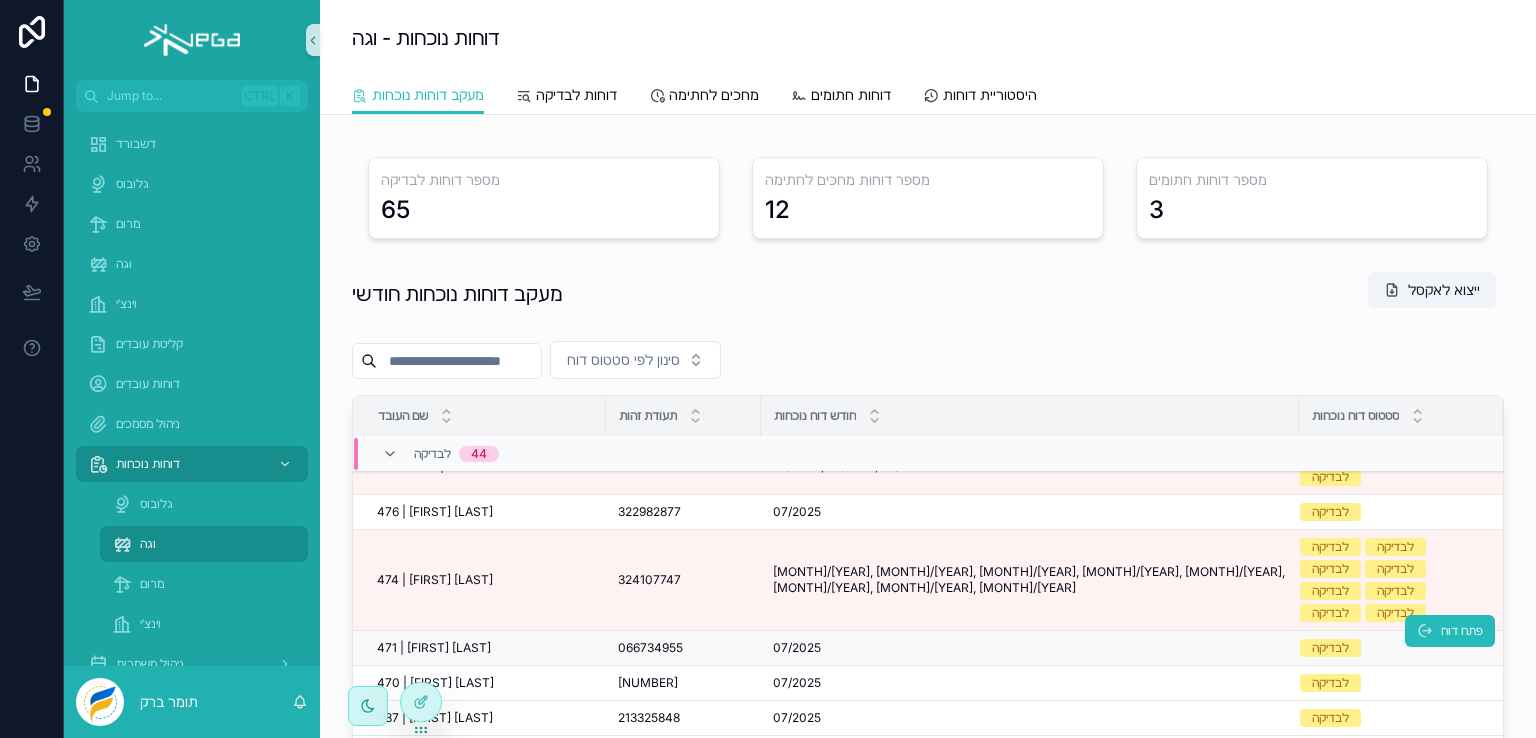 scroll, scrollTop: 300, scrollLeft: 0, axis: vertical 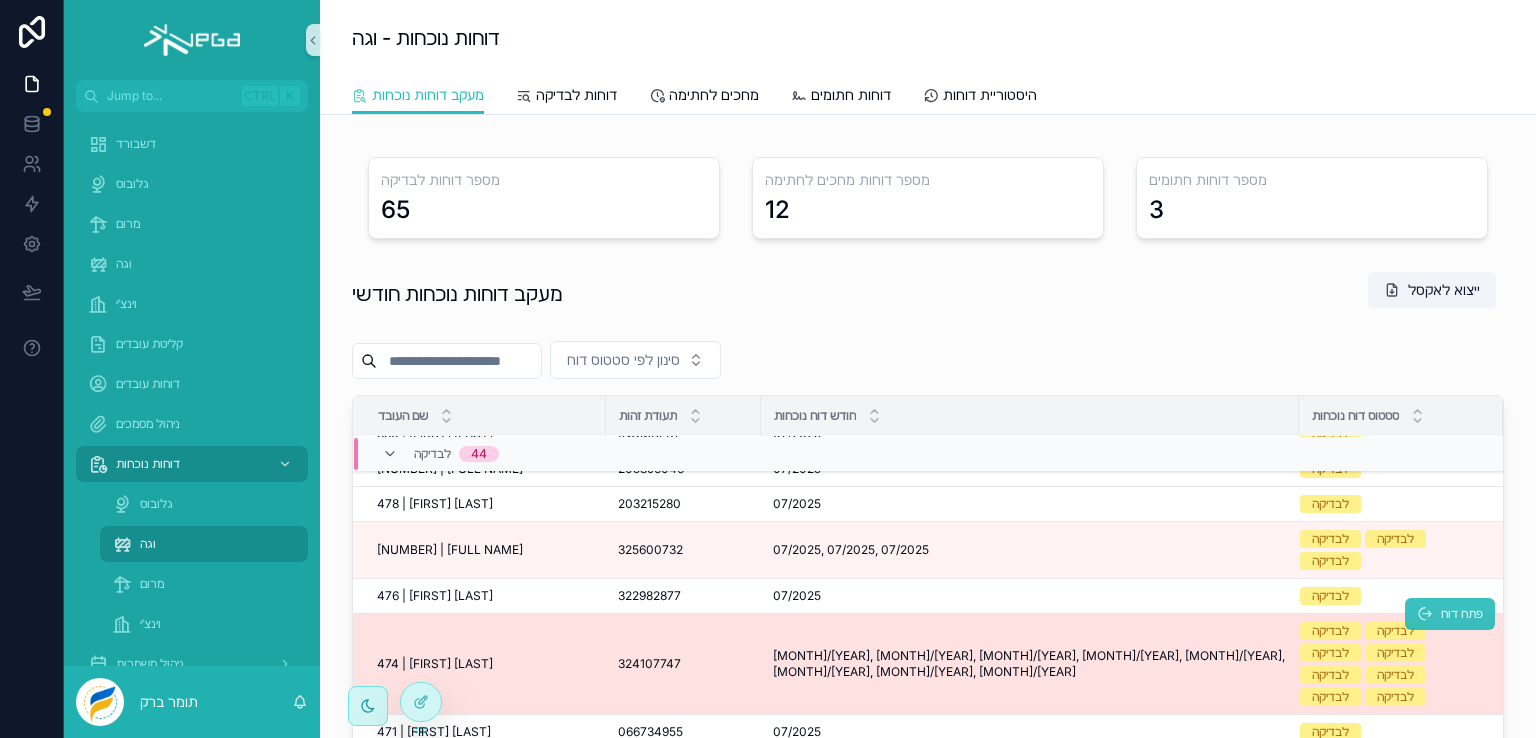 click on "פתח דוח" at bounding box center [1462, 614] 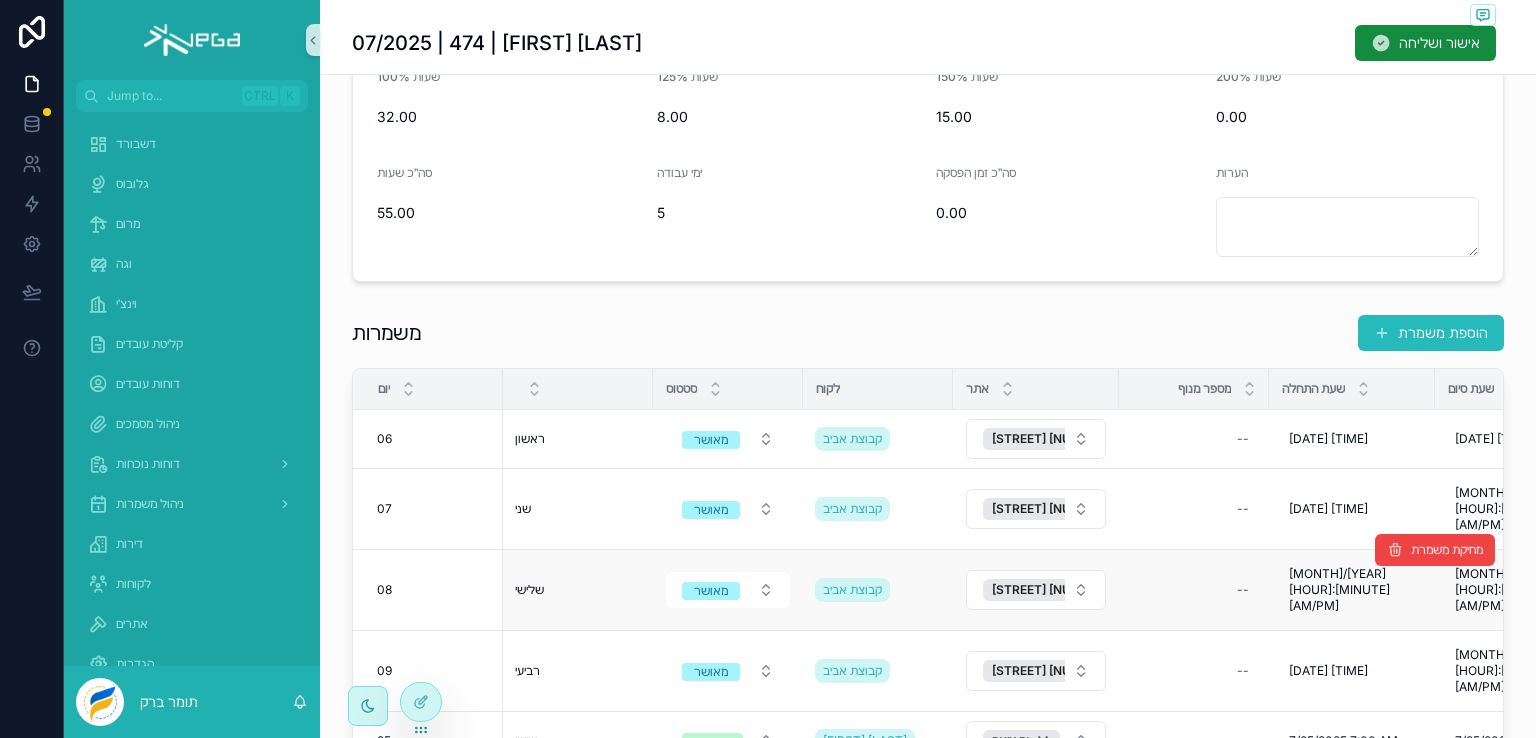scroll, scrollTop: 400, scrollLeft: 0, axis: vertical 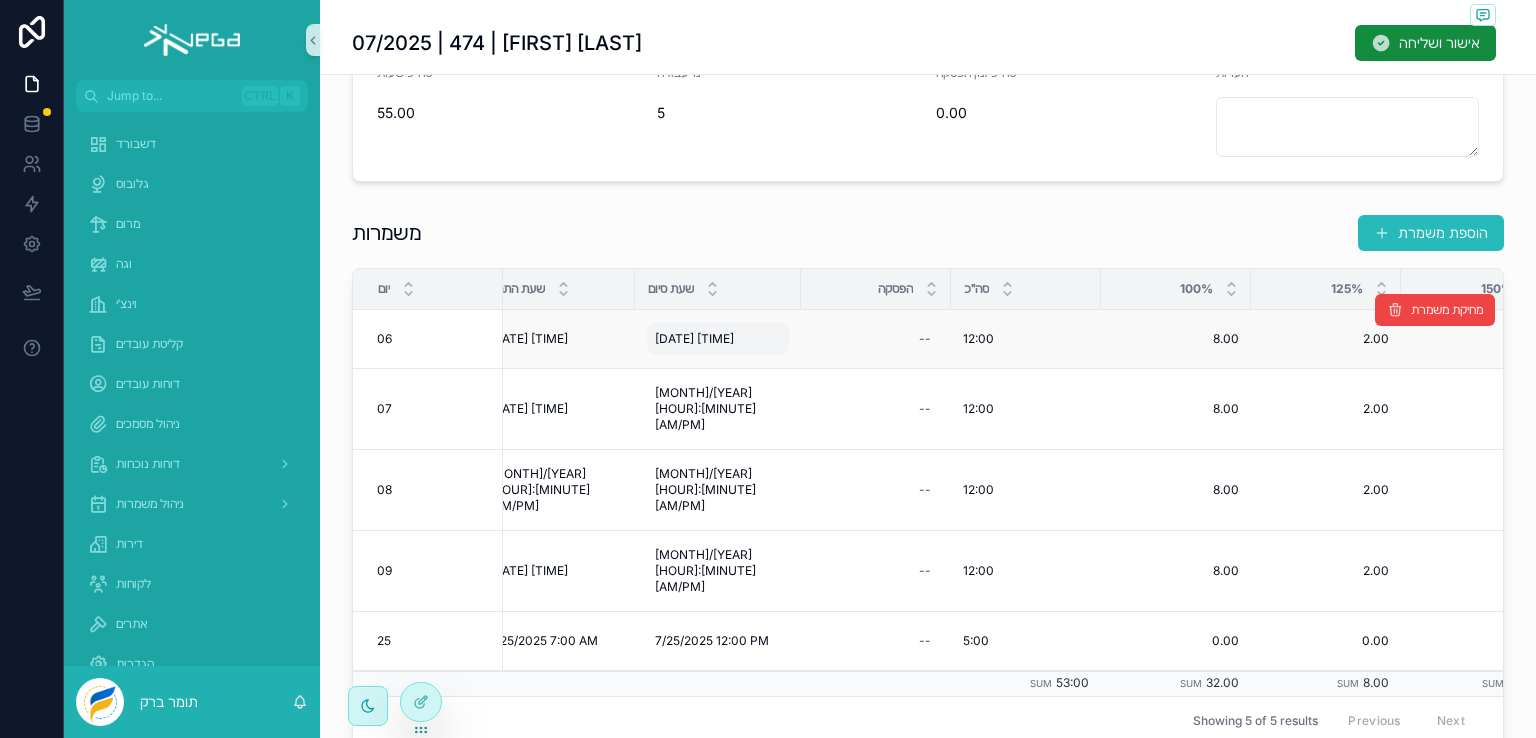 click on "[DATE] [TIME]" at bounding box center (694, 339) 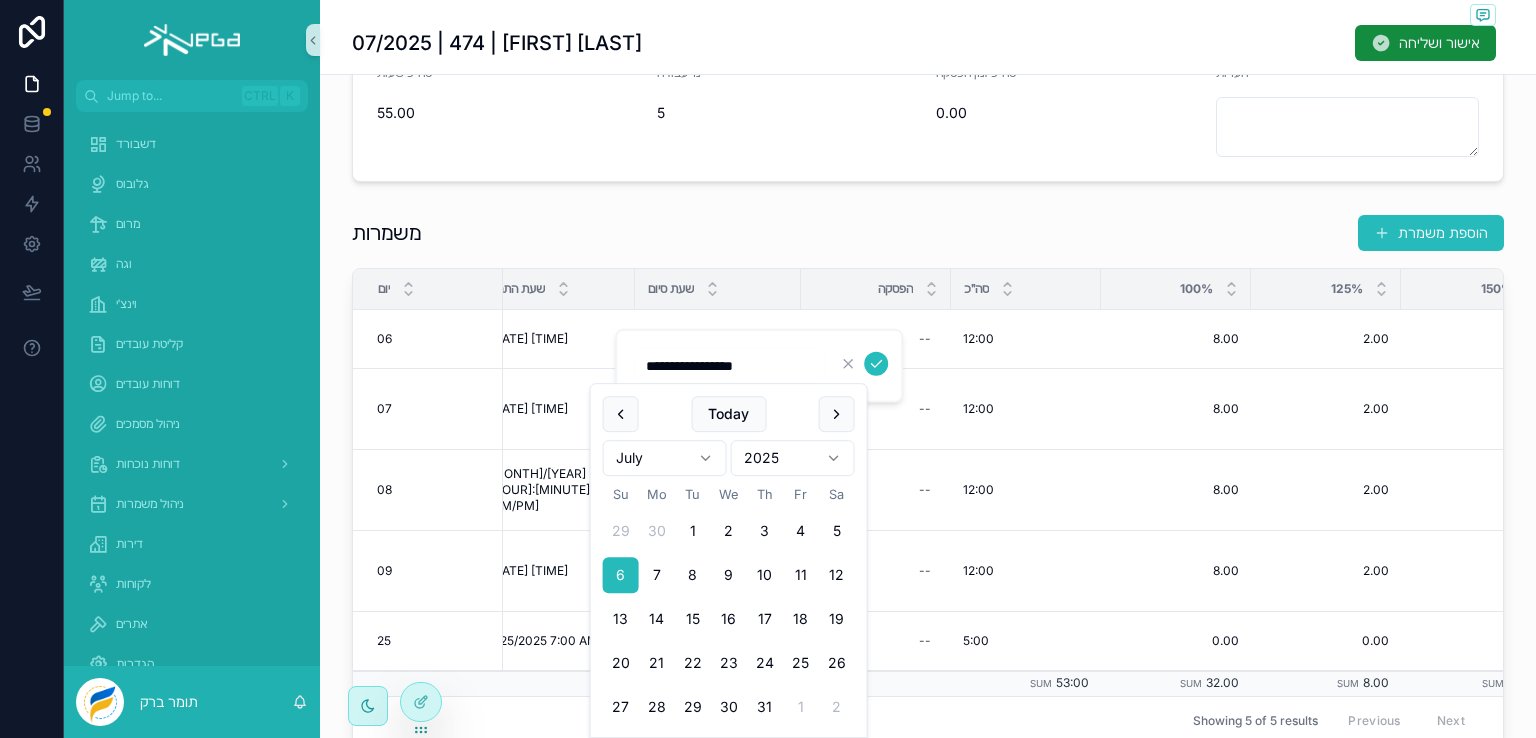 click on "משמרות הוספת משמרת" at bounding box center [928, 233] 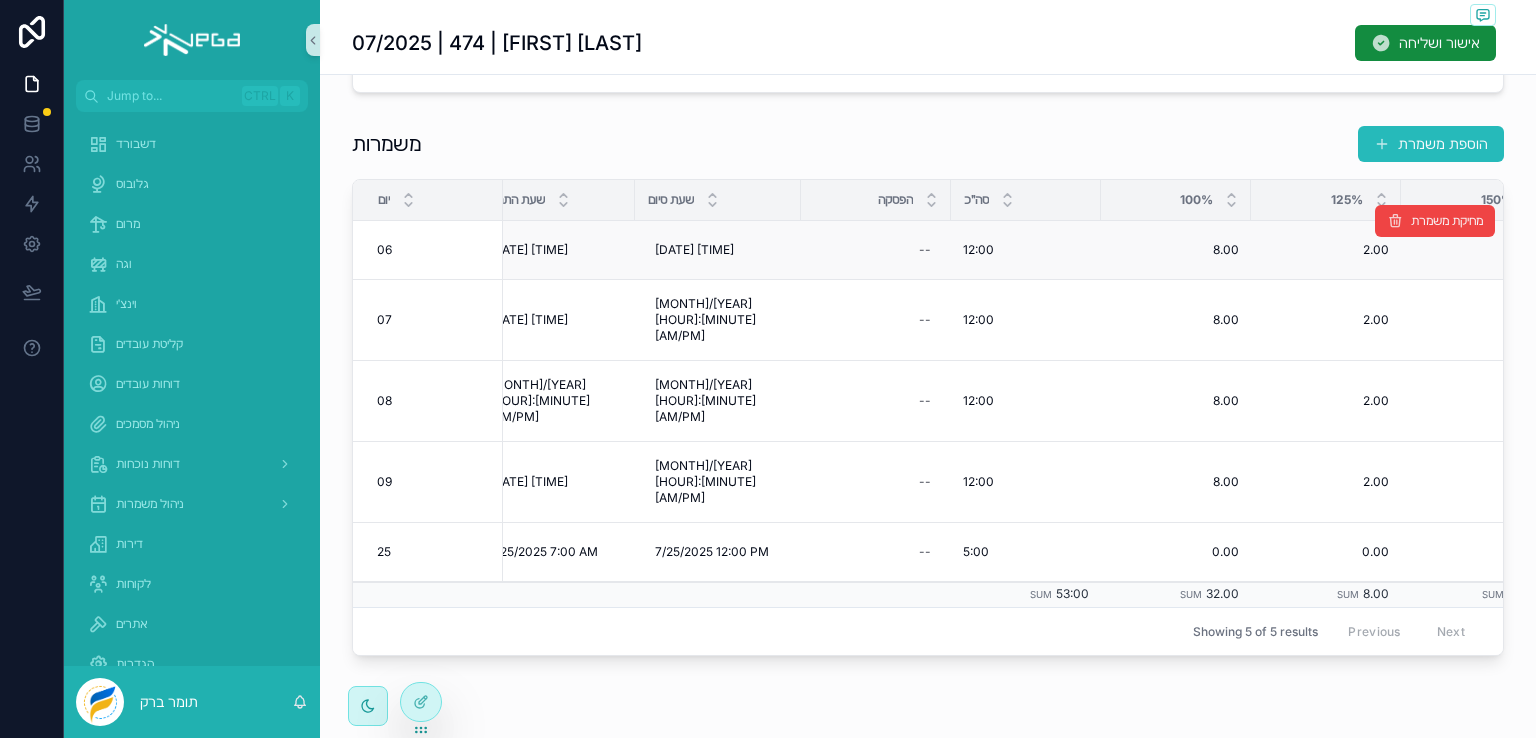 scroll, scrollTop: 494, scrollLeft: 0, axis: vertical 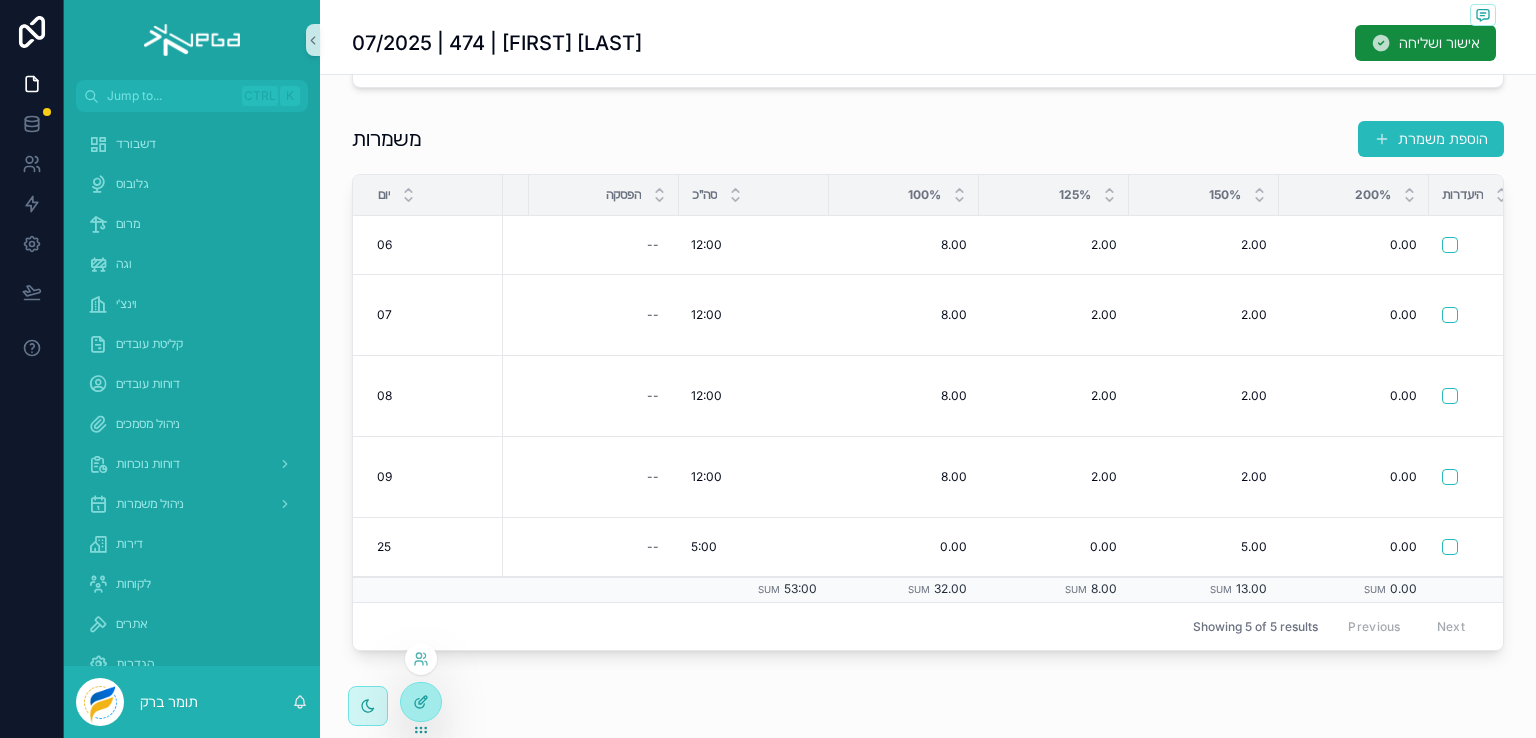 click 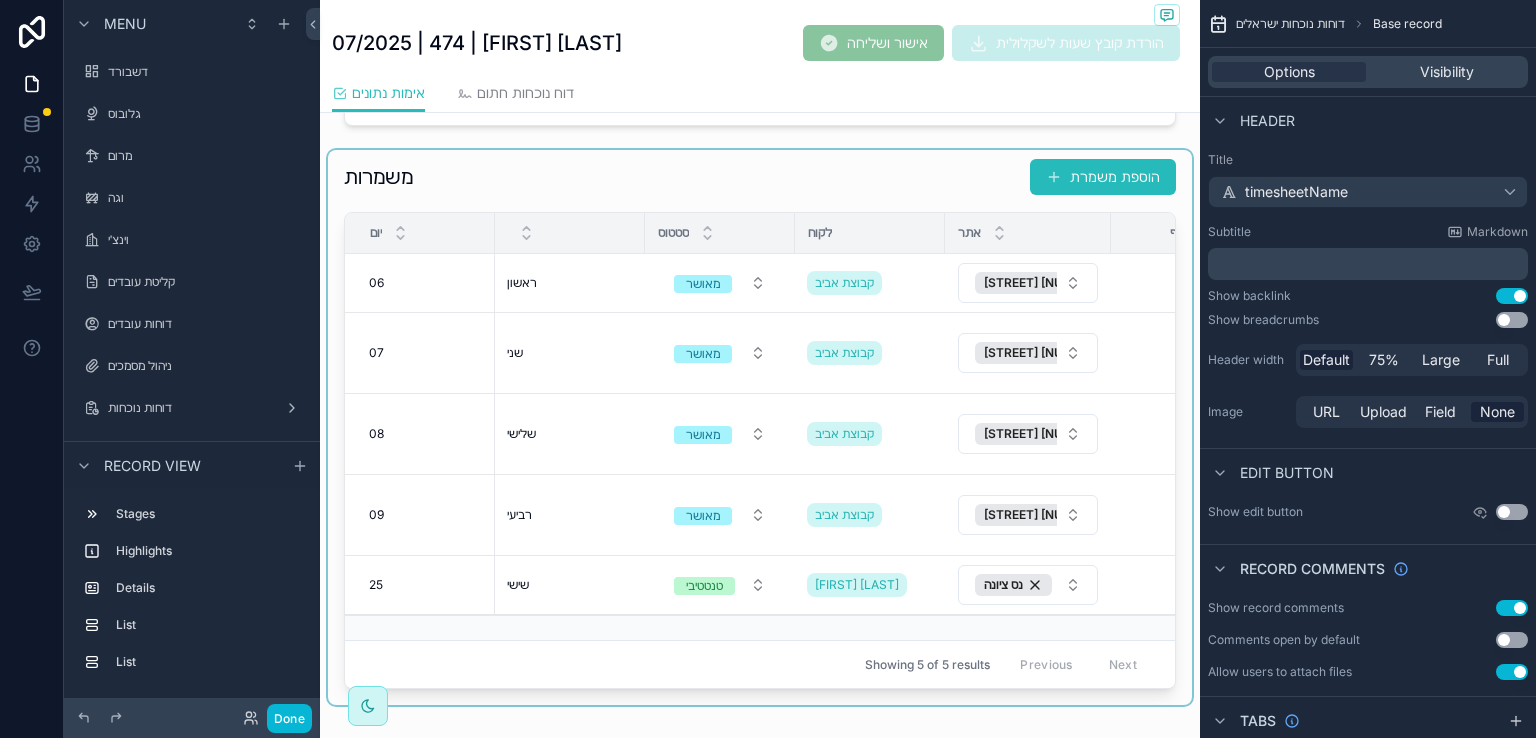 scroll, scrollTop: 1251, scrollLeft: 0, axis: vertical 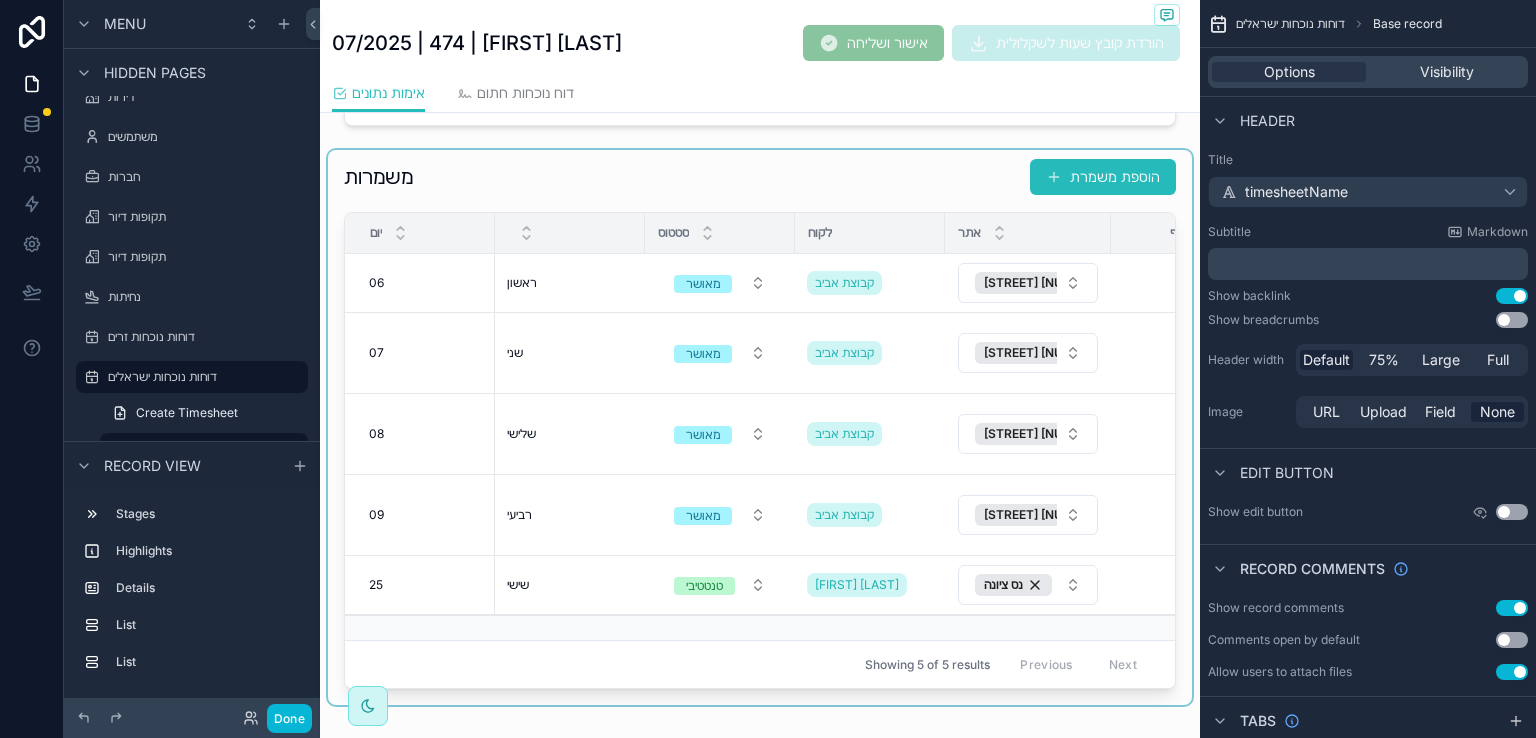 click at bounding box center [760, 427] 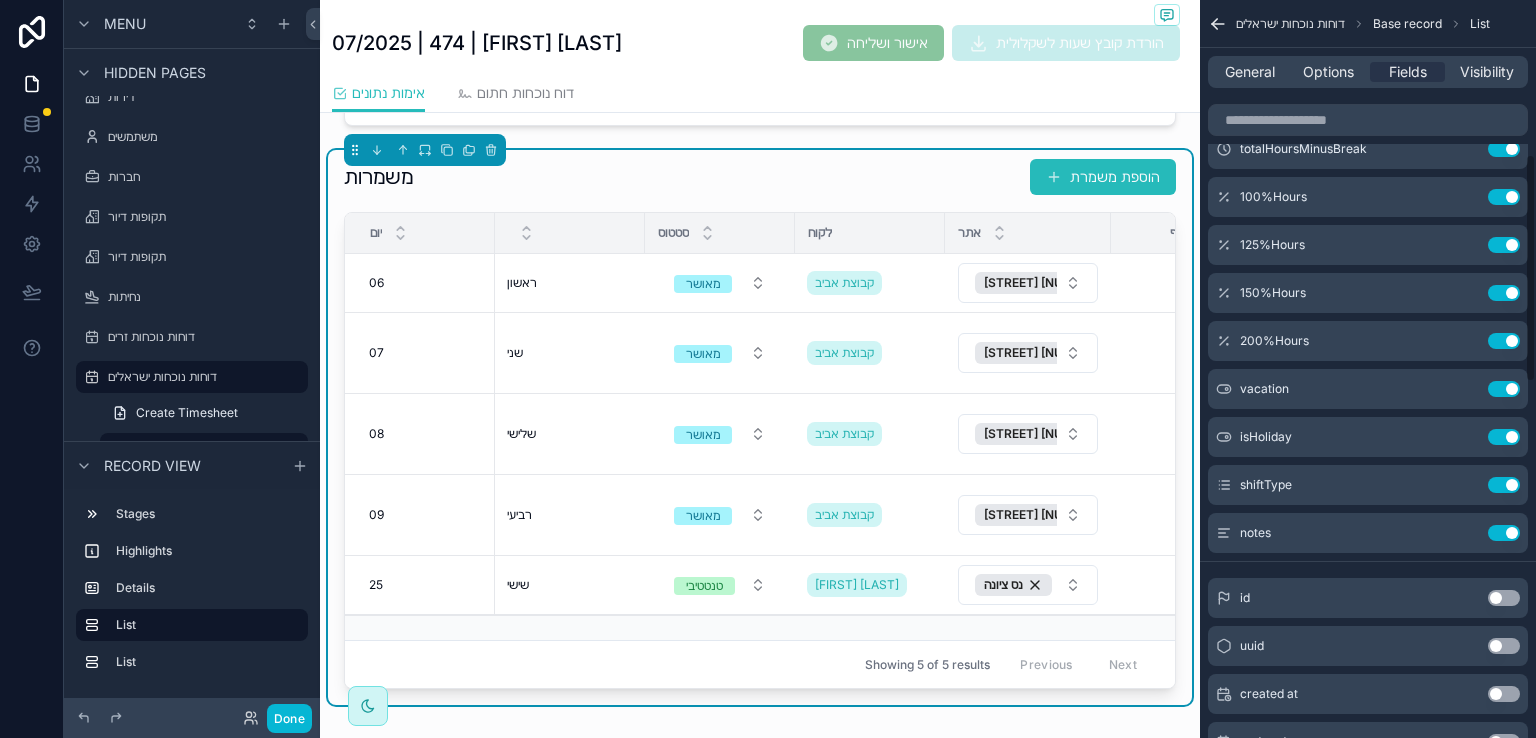 scroll, scrollTop: 500, scrollLeft: 0, axis: vertical 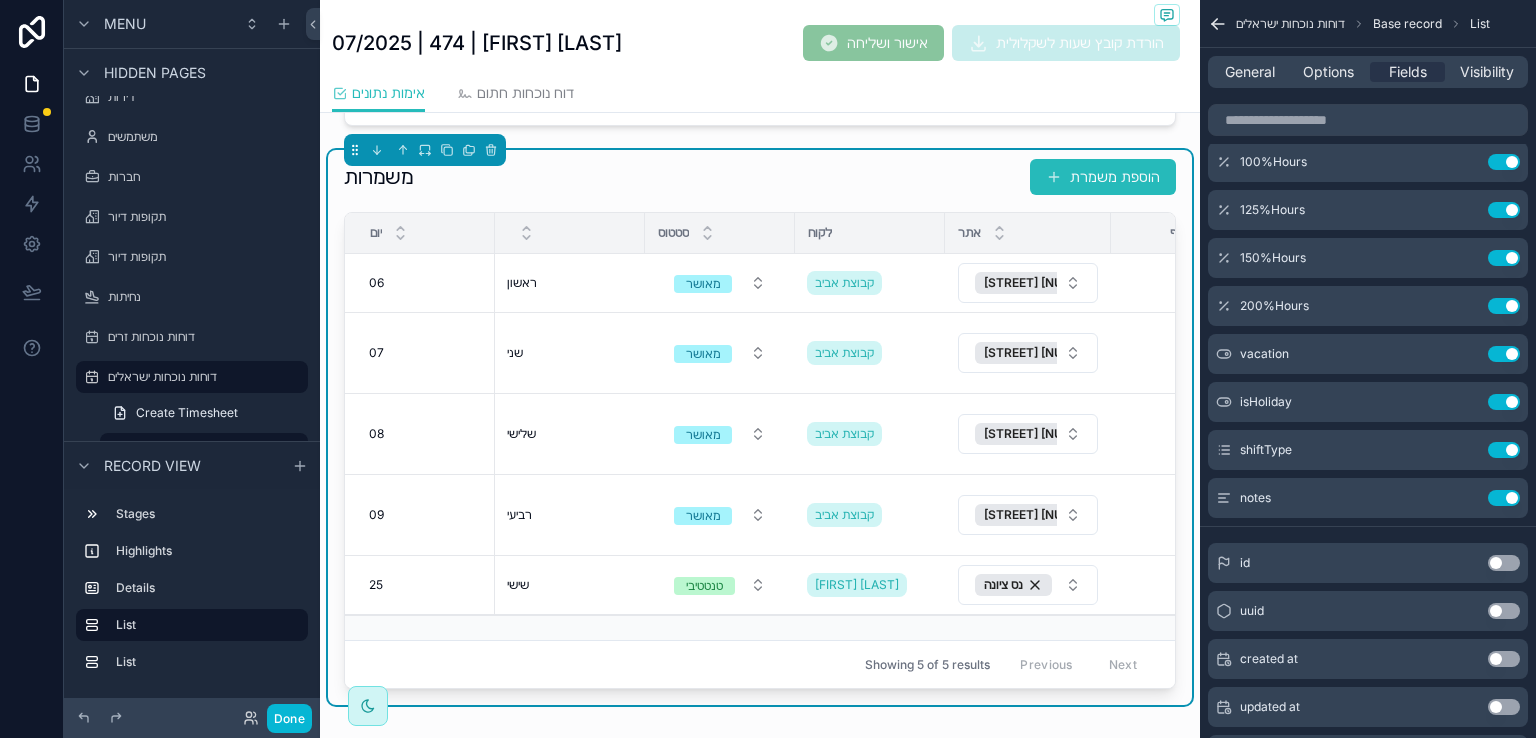 click at bounding box center [570, 628] 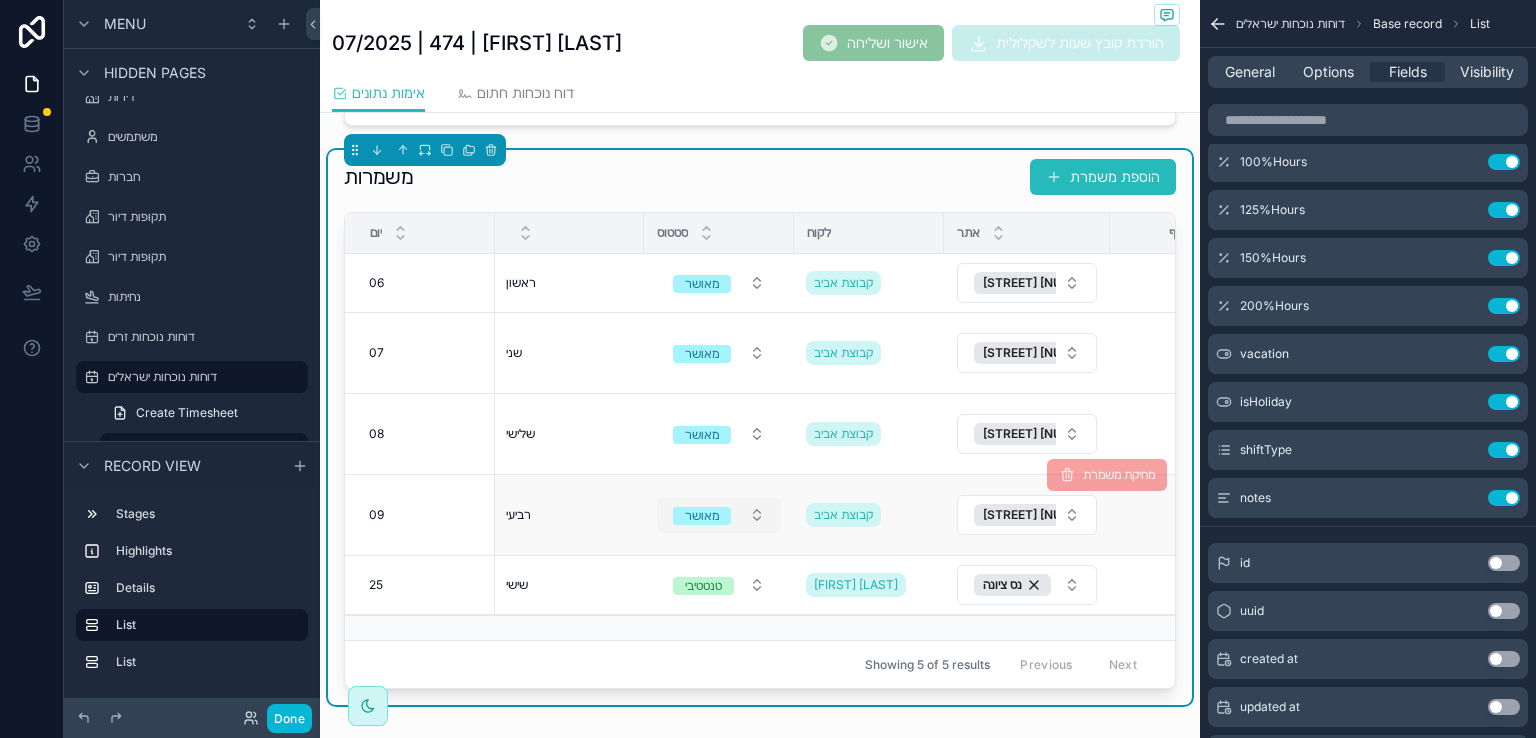 scroll, scrollTop: 0, scrollLeft: 0, axis: both 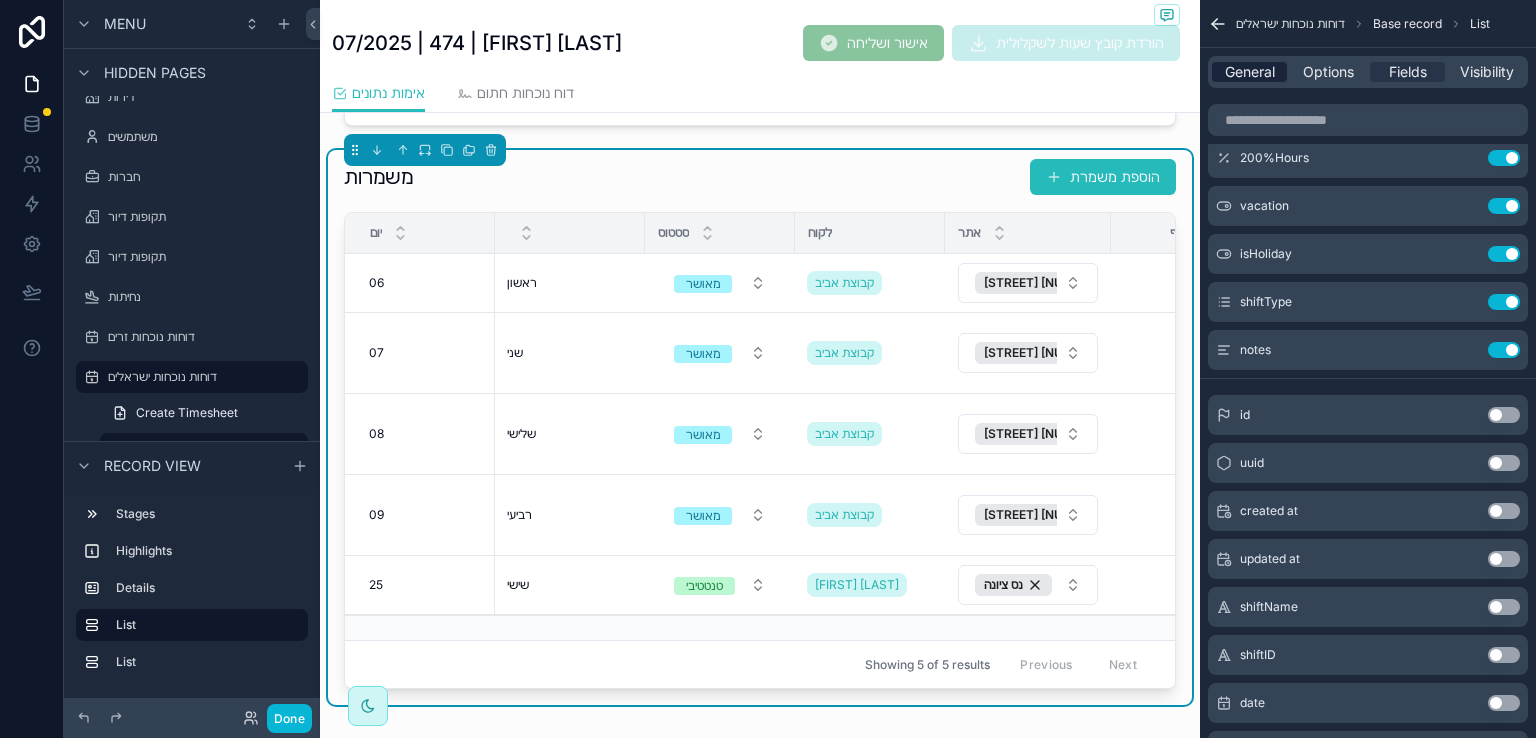 click on "General" at bounding box center (1250, 72) 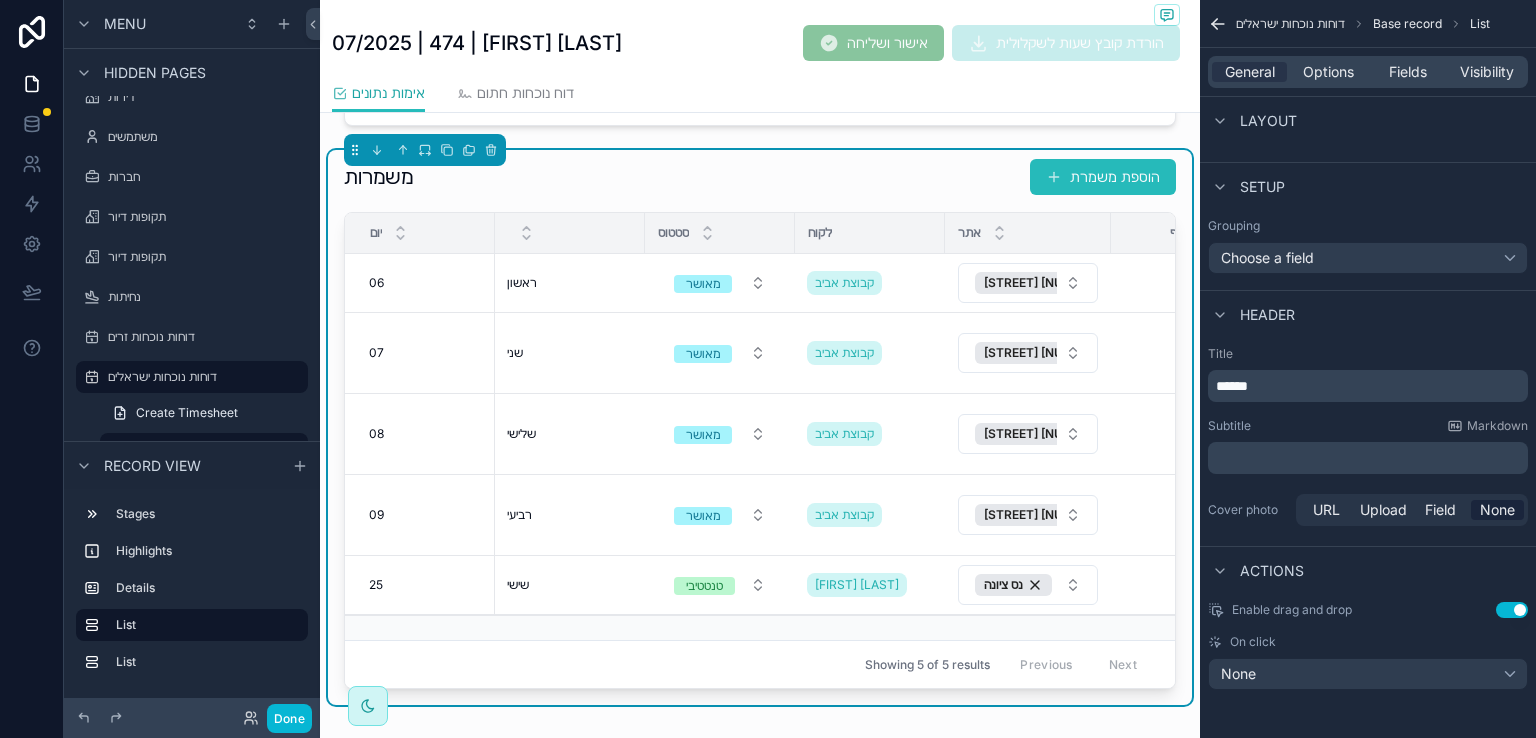 click on "אימות נתונים" at bounding box center (388, 93) 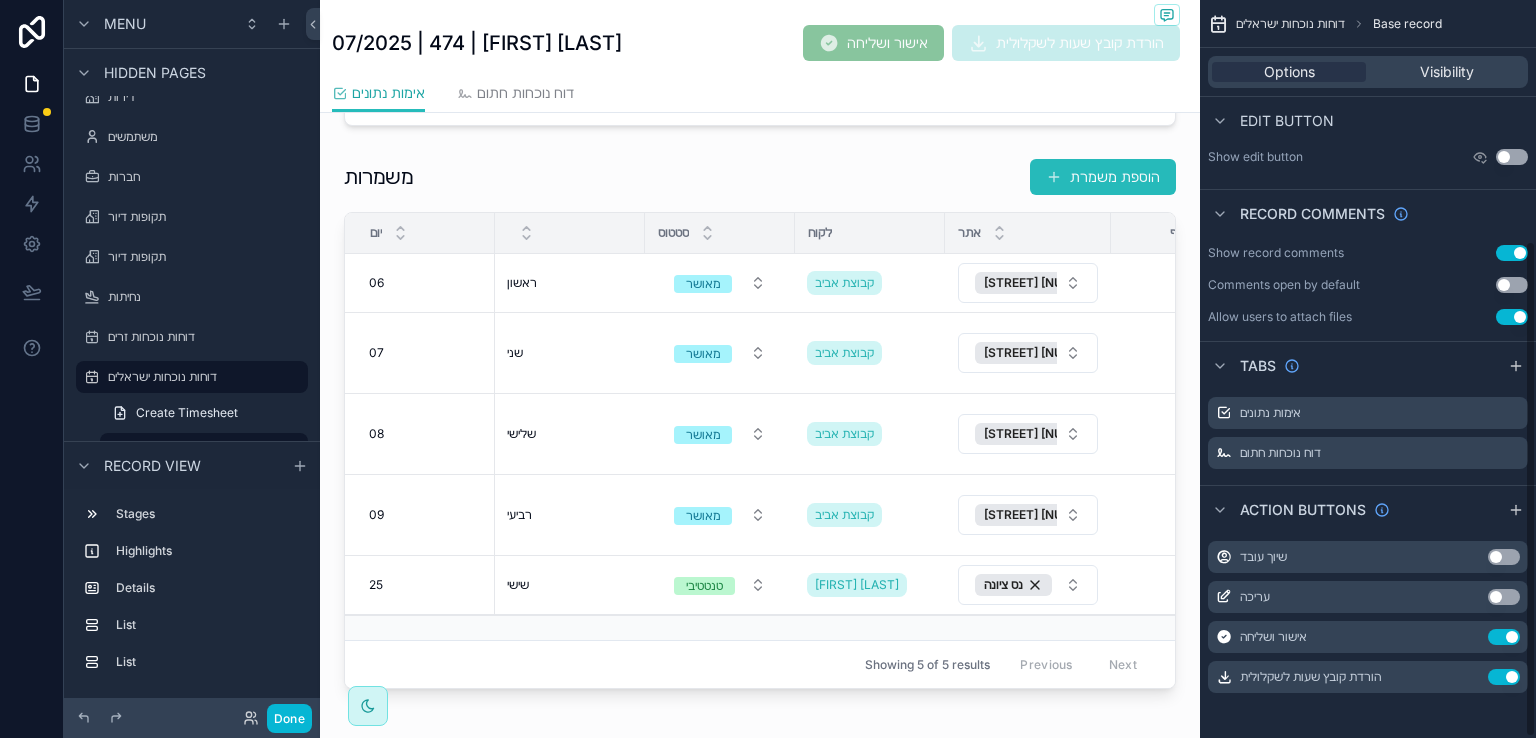 scroll, scrollTop: 0, scrollLeft: 0, axis: both 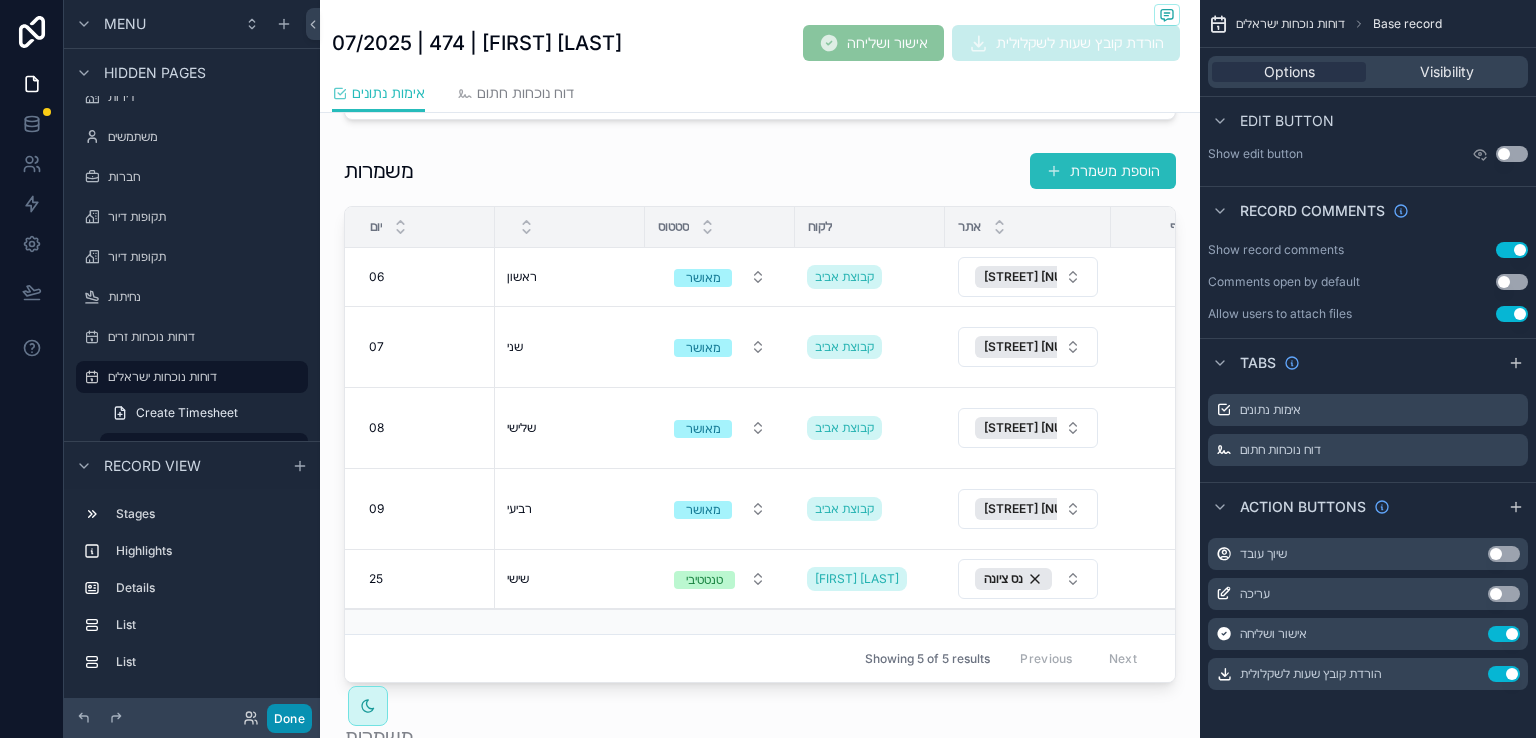 click on "Done" at bounding box center [289, 718] 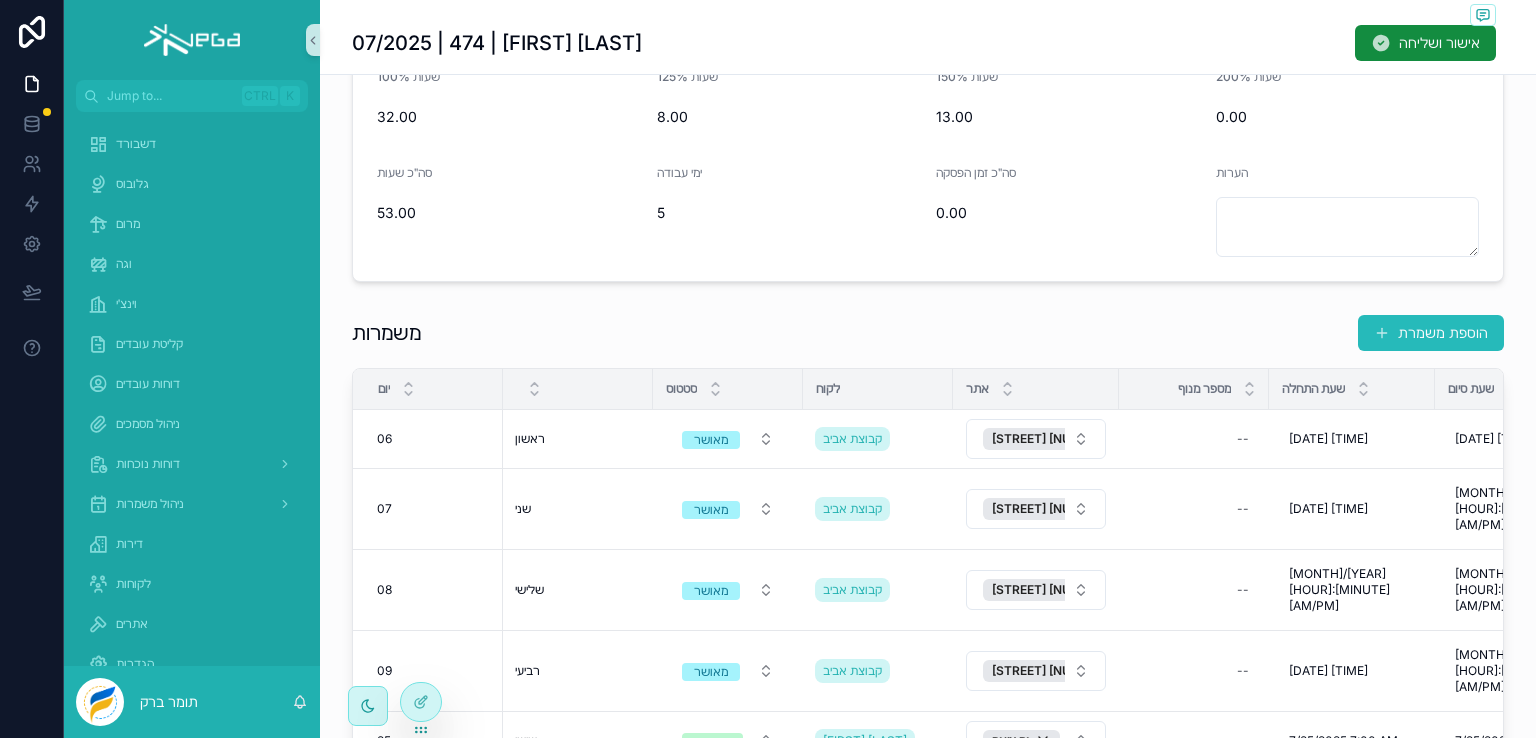 scroll, scrollTop: 400, scrollLeft: 0, axis: vertical 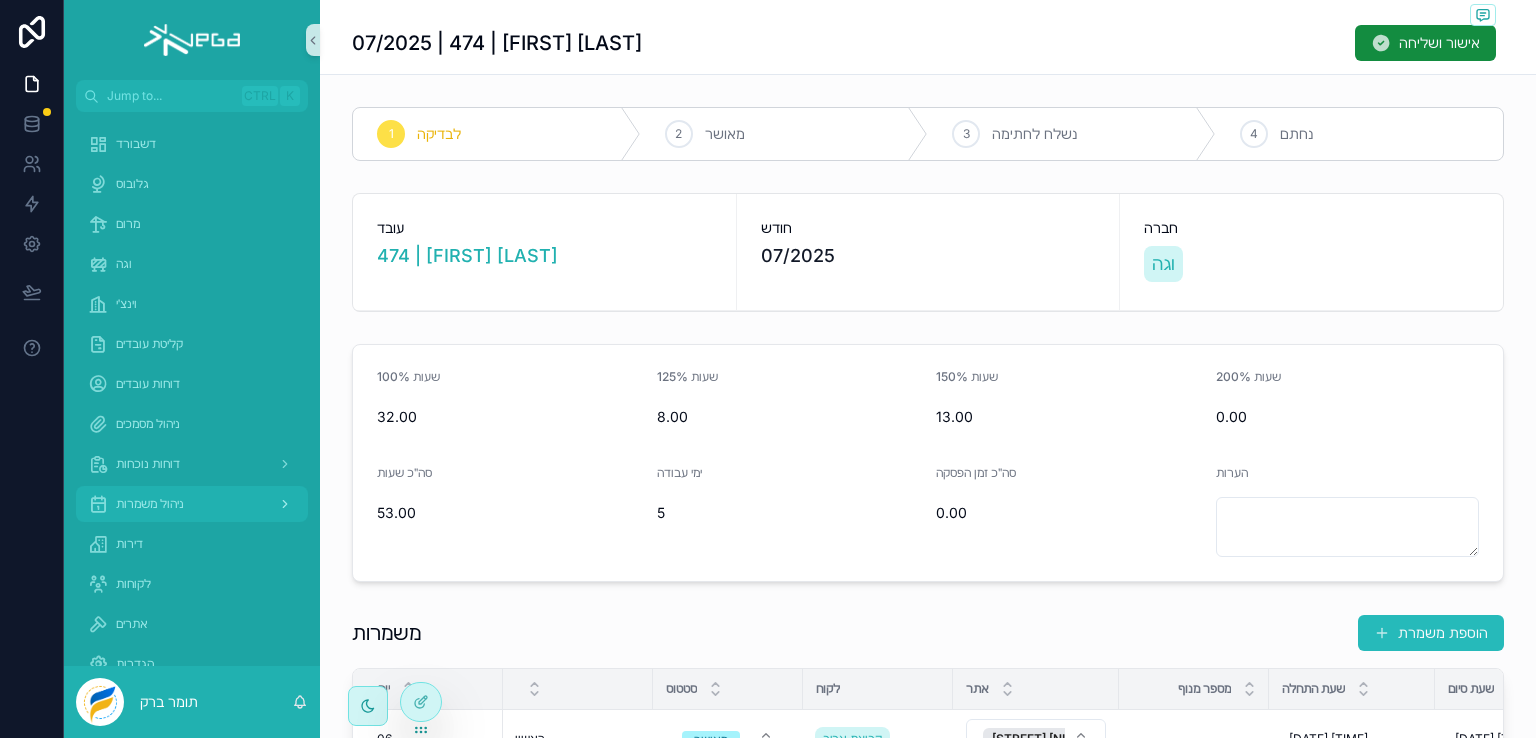 click on "ניהול משמרות" at bounding box center [150, 504] 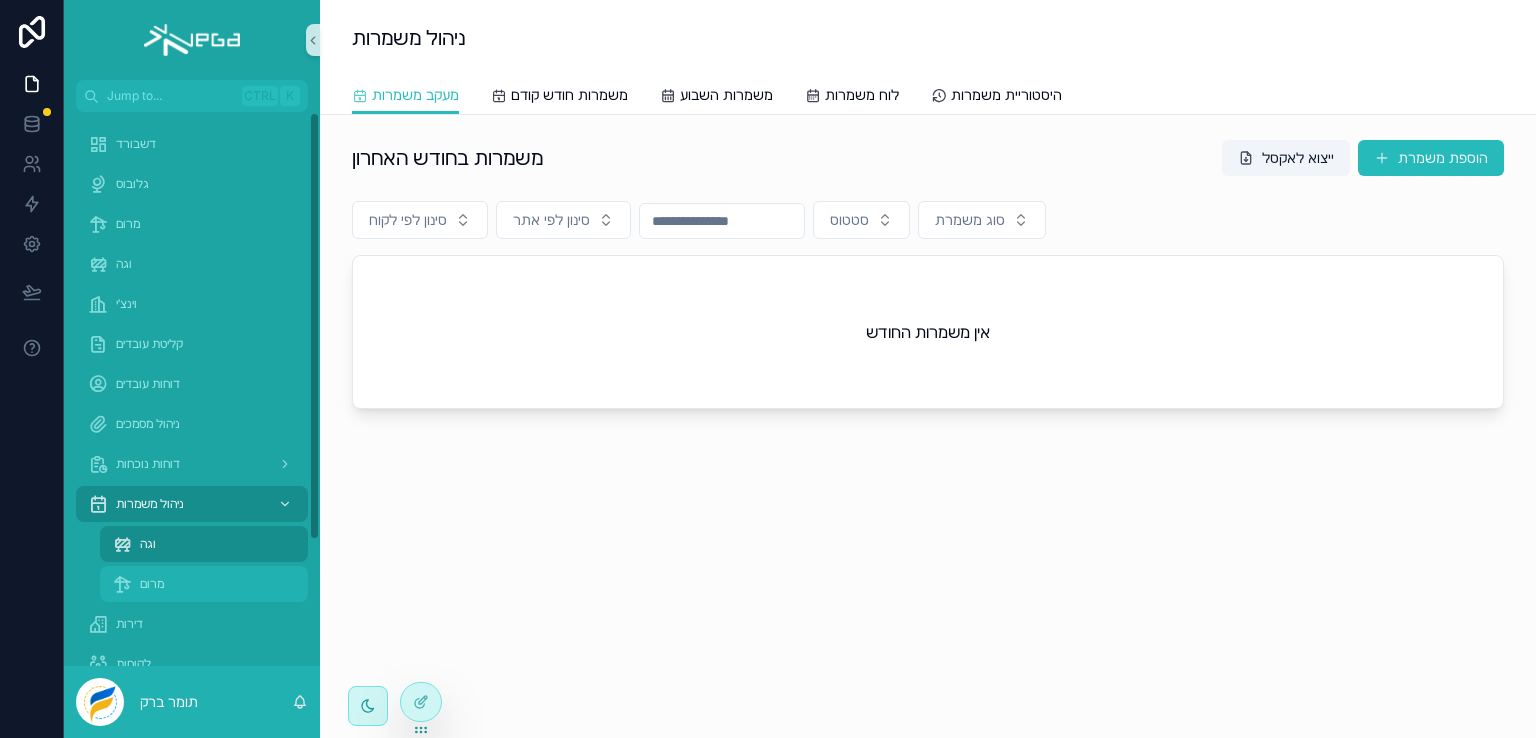 click on "מרום" at bounding box center [152, 584] 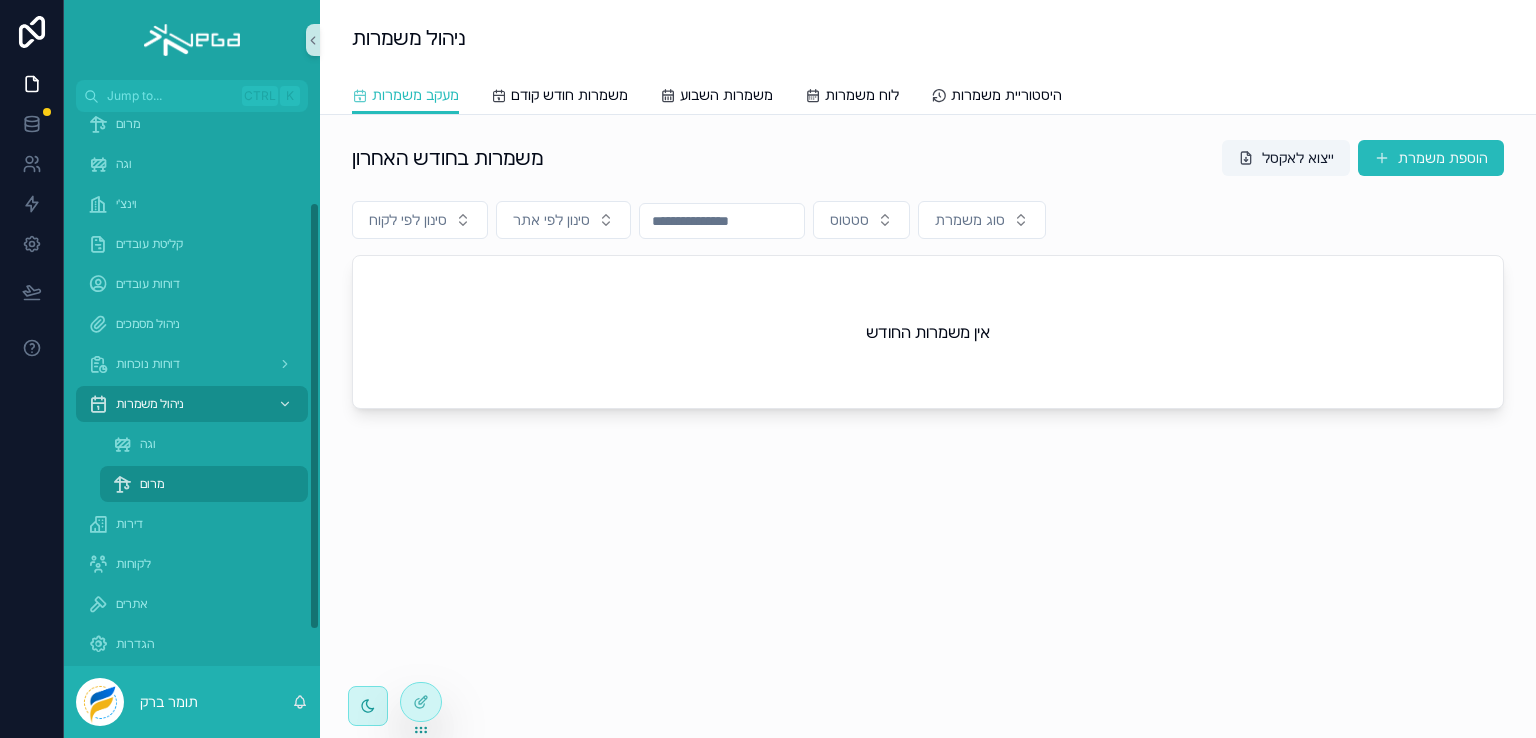 scroll, scrollTop: 162, scrollLeft: 0, axis: vertical 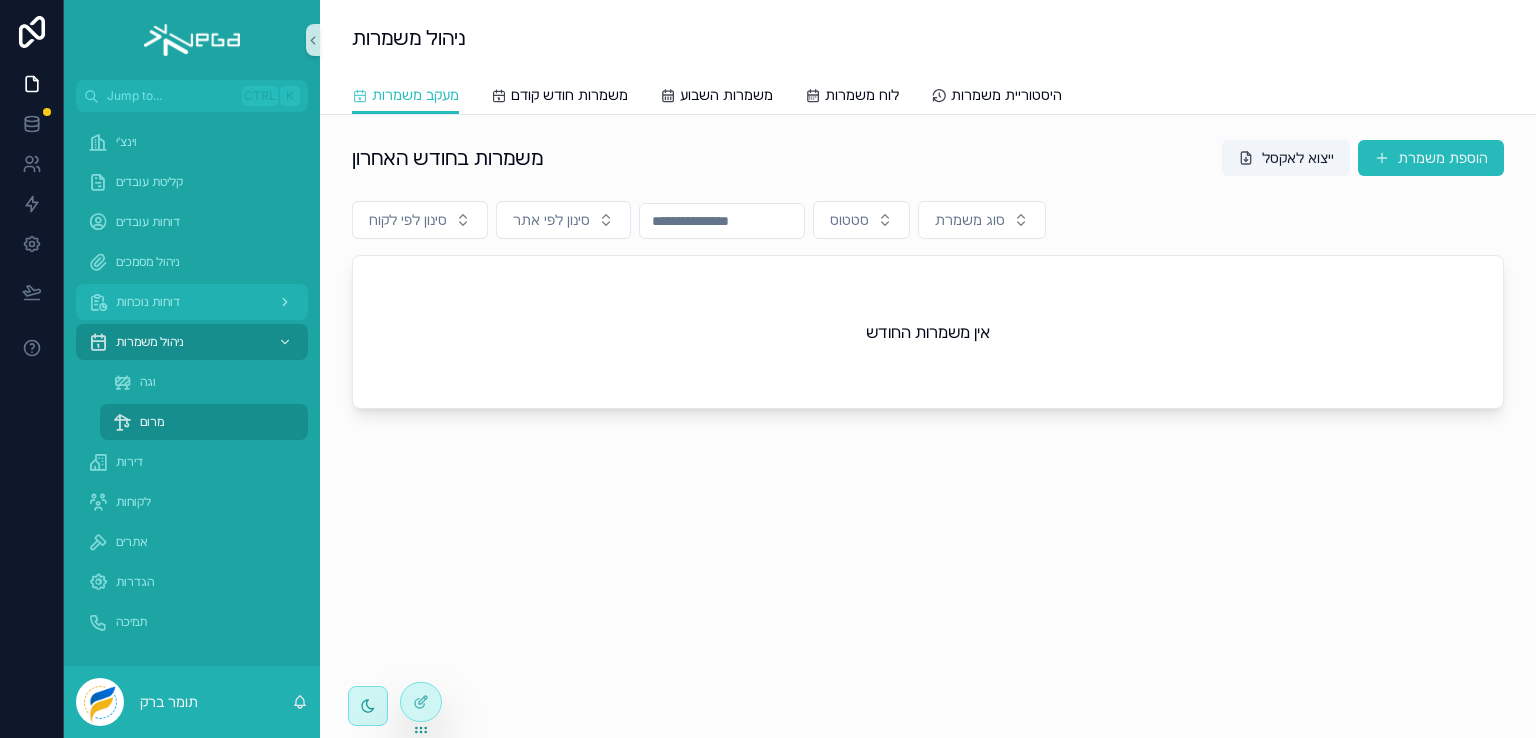 click on "דוחות נוכחות" at bounding box center [148, 302] 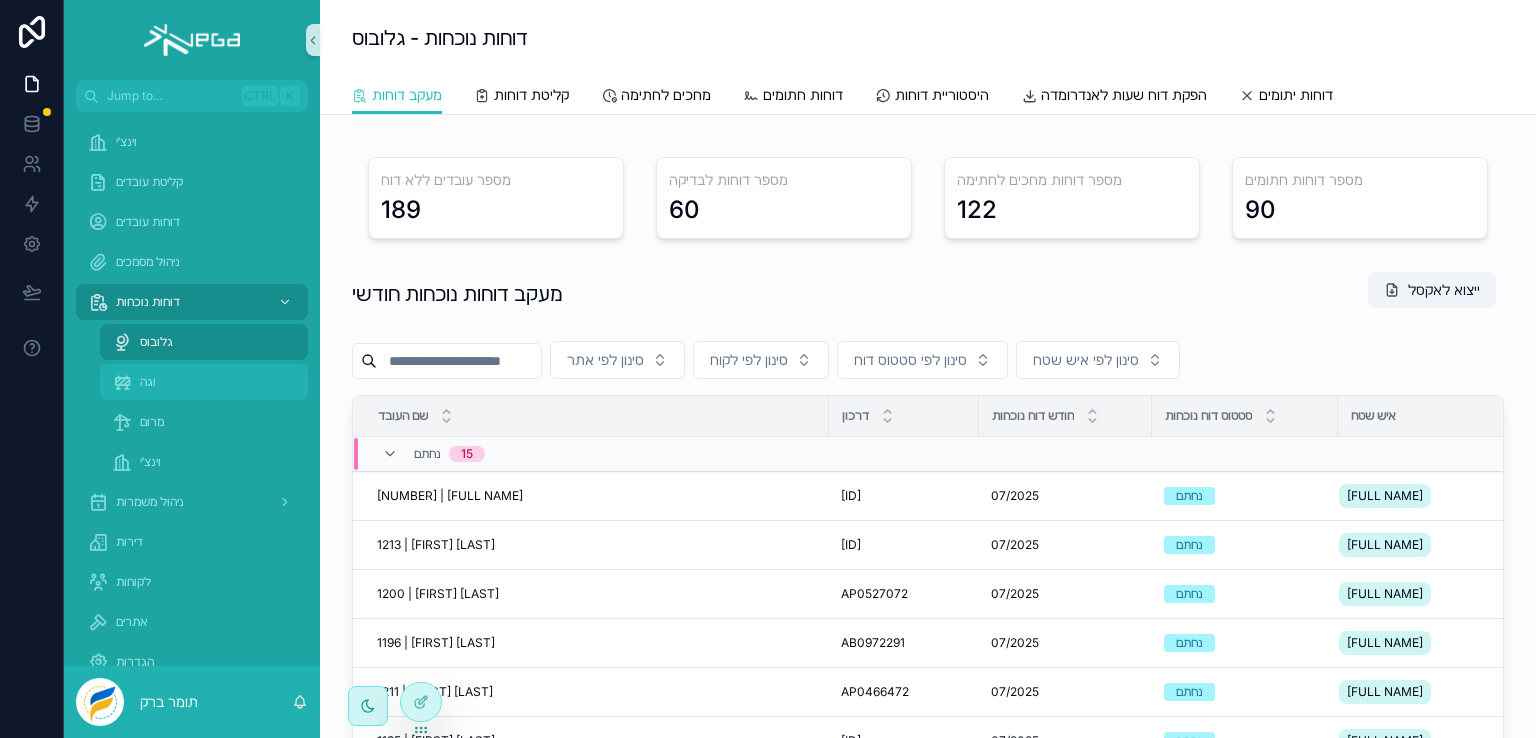 click on "וגה" at bounding box center (148, 382) 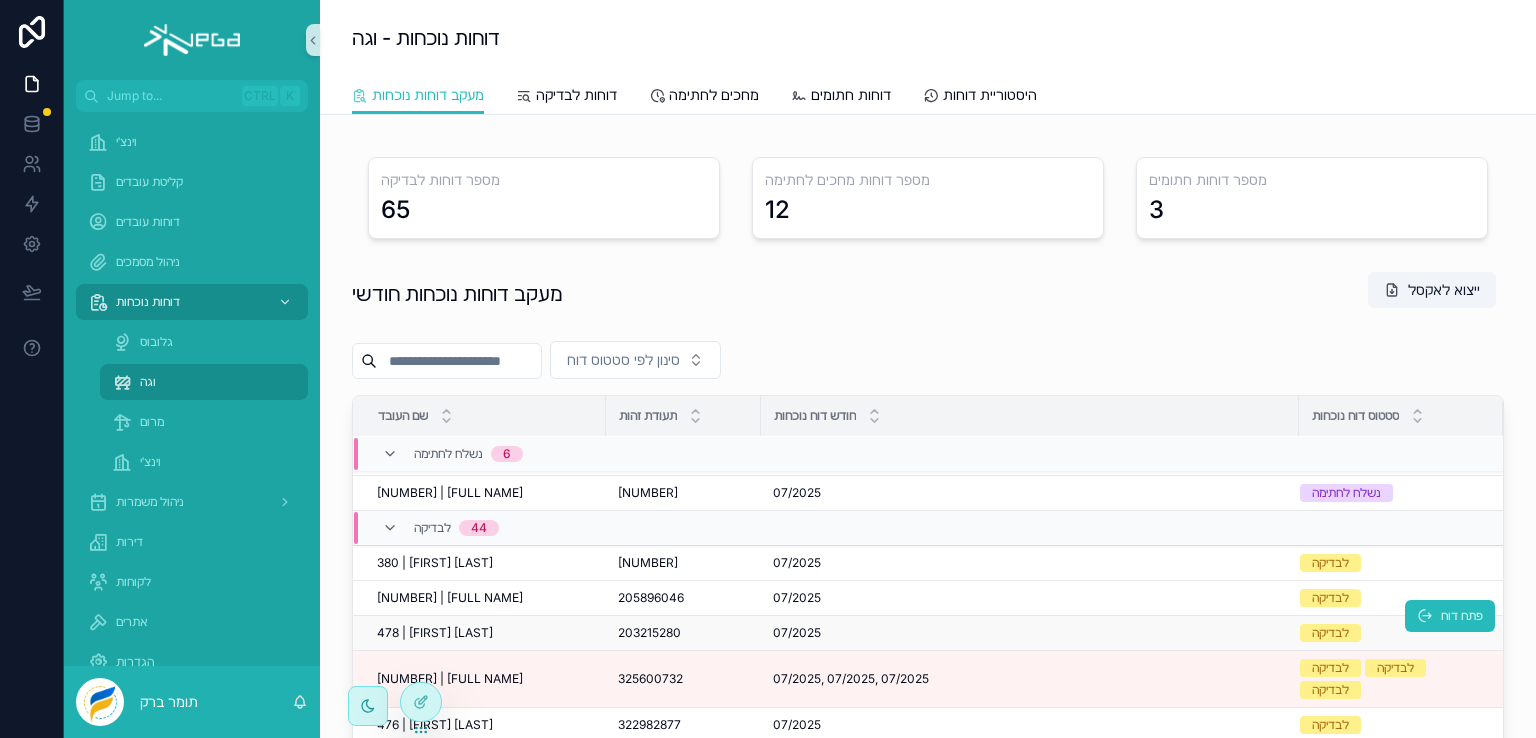 scroll, scrollTop: 200, scrollLeft: 0, axis: vertical 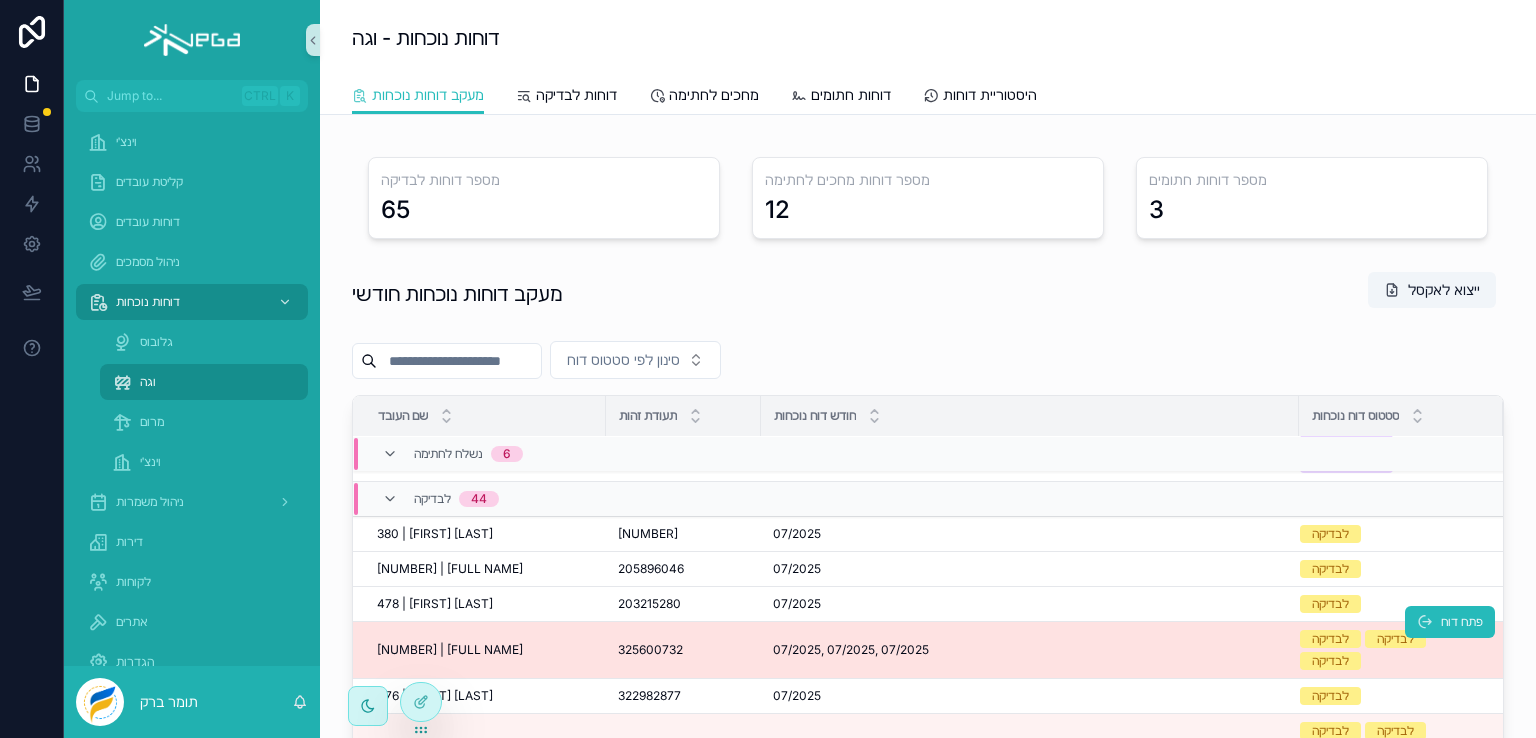 click on "[MONTH]/[YEAR], [MONTH]/[YEAR], [MONTH]/[YEAR] [MONTH]/[YEAR], [MONTH]/[YEAR], [MONTH]/[YEAR]" at bounding box center (1030, 650) 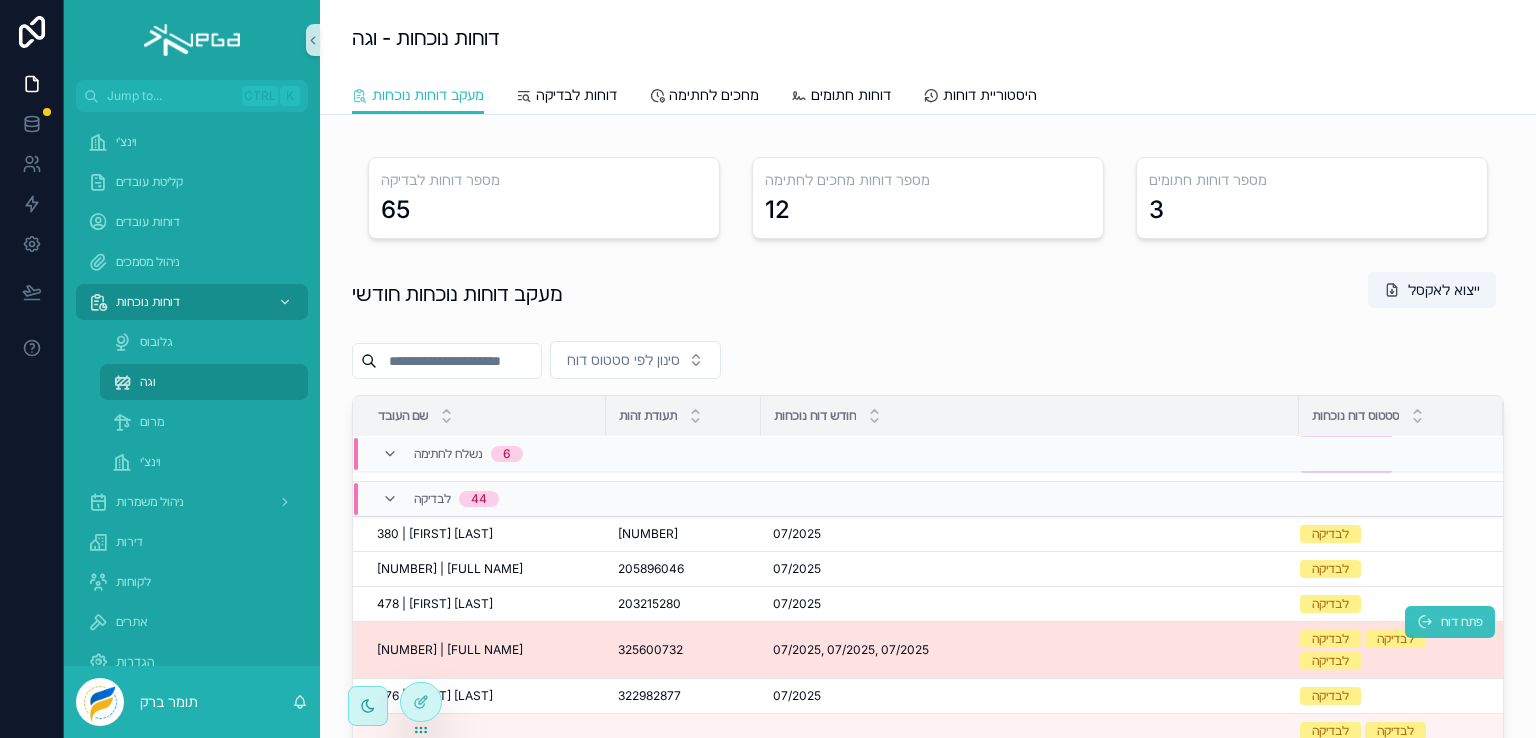 click on "פתח דוח" at bounding box center [1462, 622] 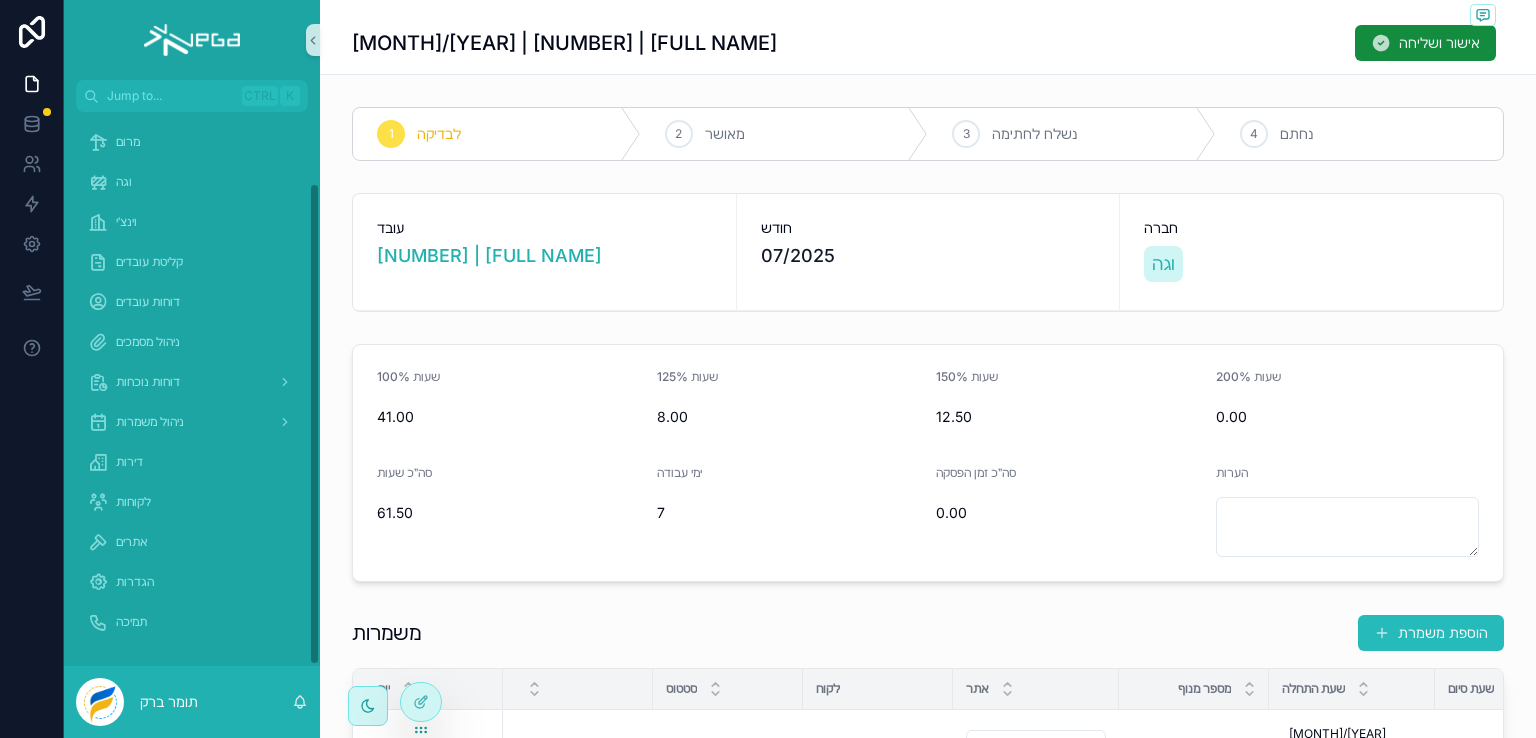 scroll, scrollTop: 82, scrollLeft: 0, axis: vertical 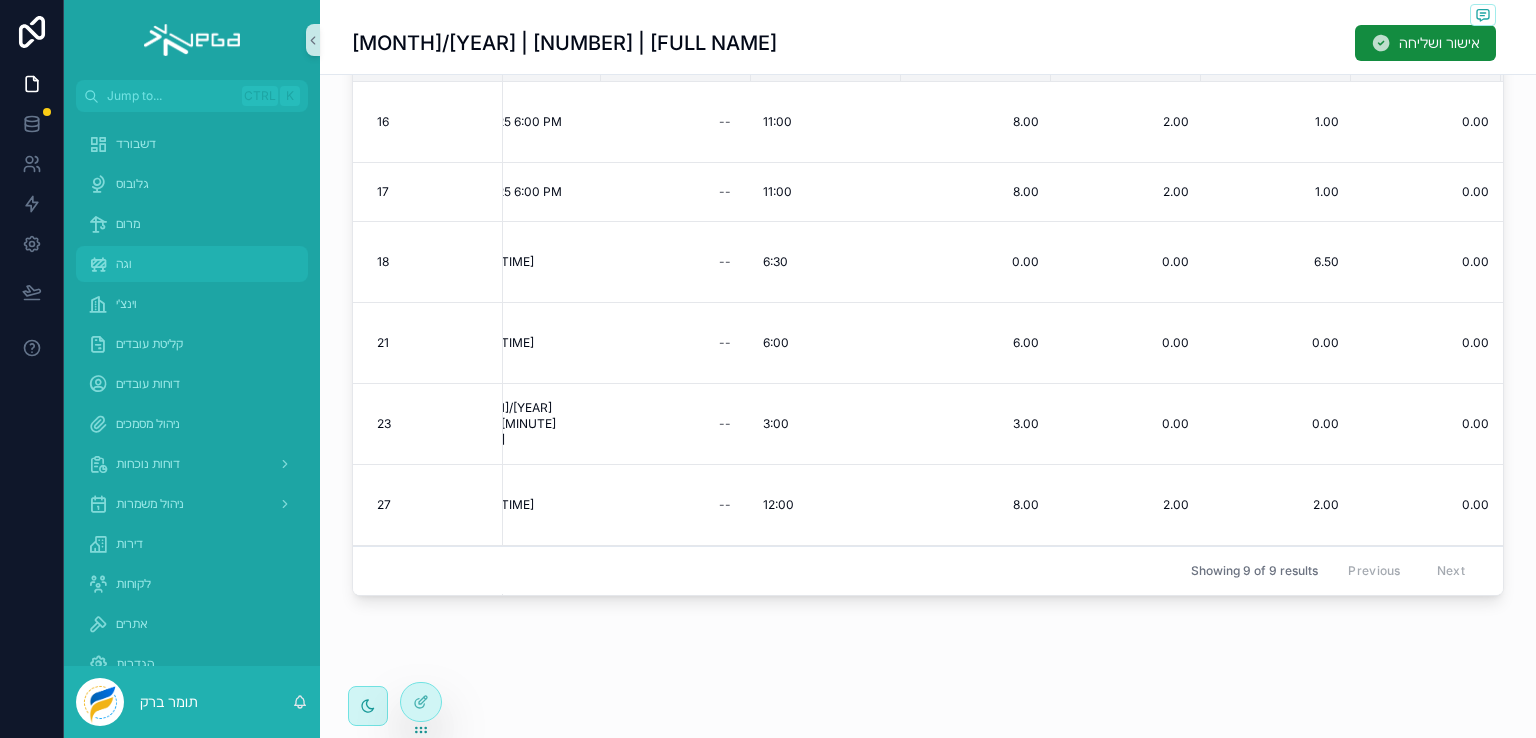 click on "וגה" at bounding box center [192, 264] 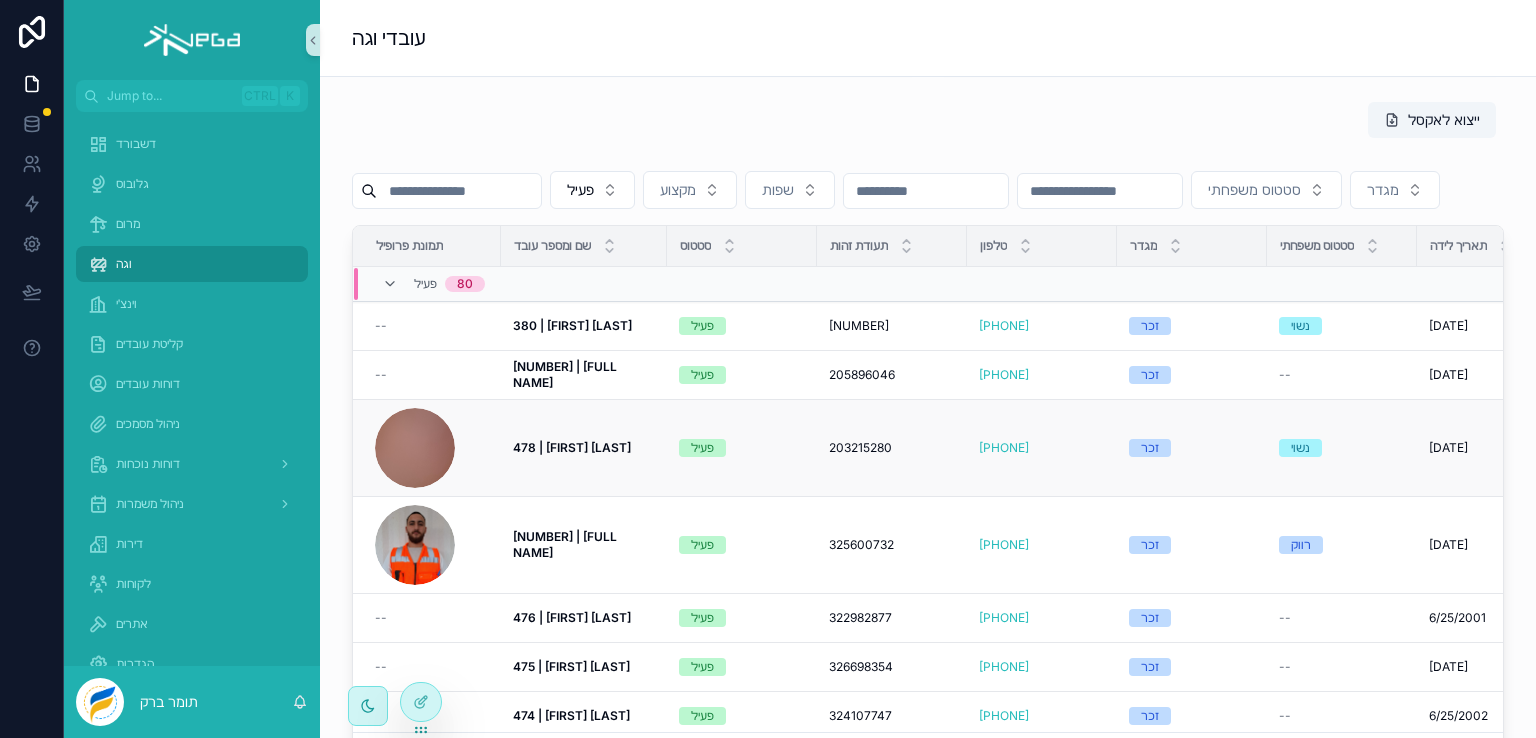 scroll, scrollTop: 0, scrollLeft: 0, axis: both 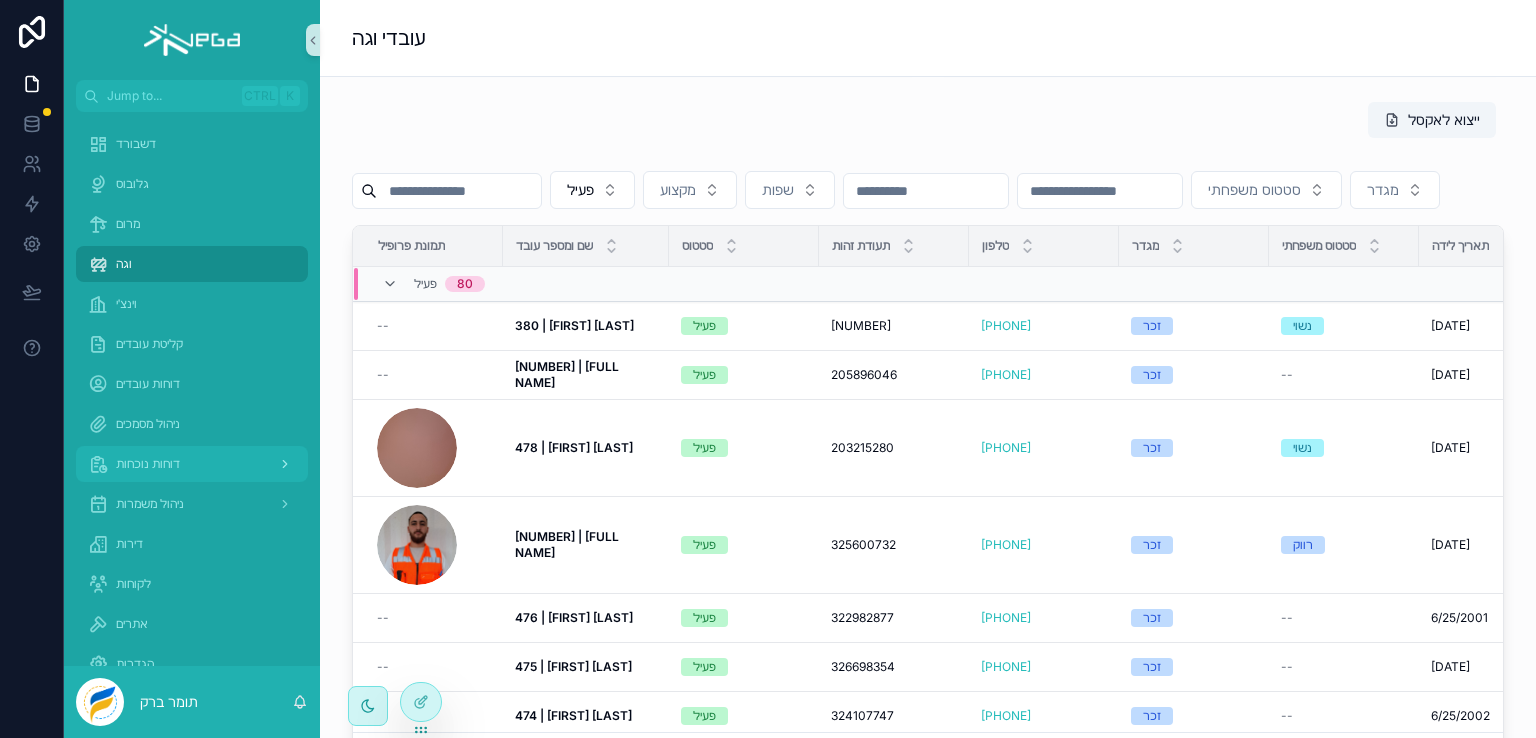 click on "דוחות נוכחות" at bounding box center (148, 464) 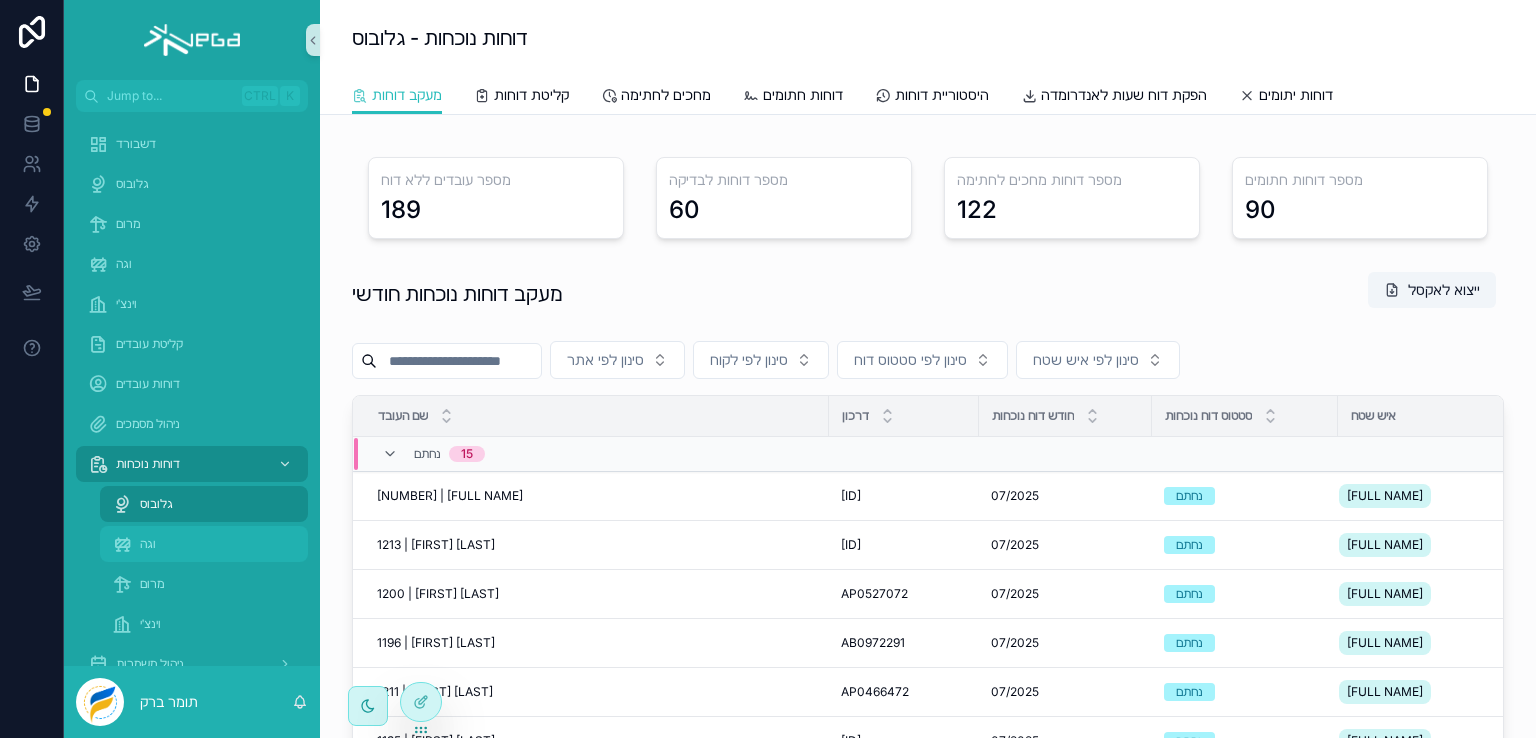 click on "וגה" at bounding box center [148, 544] 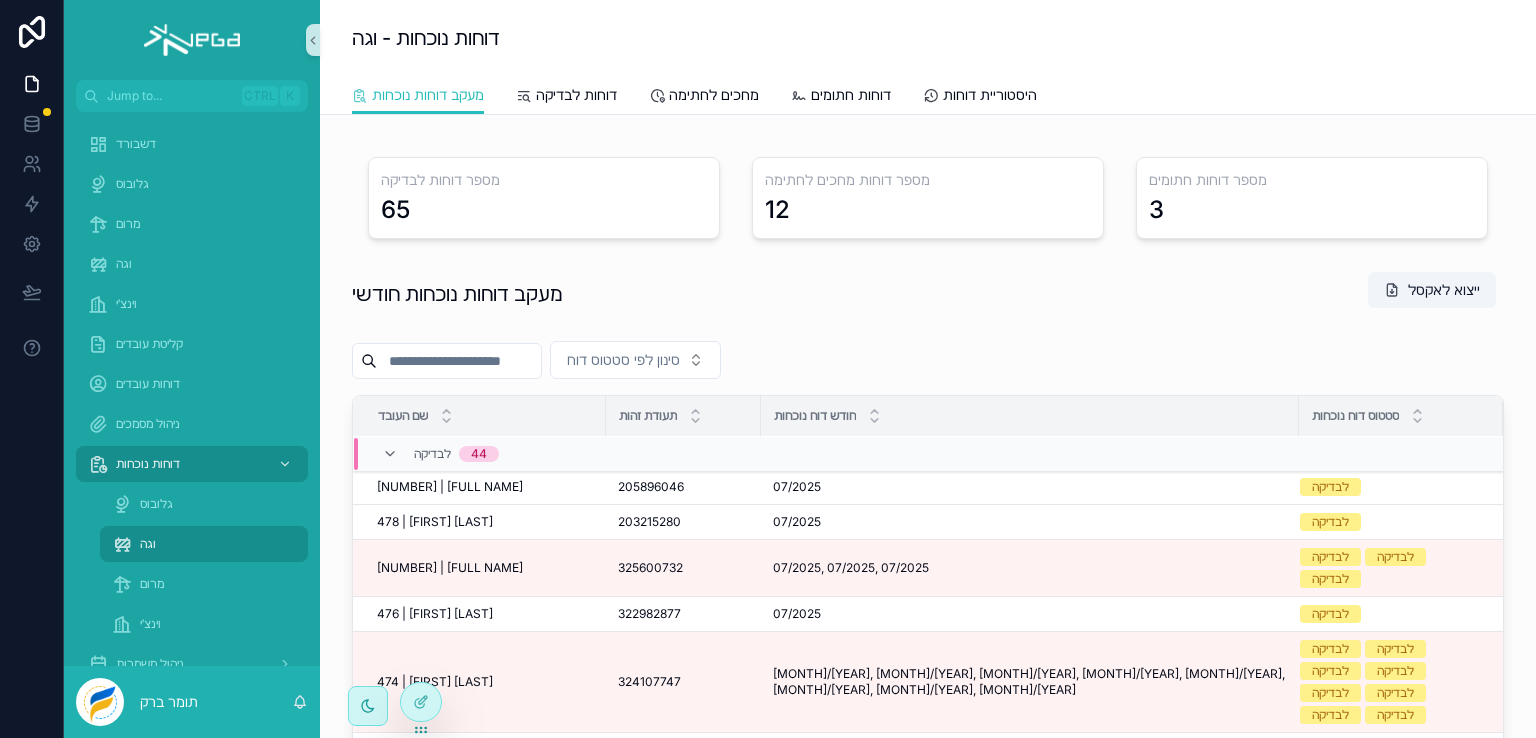 scroll, scrollTop: 300, scrollLeft: 0, axis: vertical 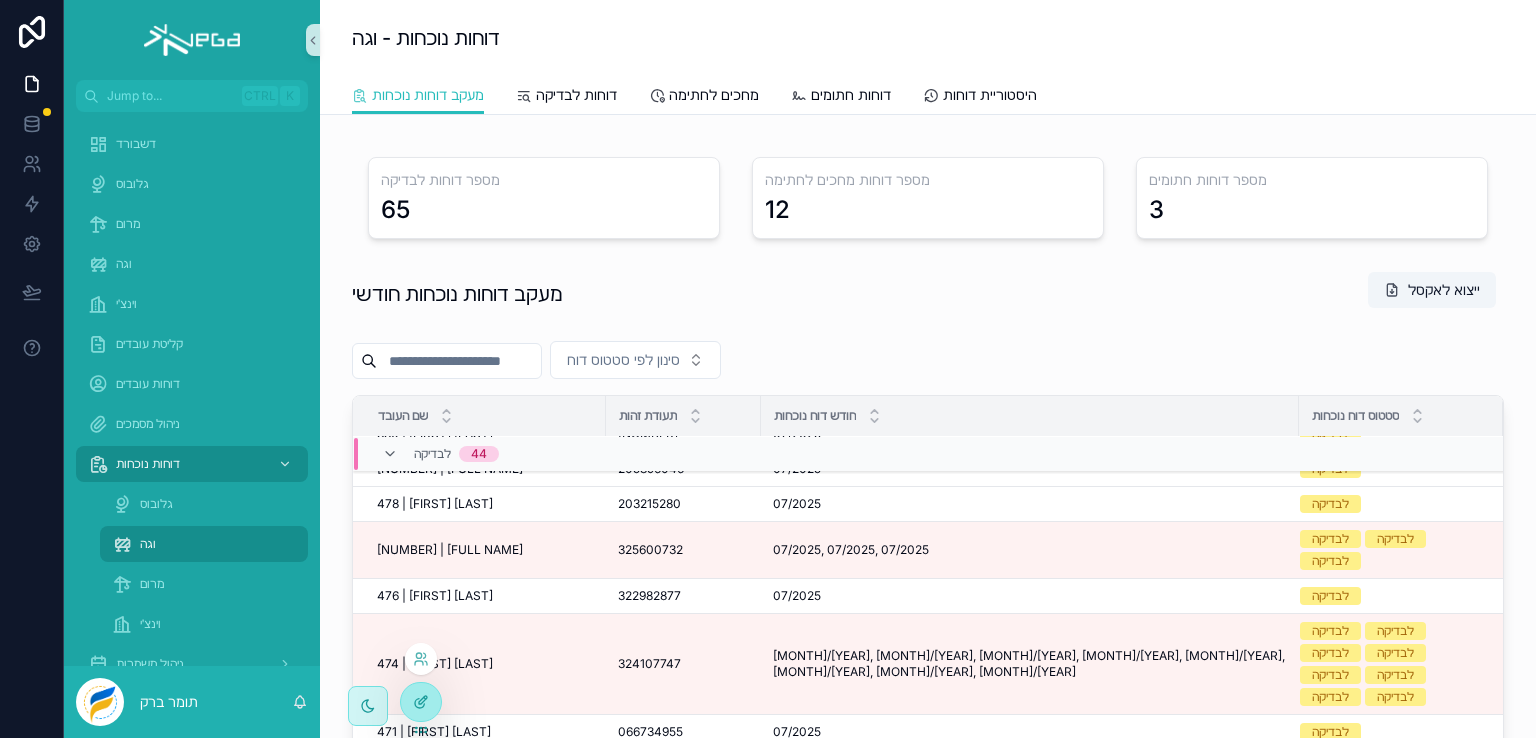 click 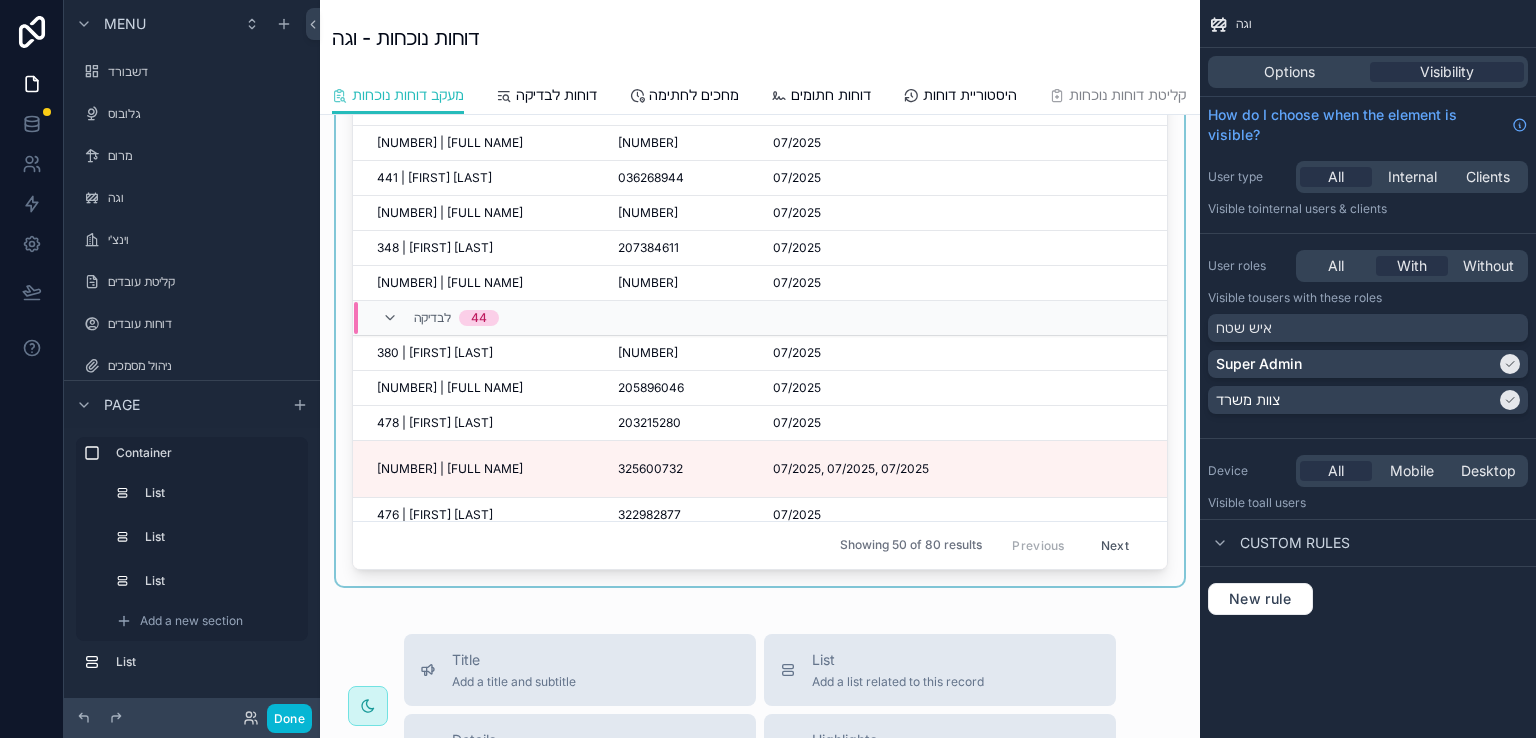 scroll, scrollTop: 400, scrollLeft: 0, axis: vertical 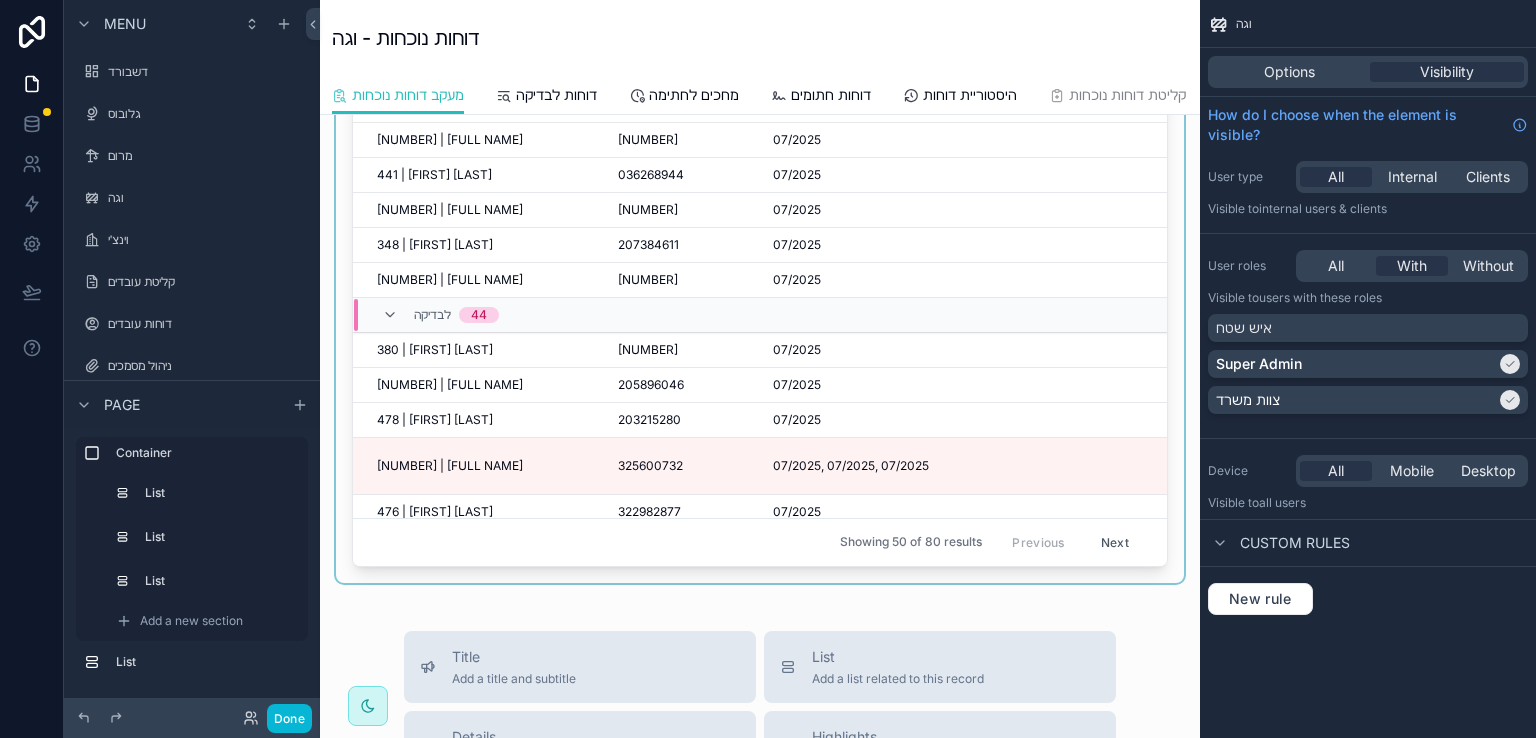 click at bounding box center [760, 231] 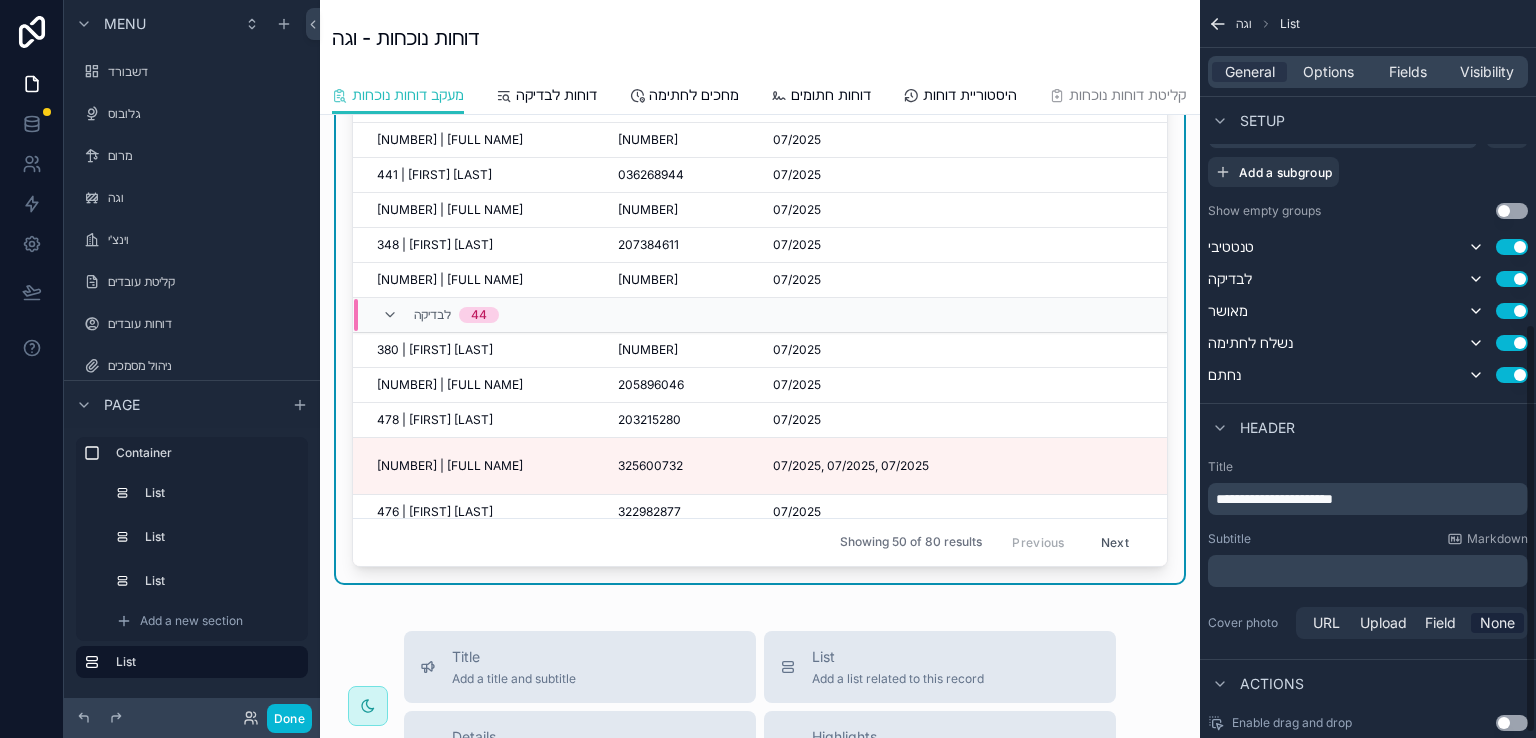 scroll, scrollTop: 592, scrollLeft: 0, axis: vertical 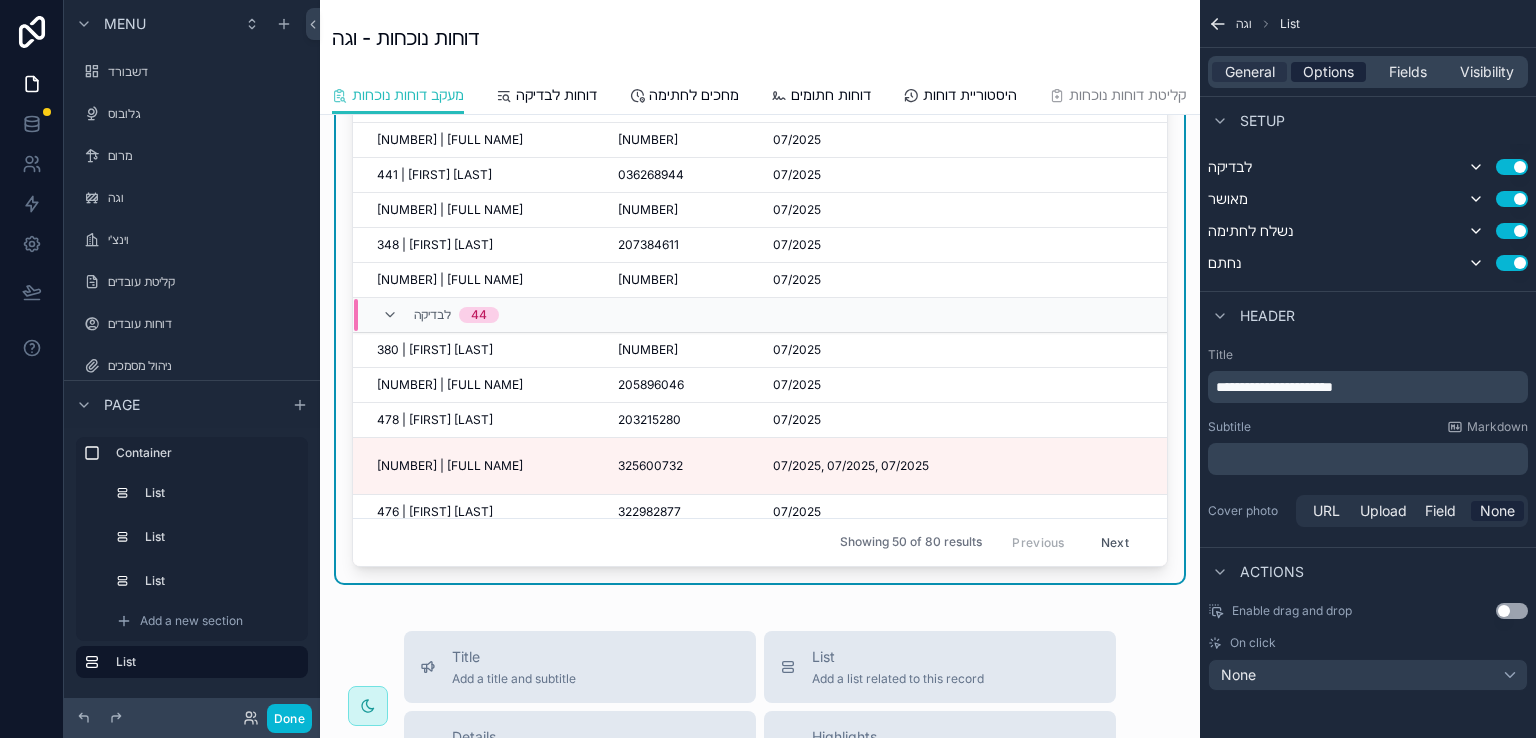 click on "Options" at bounding box center [1328, 72] 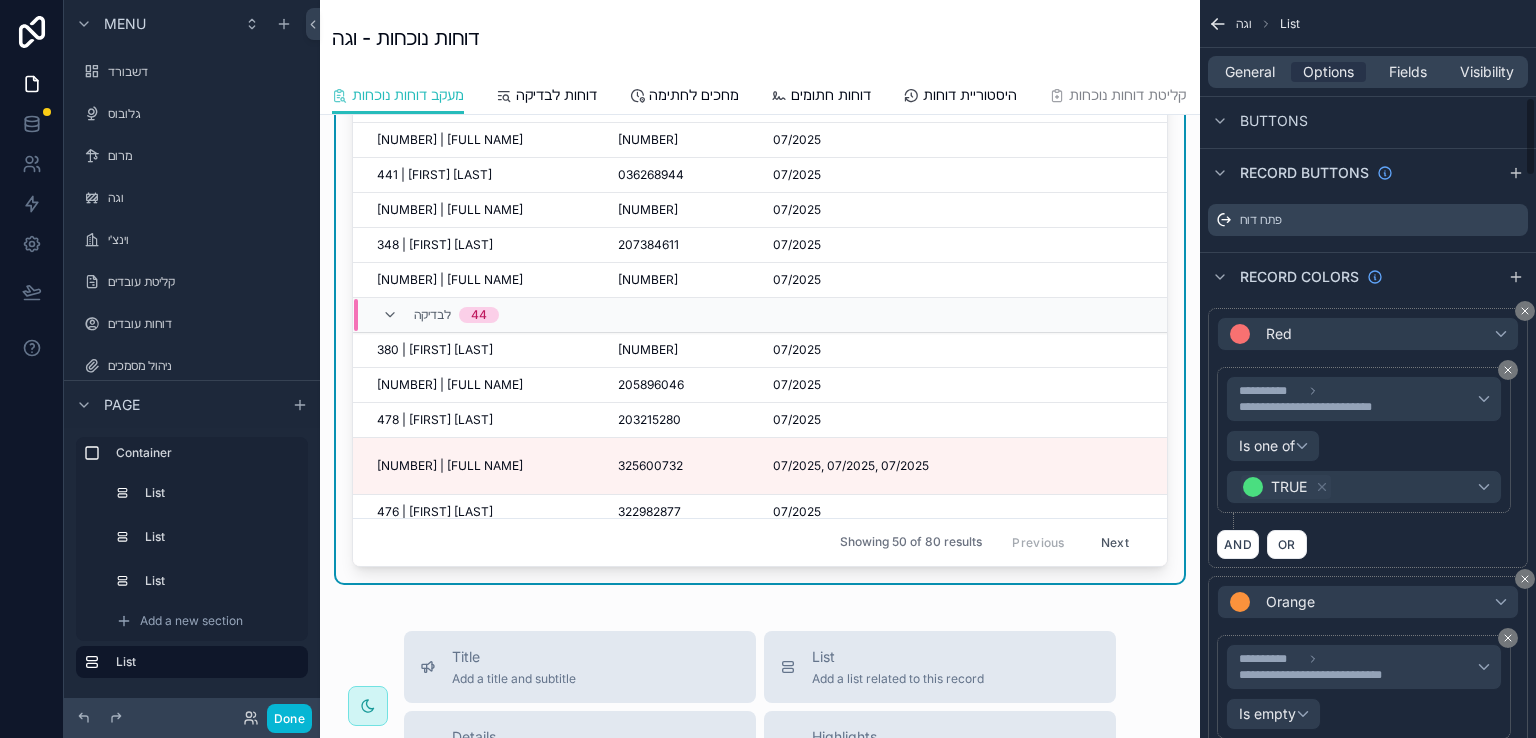 scroll, scrollTop: 892, scrollLeft: 0, axis: vertical 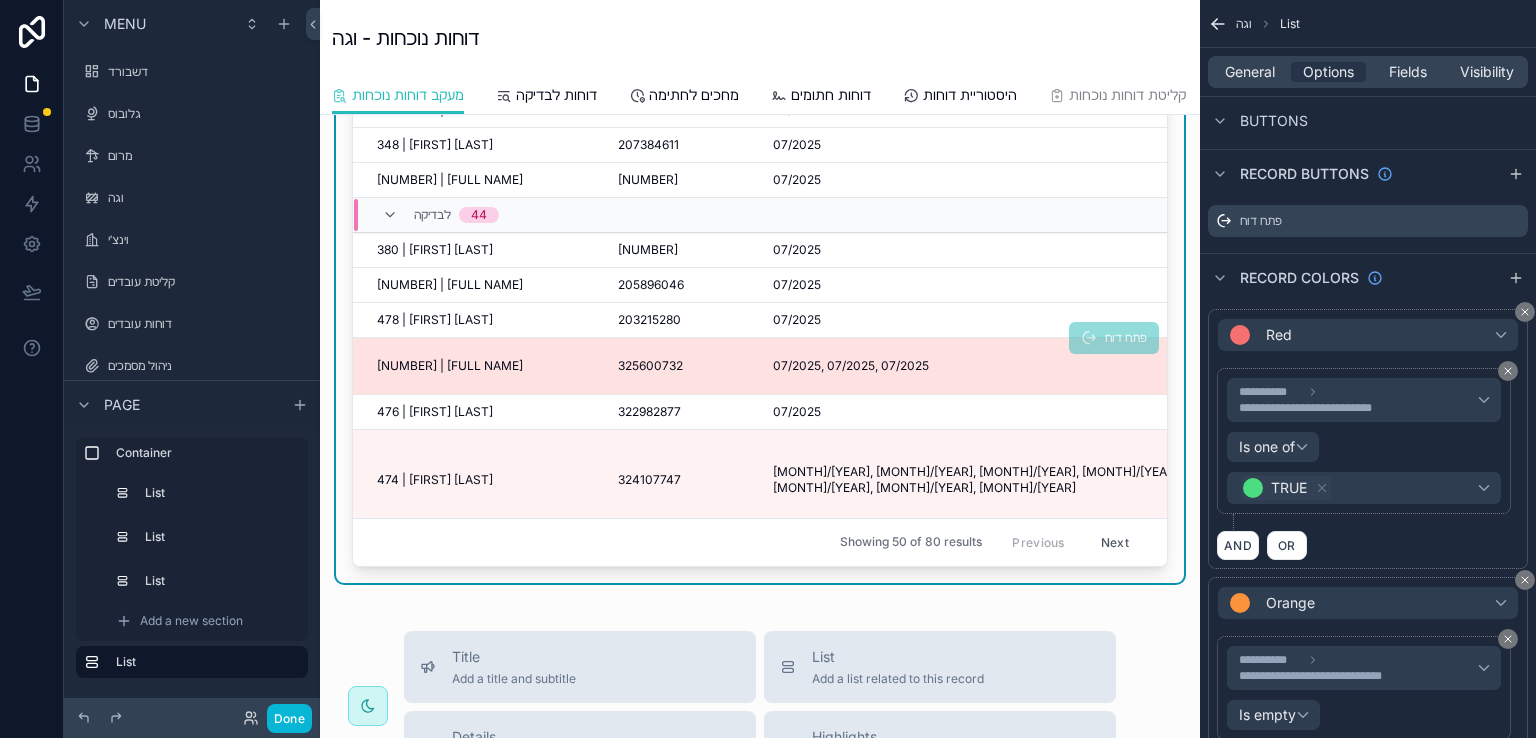 click on "[NUMBER] [NUMBER]" at bounding box center (683, 366) 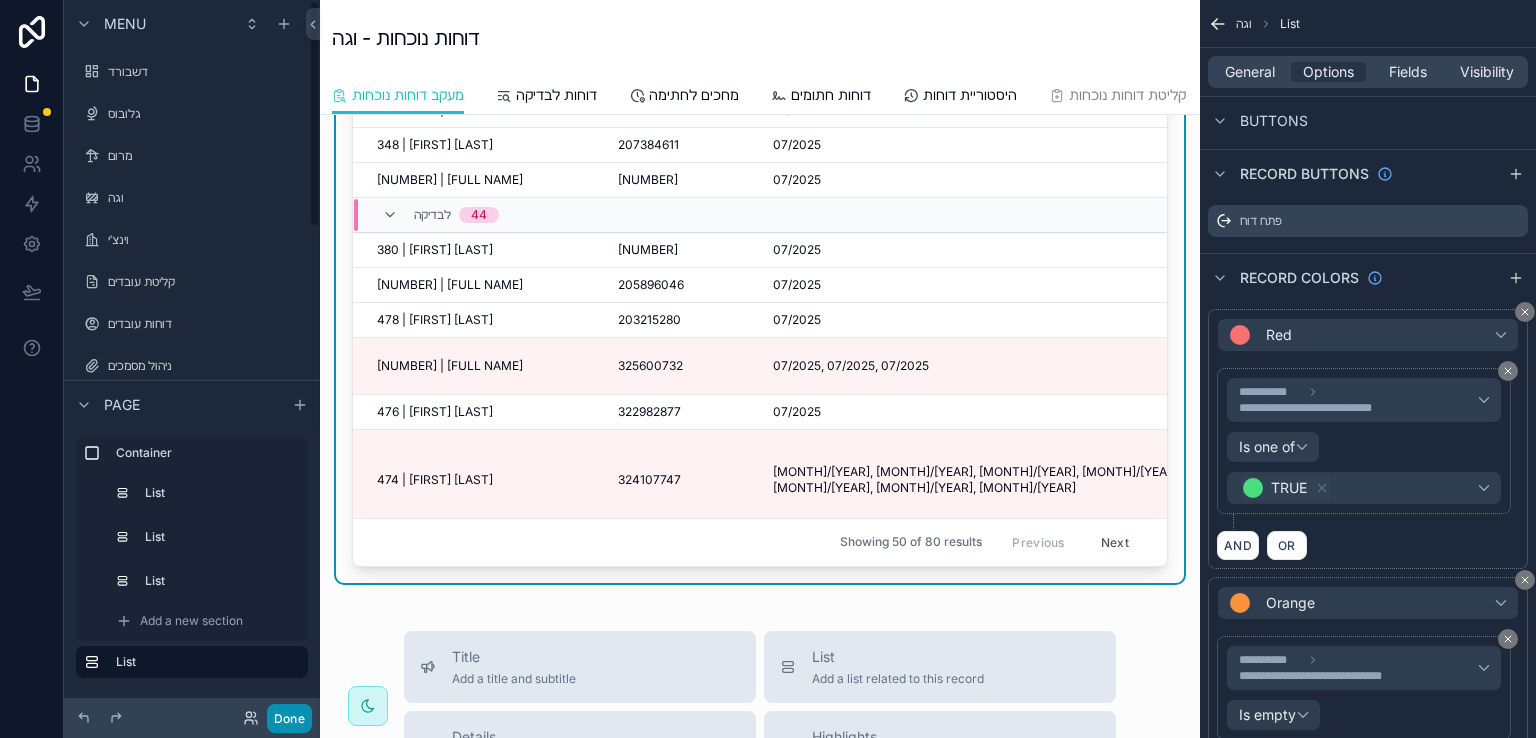 click on "Done" at bounding box center [289, 718] 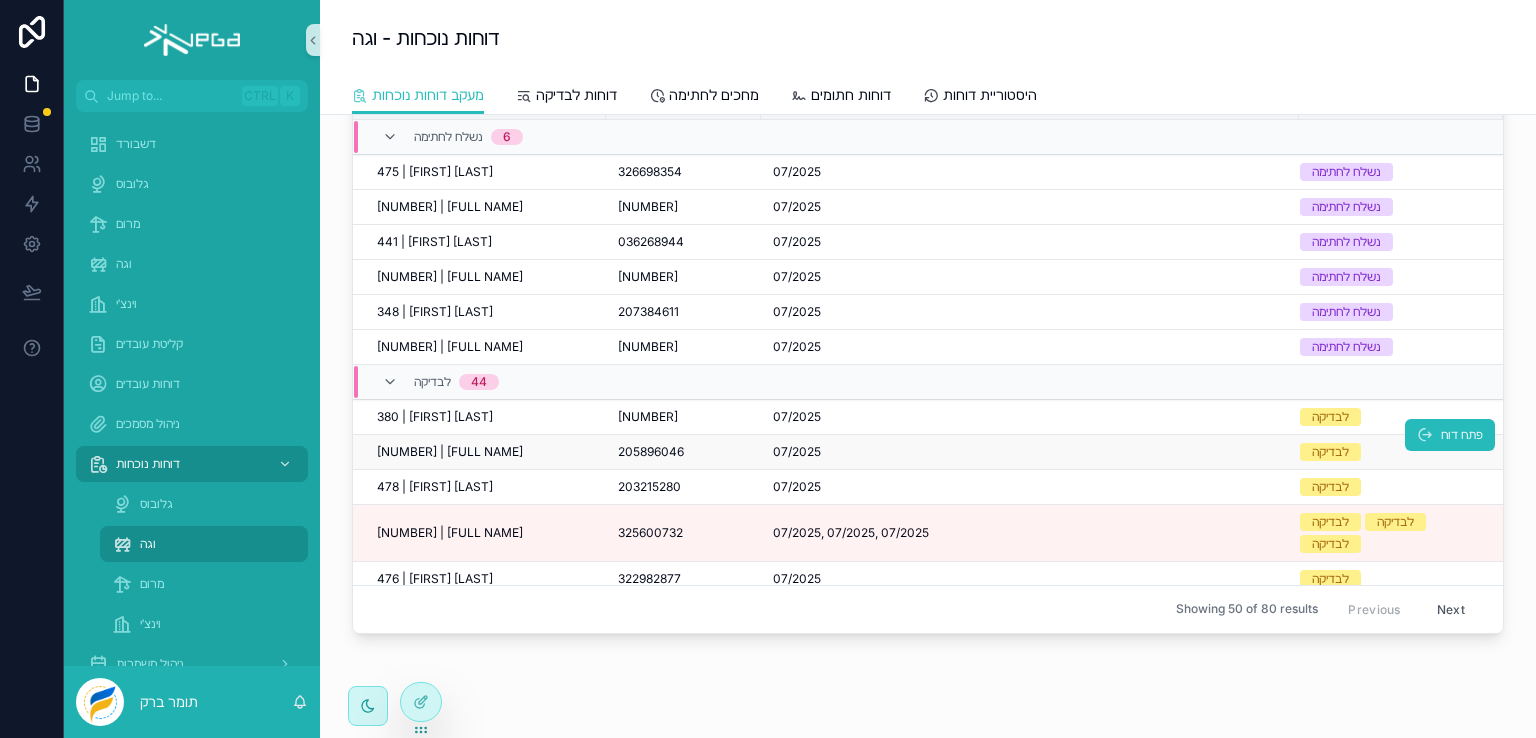 scroll, scrollTop: 287, scrollLeft: 0, axis: vertical 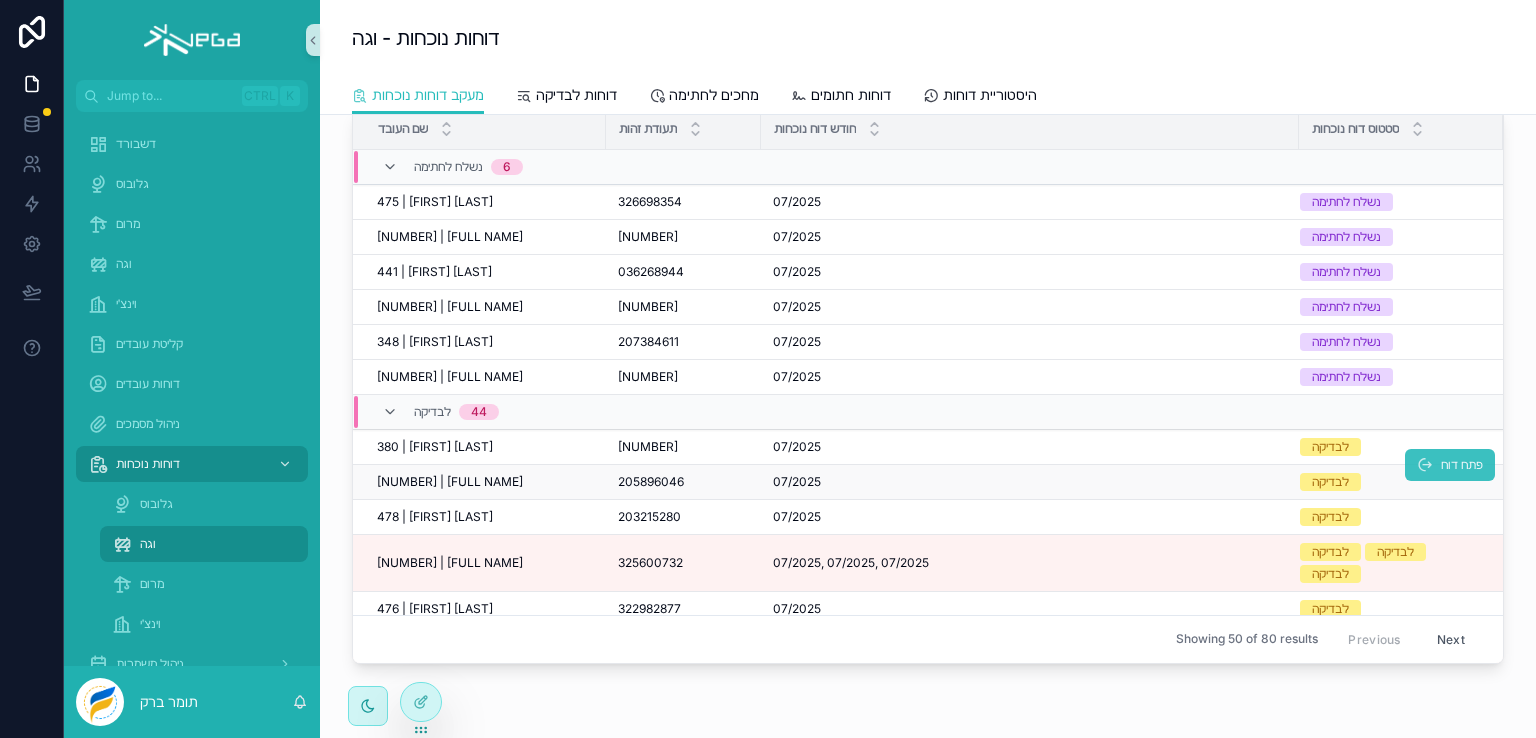 click on "פתח דוח" at bounding box center (1462, 465) 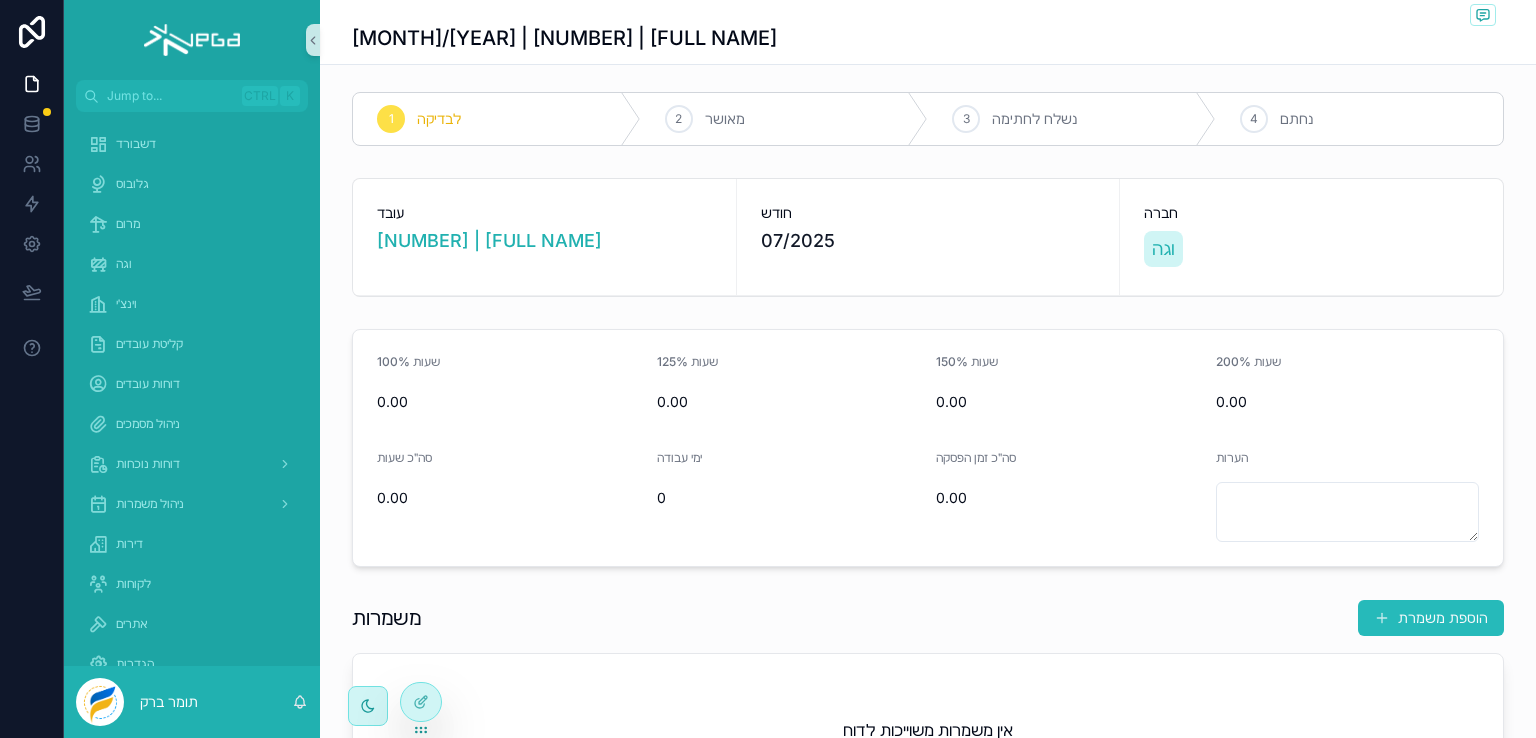 scroll, scrollTop: 0, scrollLeft: 0, axis: both 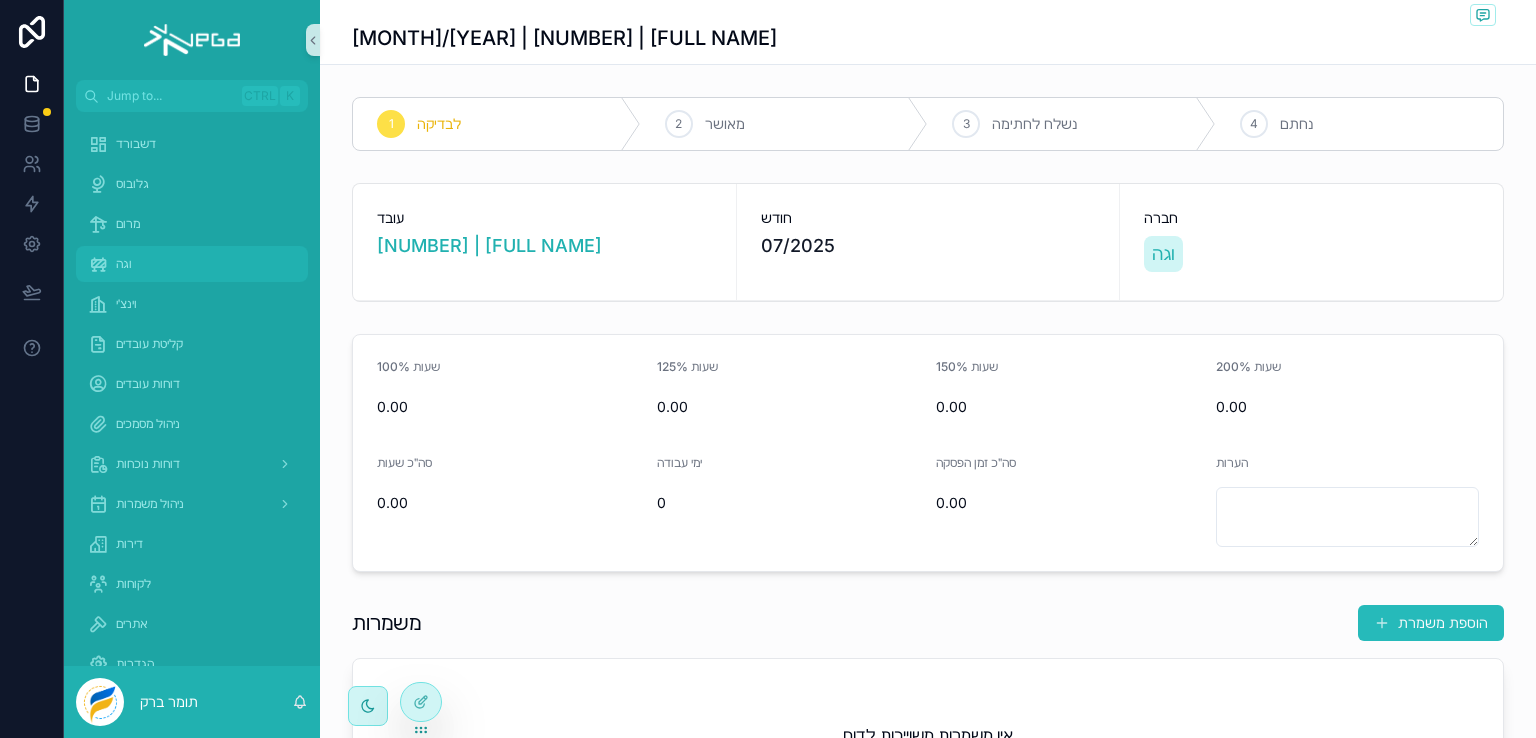 click on "וגה" at bounding box center (192, 264) 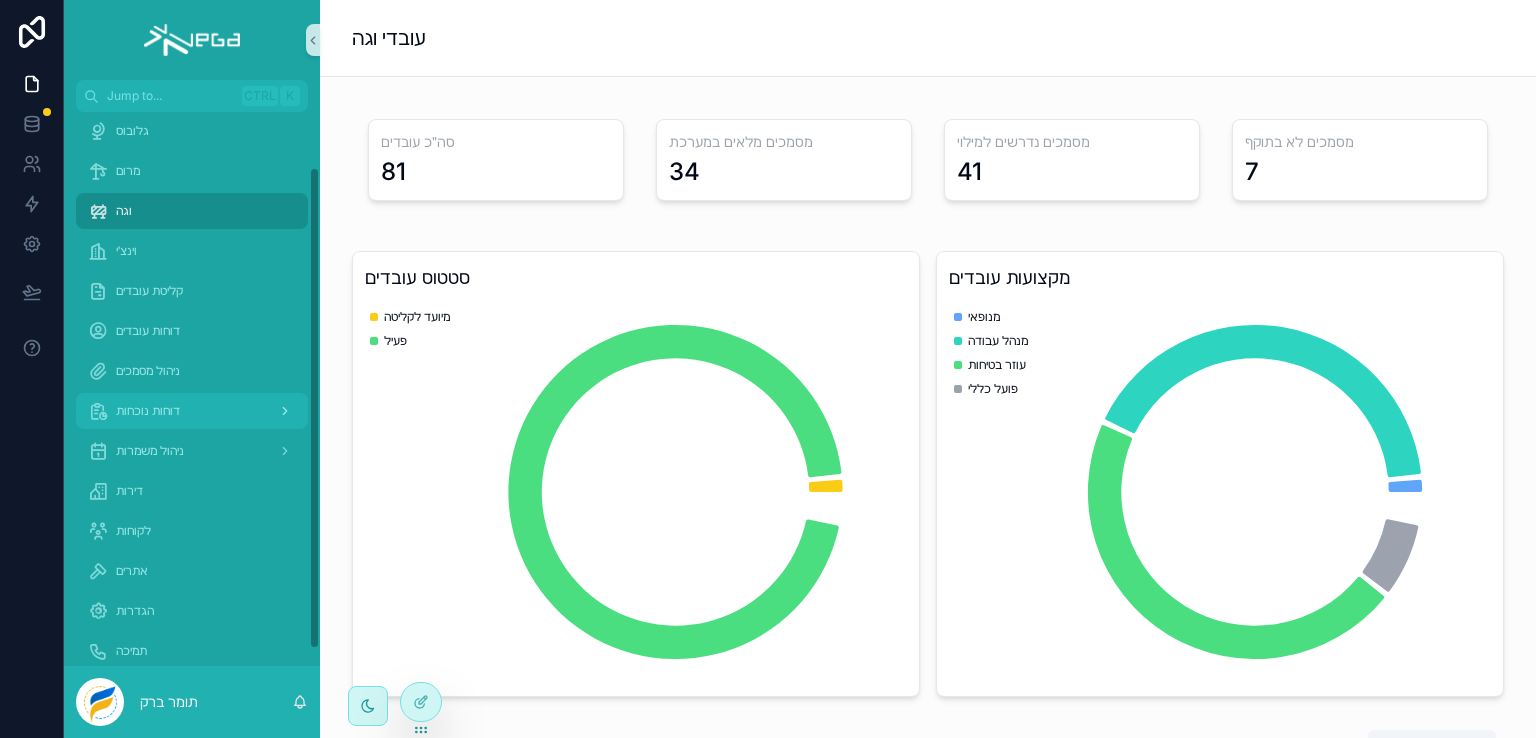 scroll, scrollTop: 82, scrollLeft: 0, axis: vertical 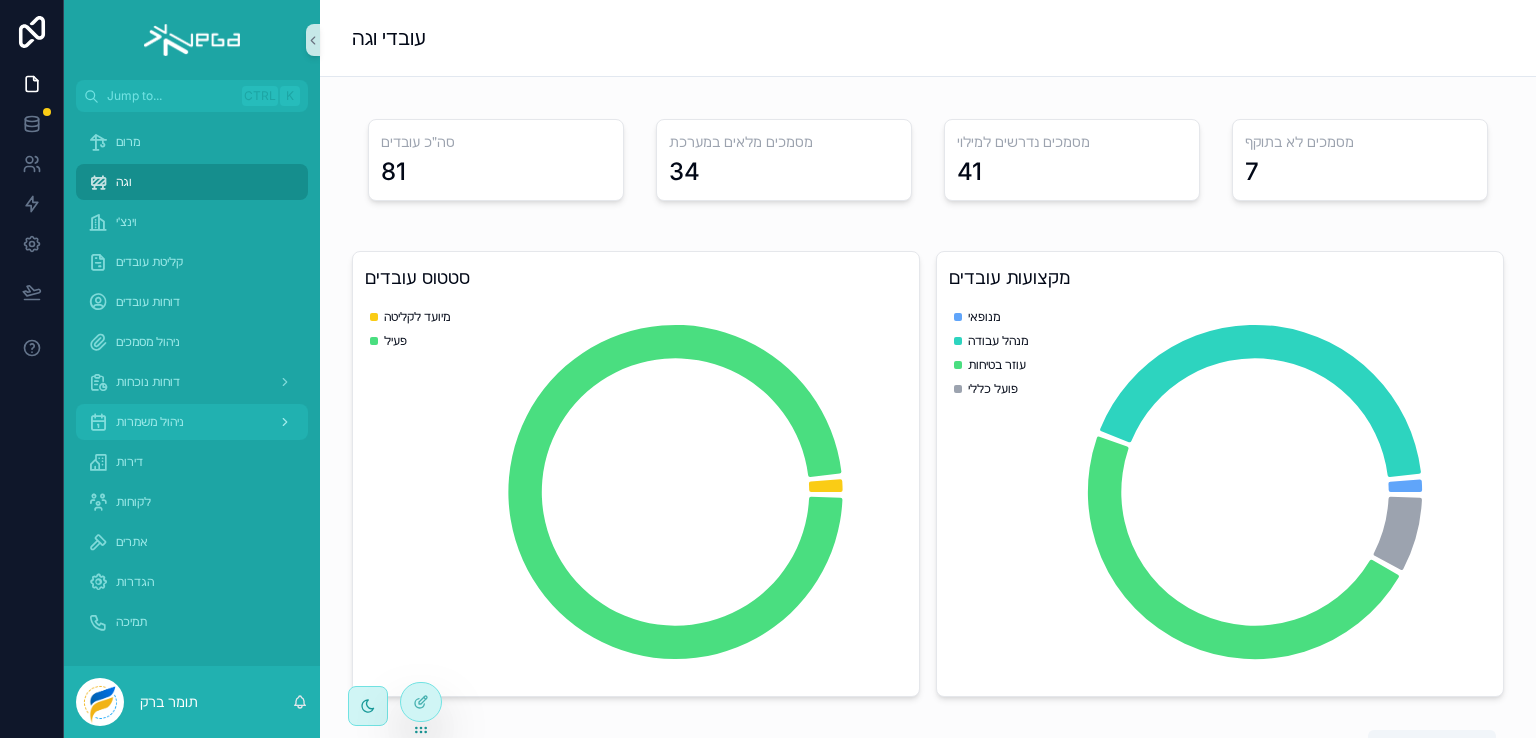 click on "ניהול משמרות" at bounding box center (150, 422) 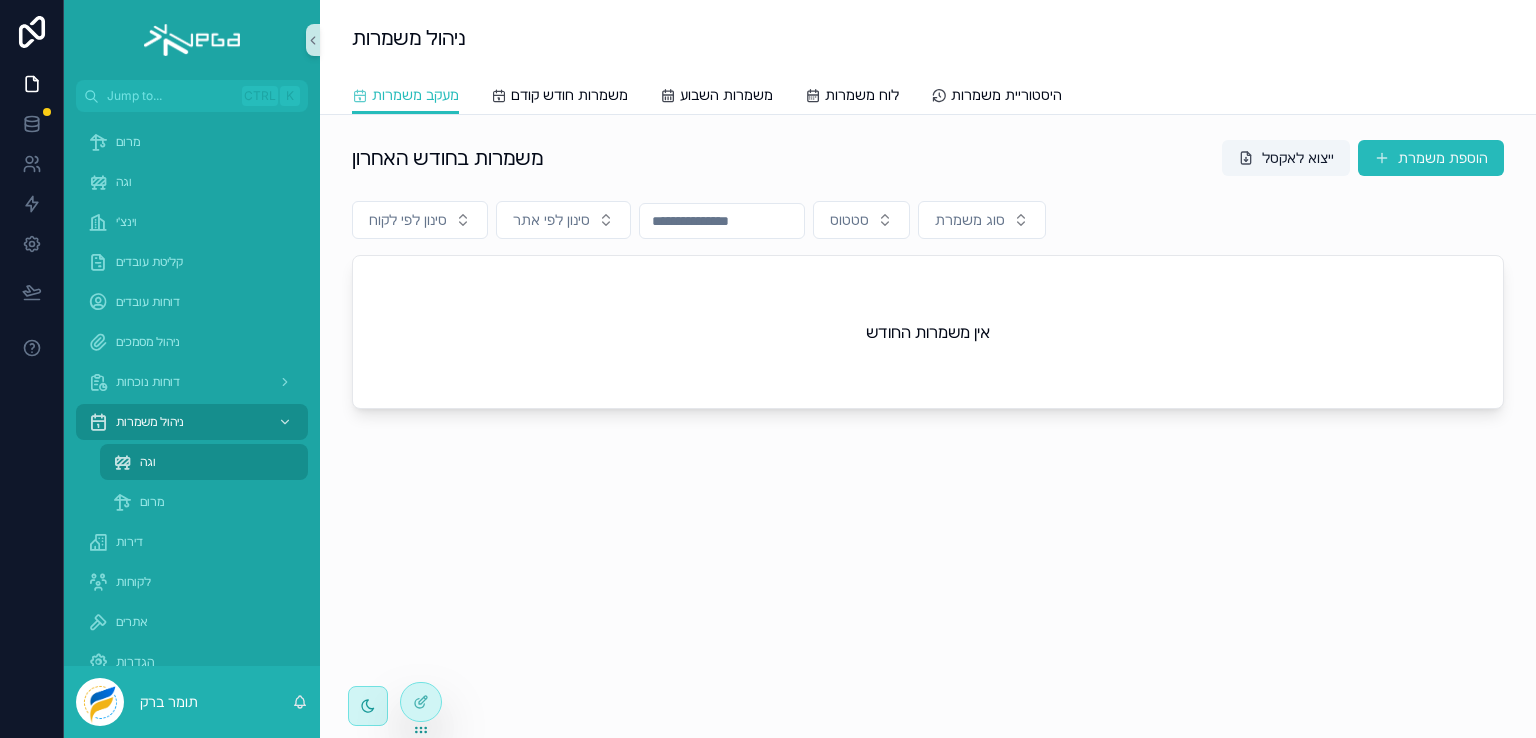 click on "וגה" at bounding box center [148, 462] 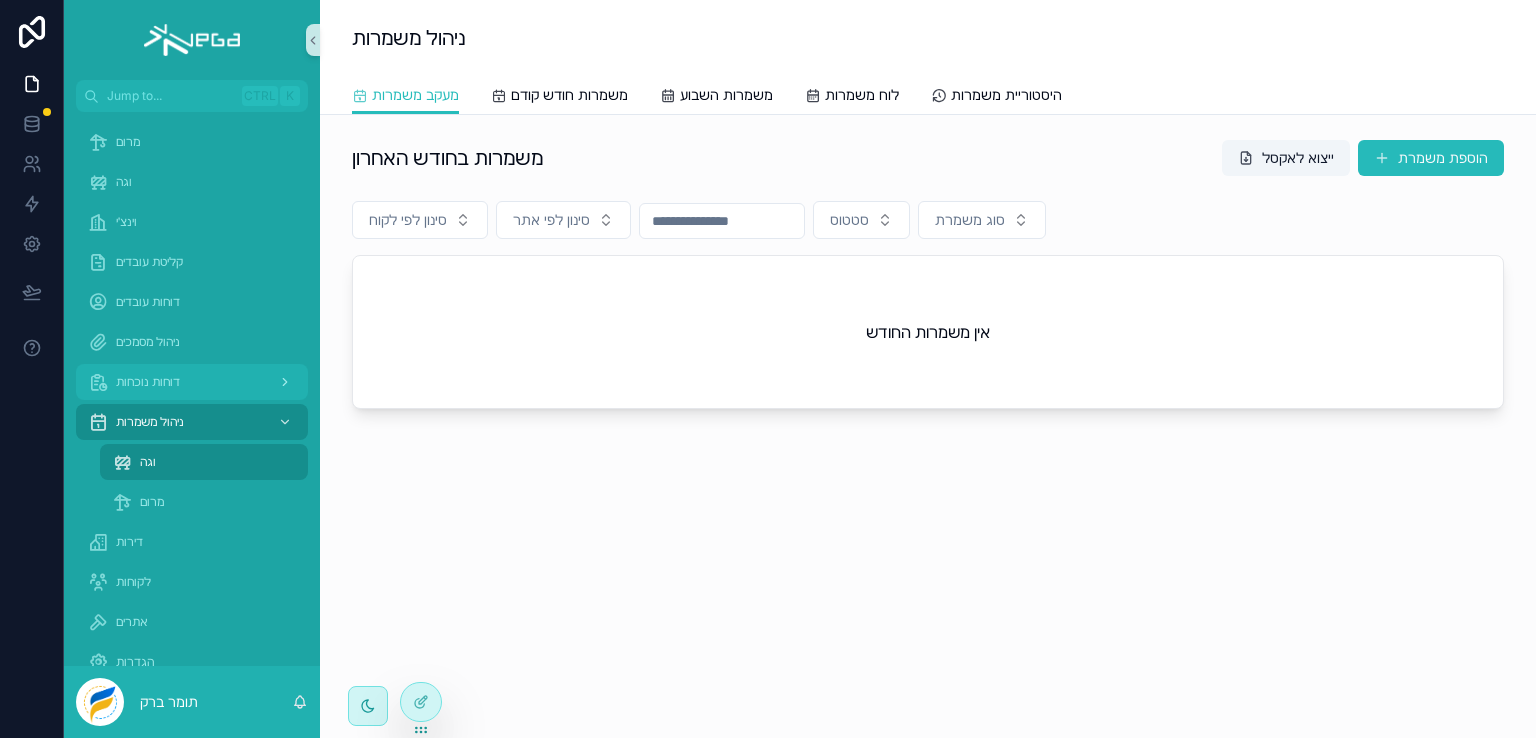 click on "דוחות נוכחות" at bounding box center [148, 382] 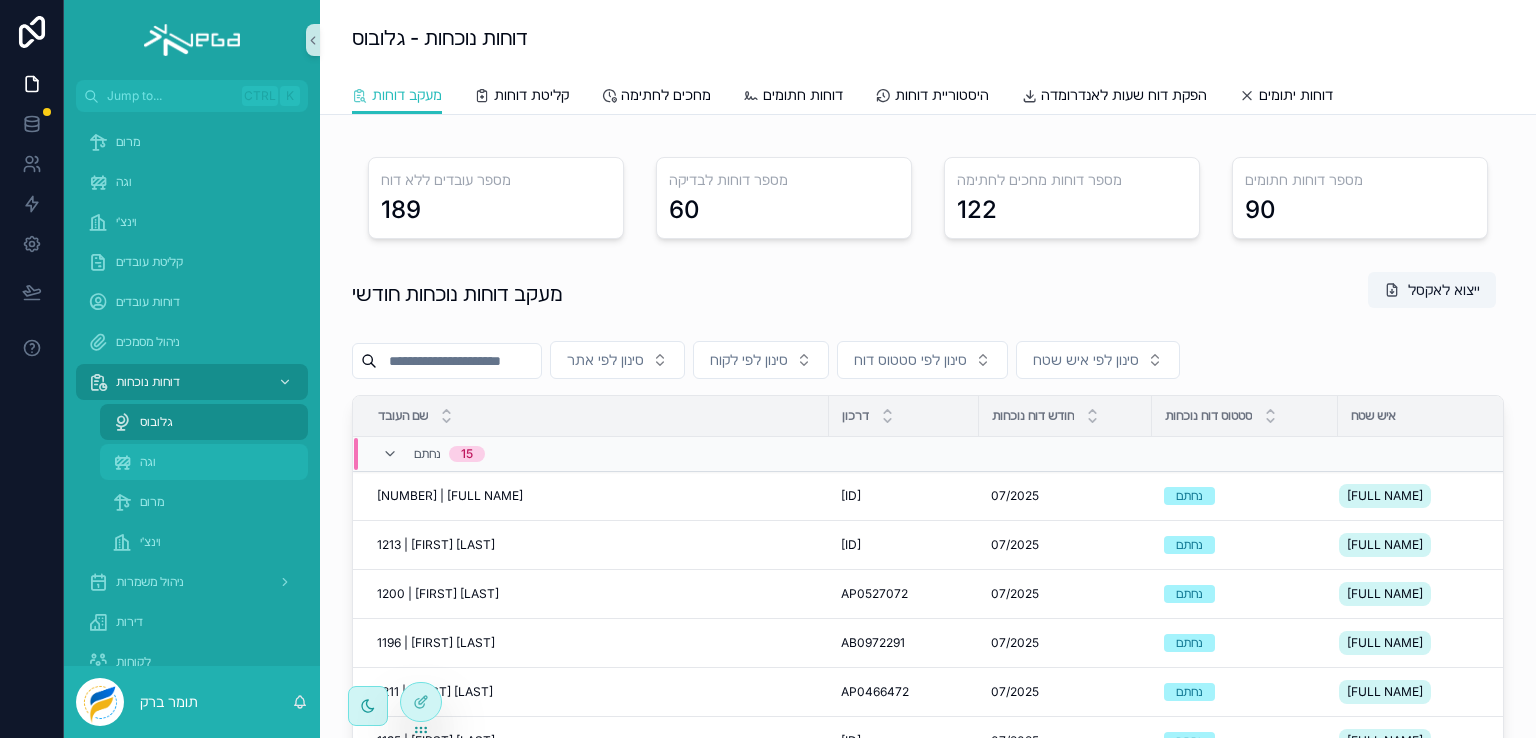 click on "וגה" at bounding box center (148, 462) 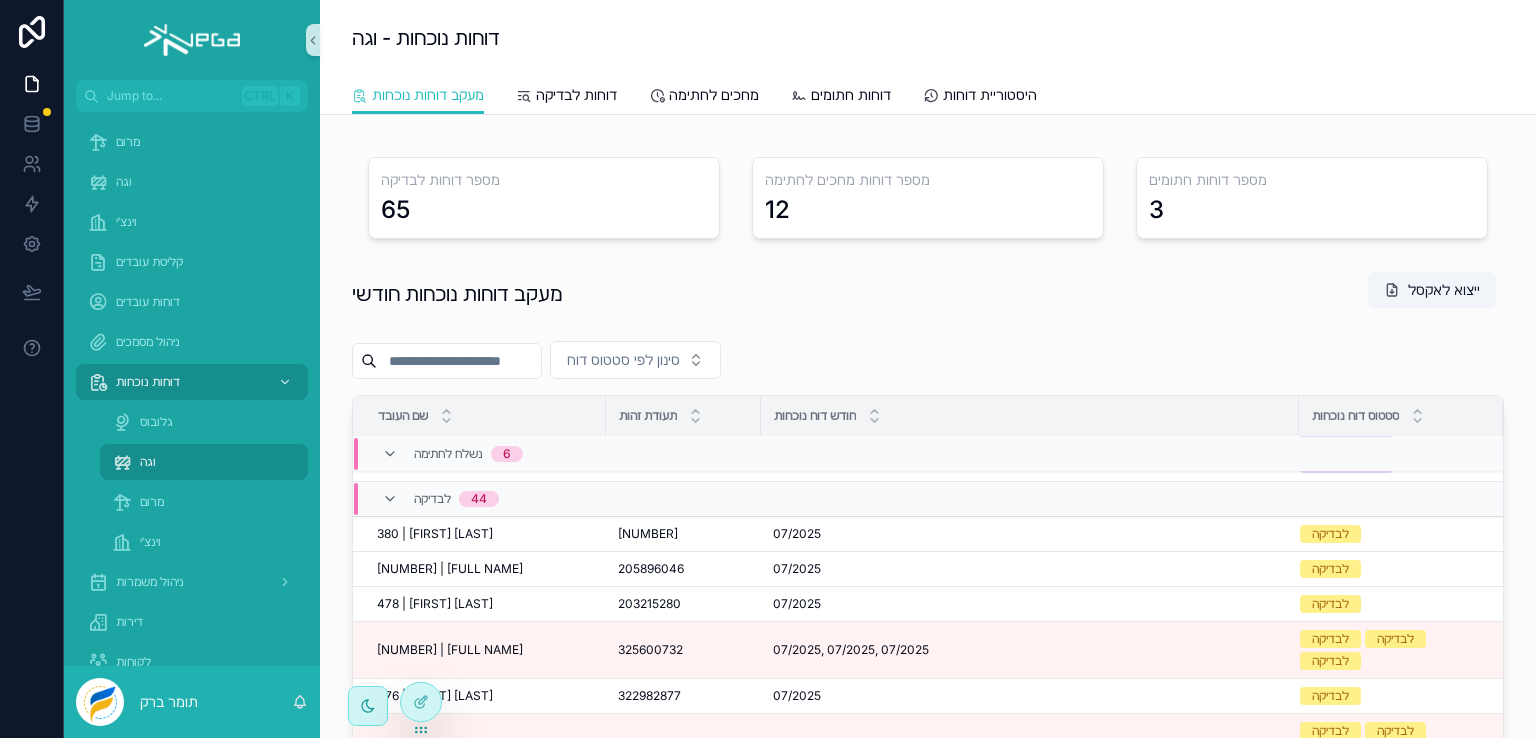 scroll, scrollTop: 0, scrollLeft: 0, axis: both 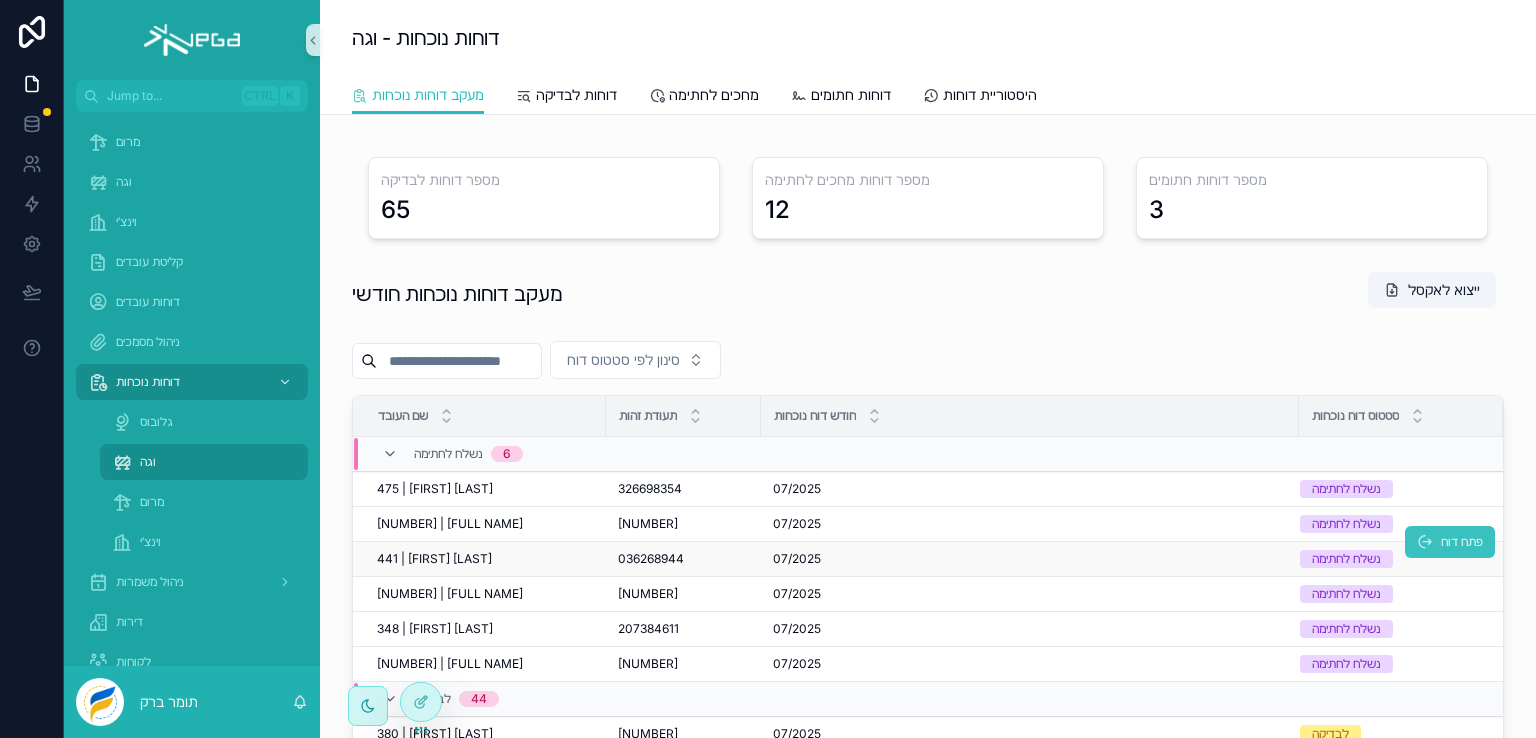 click on "פתח דוח" at bounding box center [1462, 542] 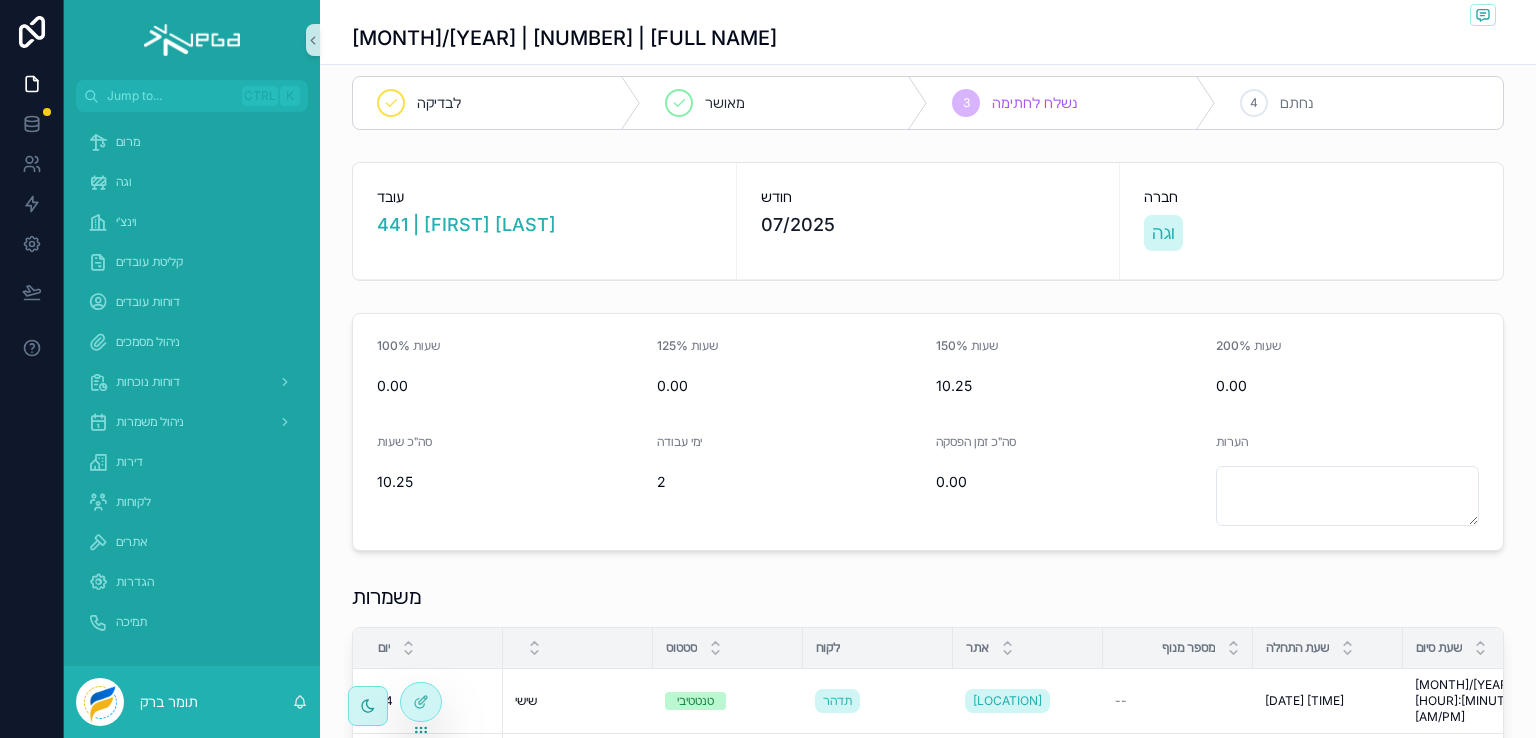 scroll, scrollTop: 0, scrollLeft: 0, axis: both 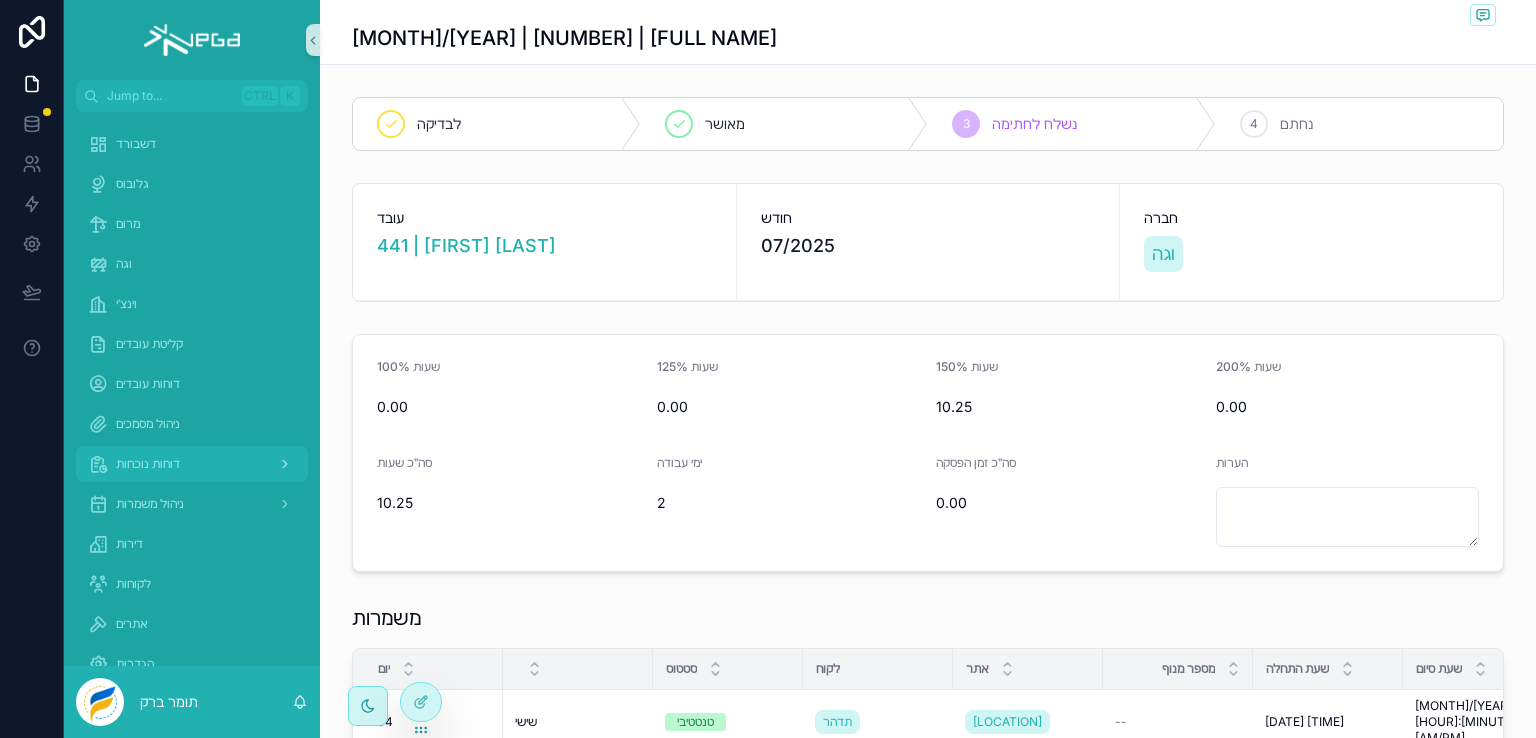 click on "דוחות נוכחות" at bounding box center (148, 464) 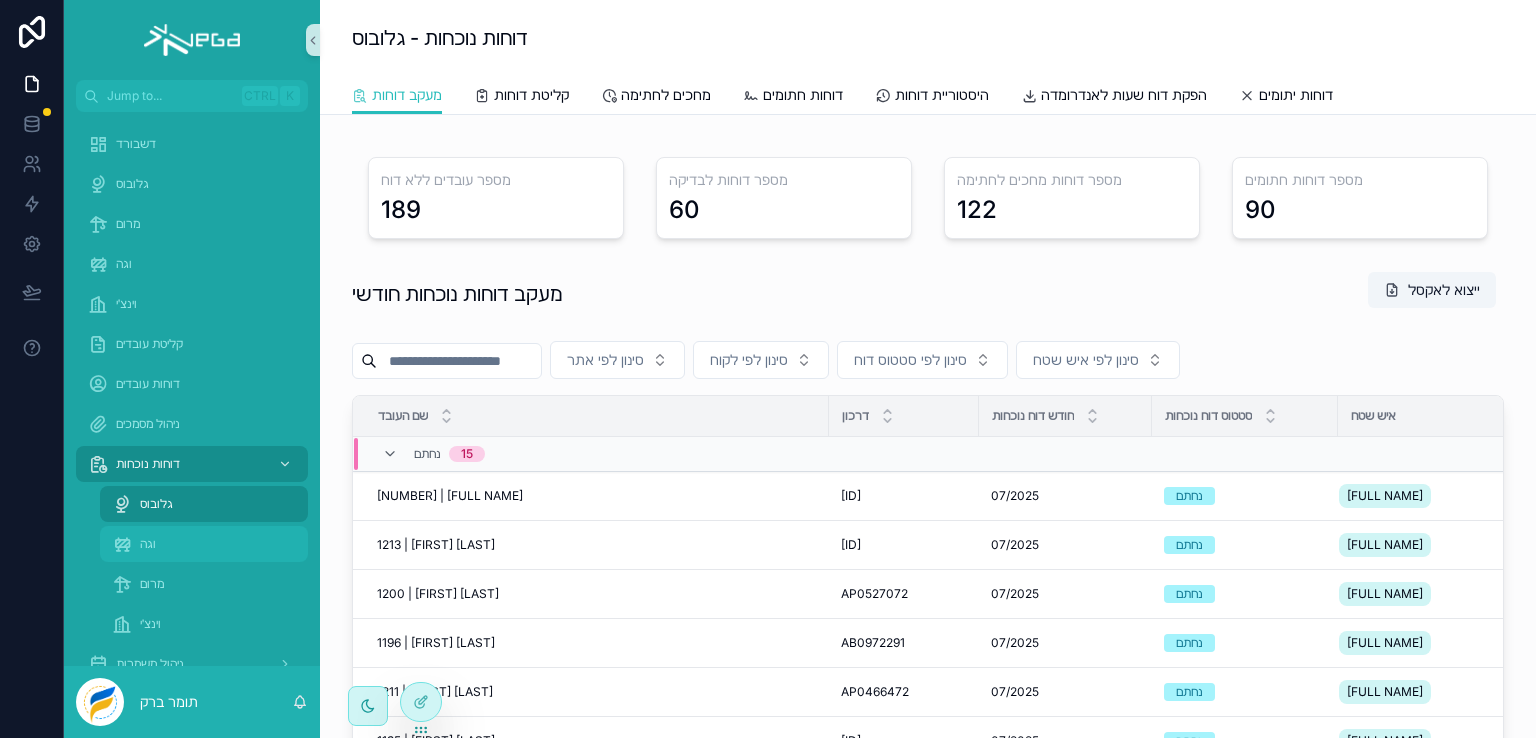 click on "וגה" at bounding box center (148, 544) 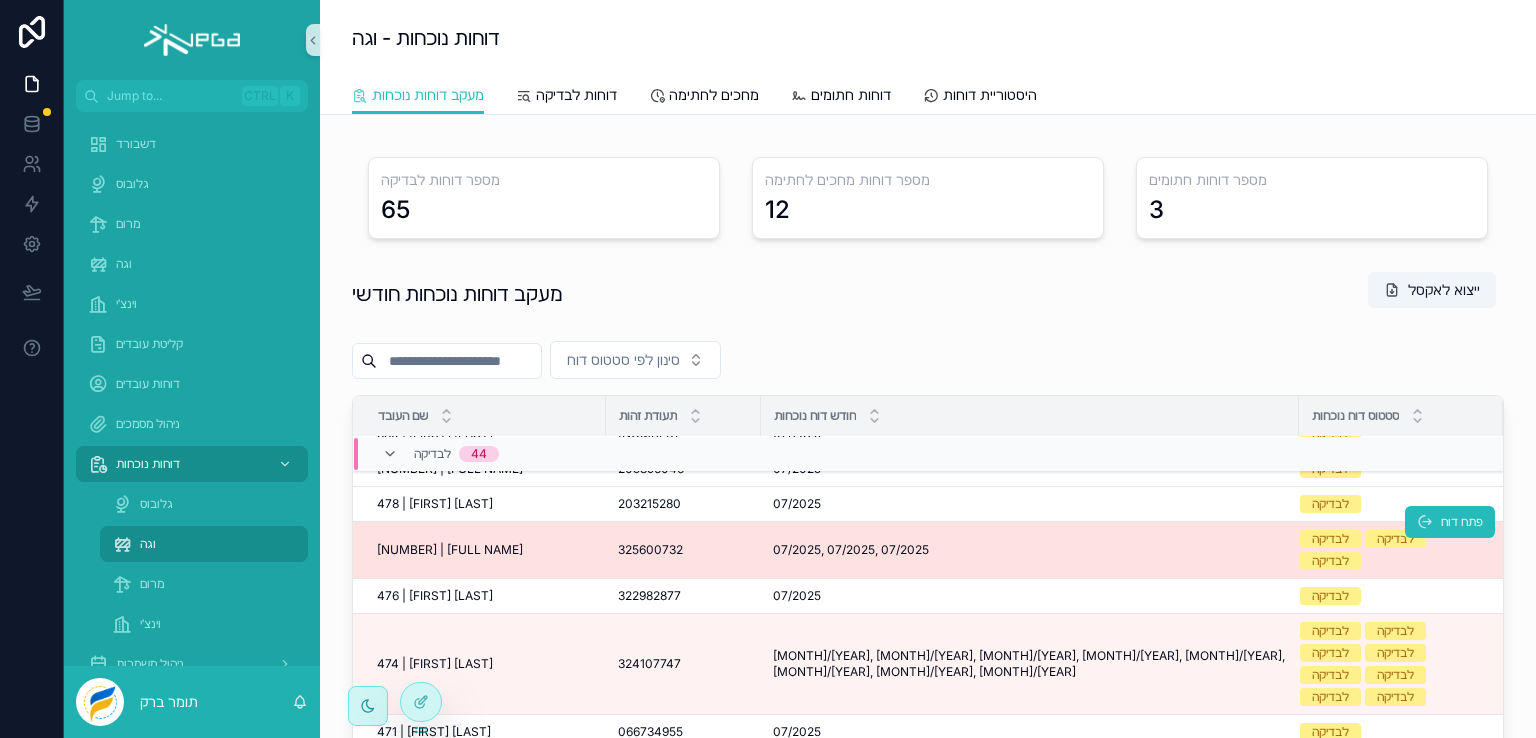scroll, scrollTop: 0, scrollLeft: 0, axis: both 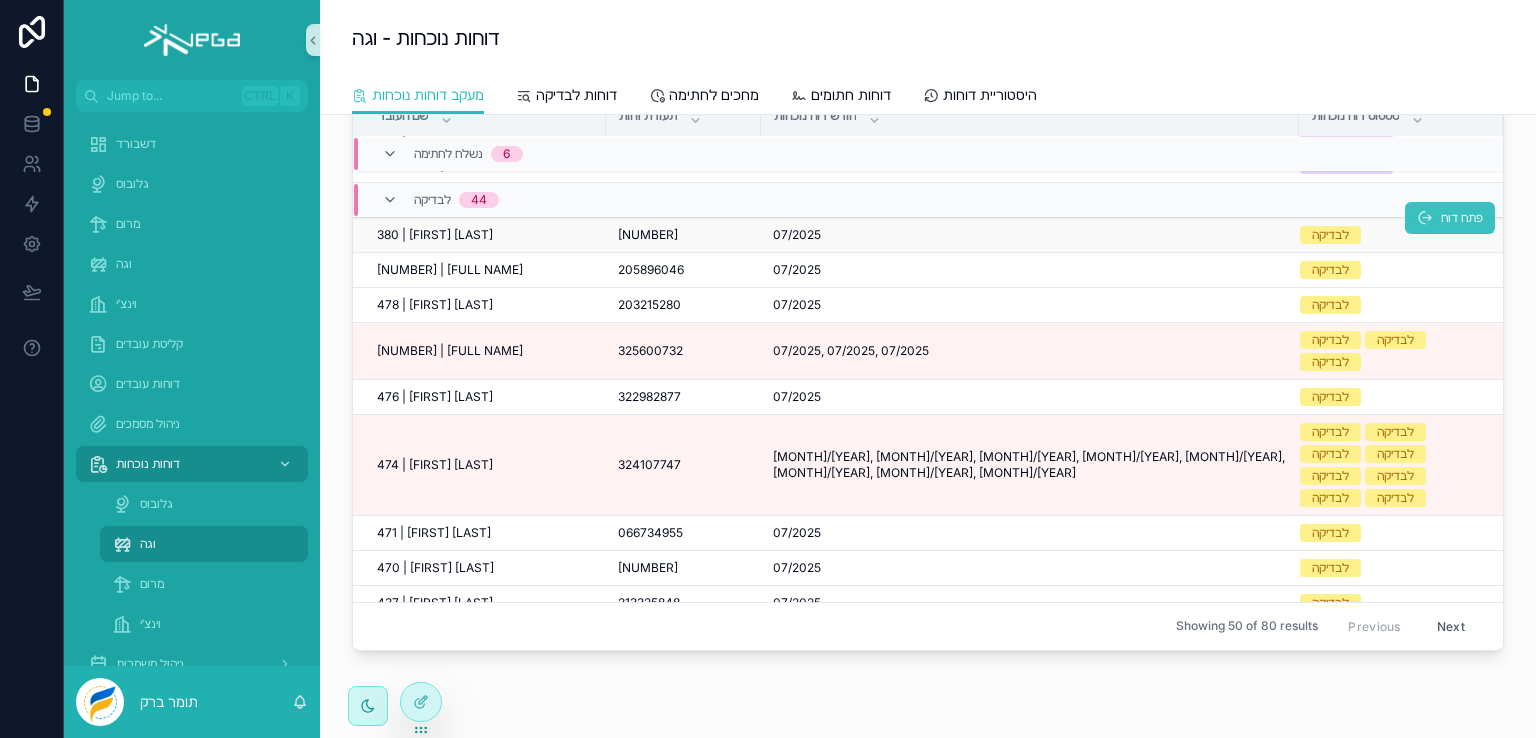 click on "פתח דוח" at bounding box center (1462, 218) 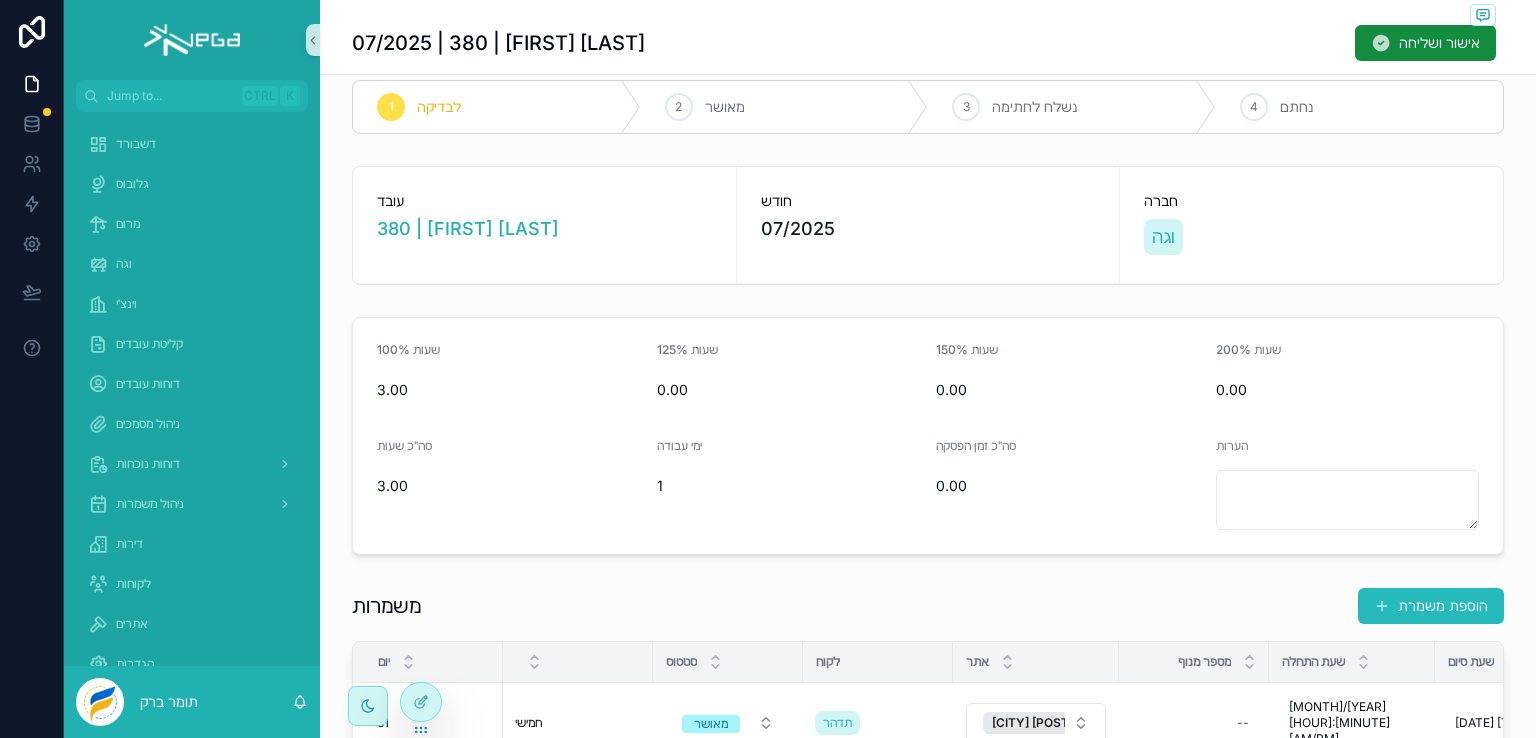 scroll, scrollTop: 0, scrollLeft: 0, axis: both 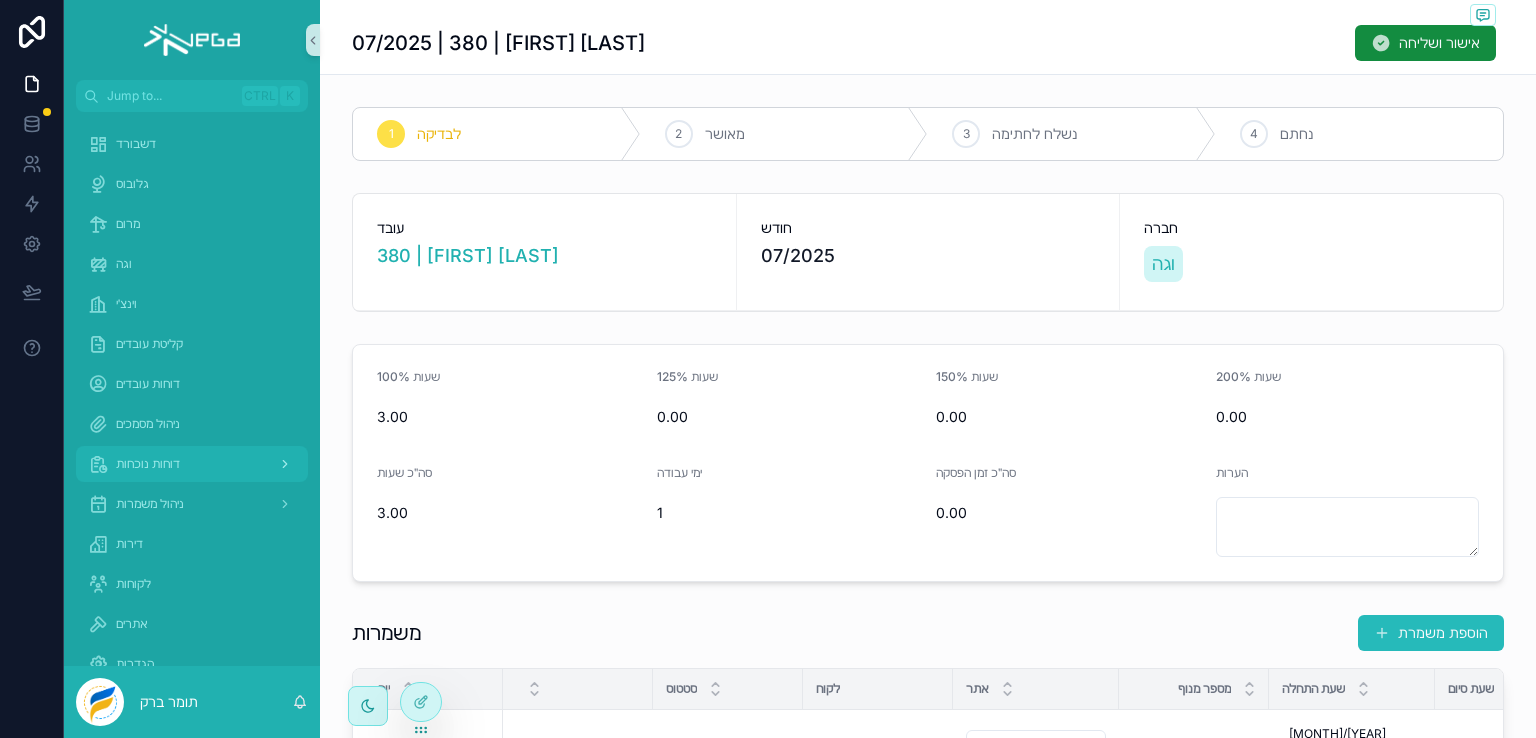 click on "דוחות נוכחות" at bounding box center (148, 464) 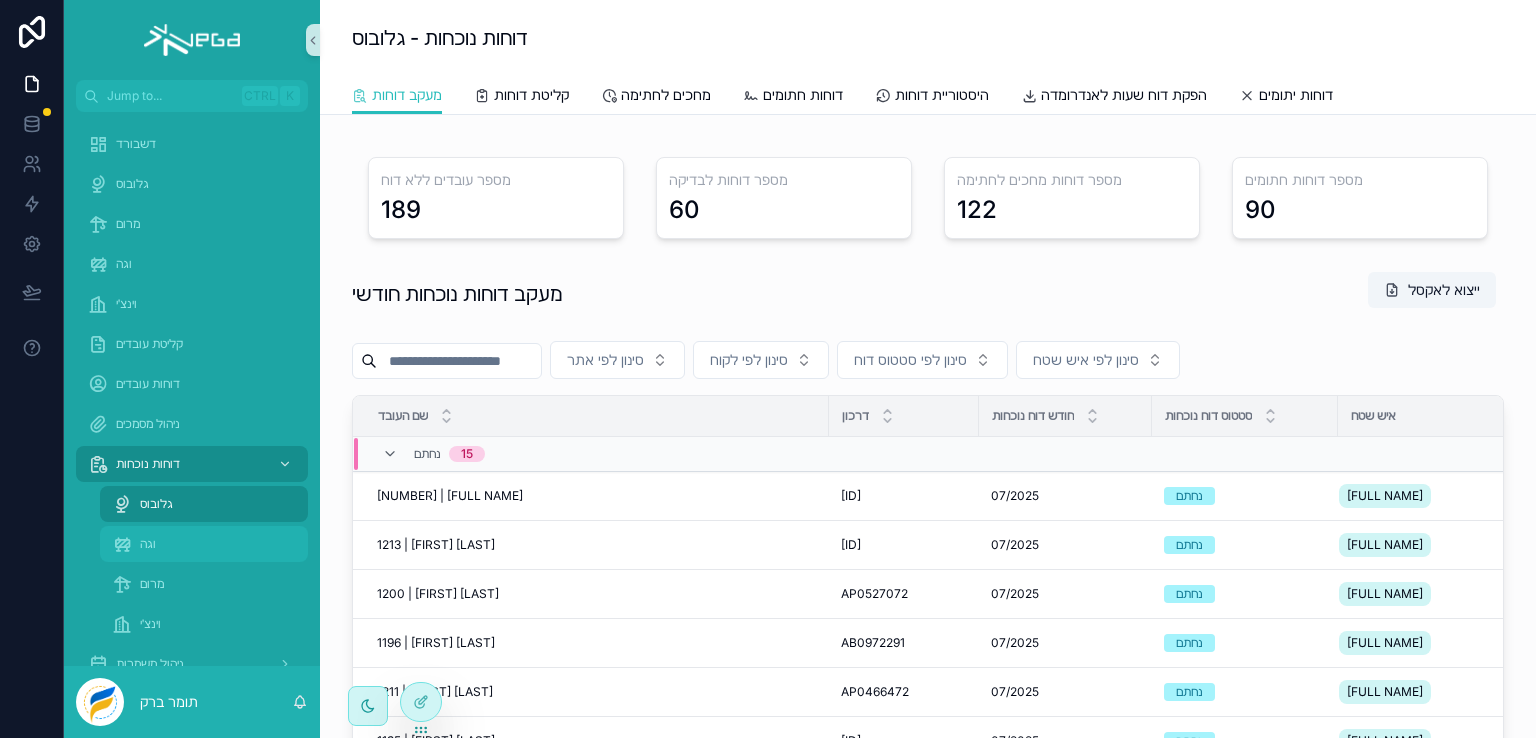click on "וגה" at bounding box center [148, 544] 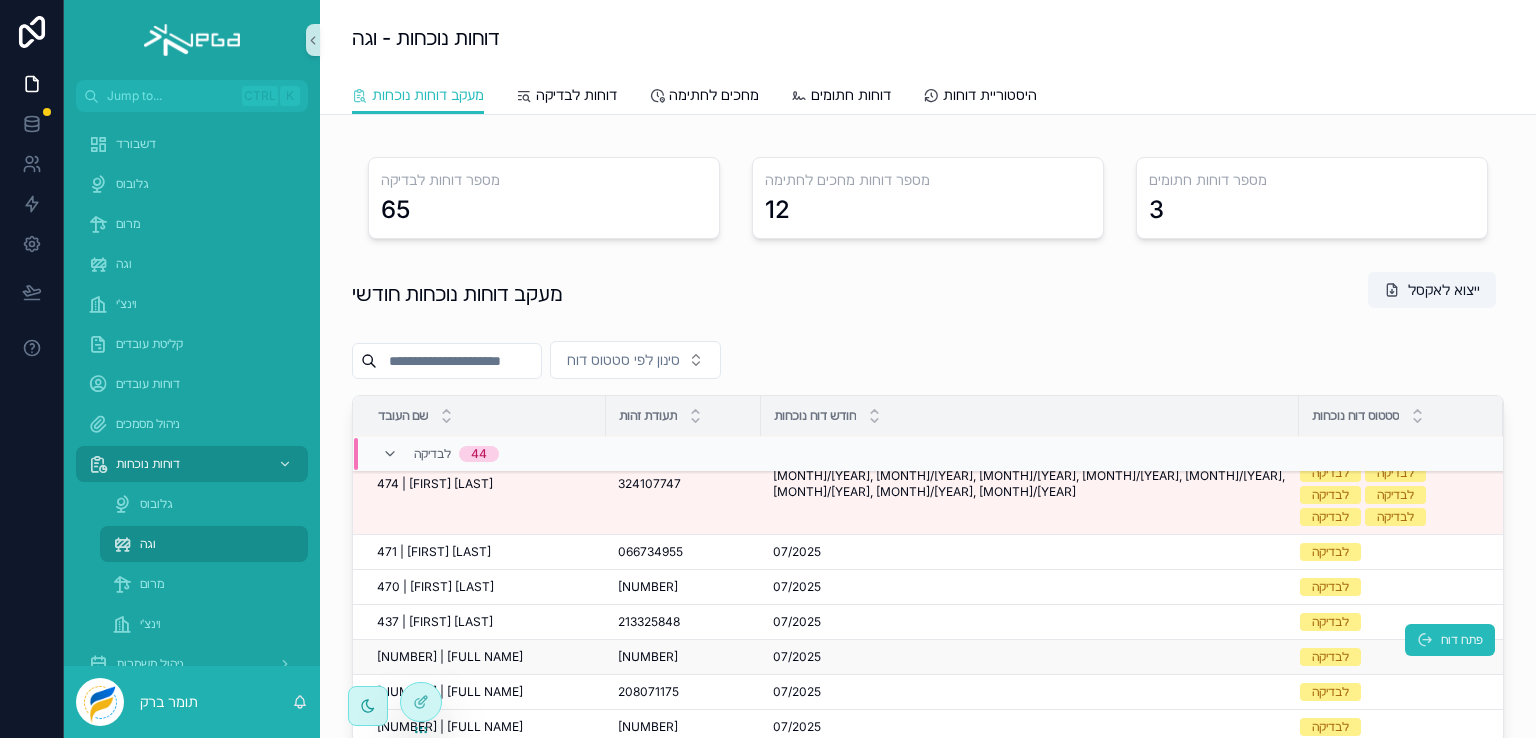 scroll, scrollTop: 528, scrollLeft: 0, axis: vertical 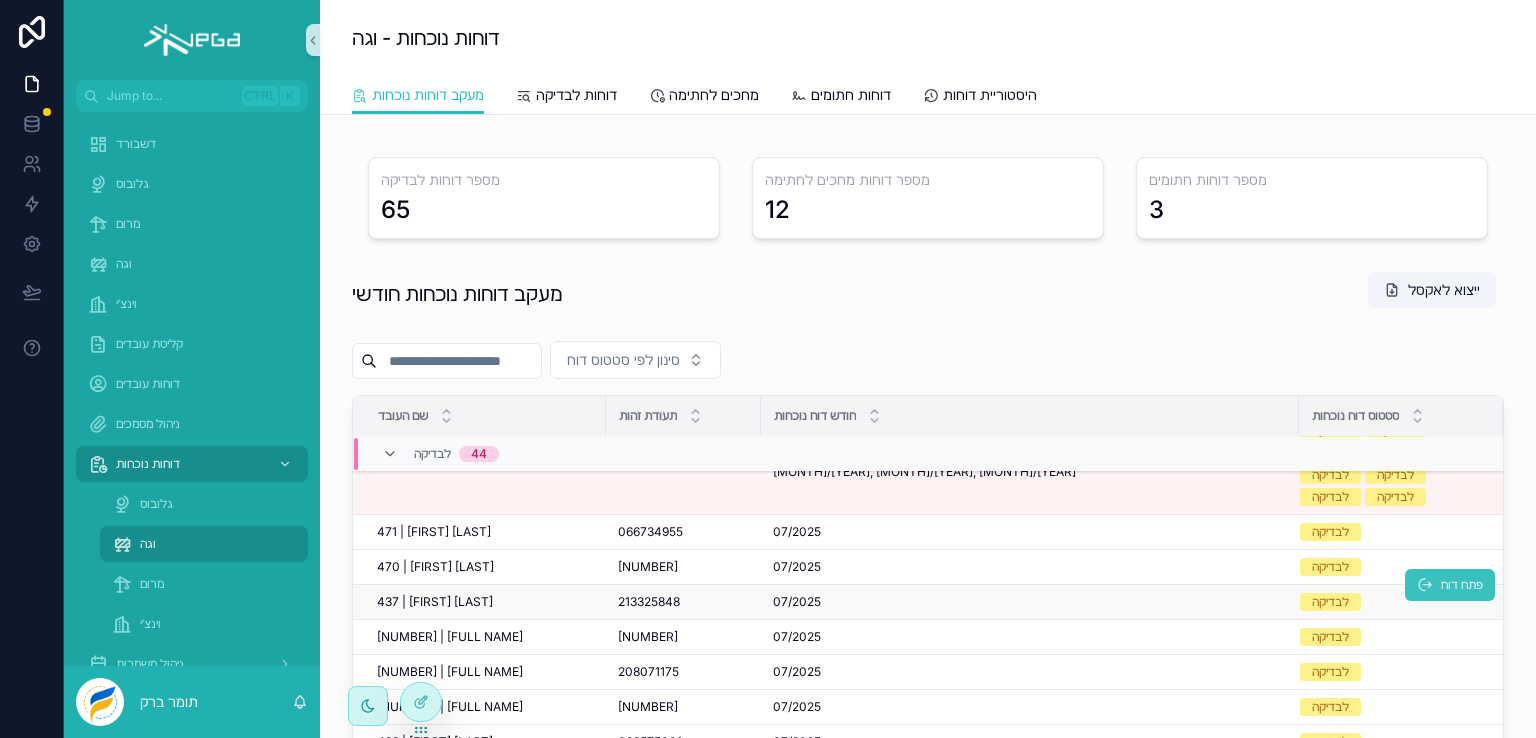 click on "פתח דוח" at bounding box center [1462, 585] 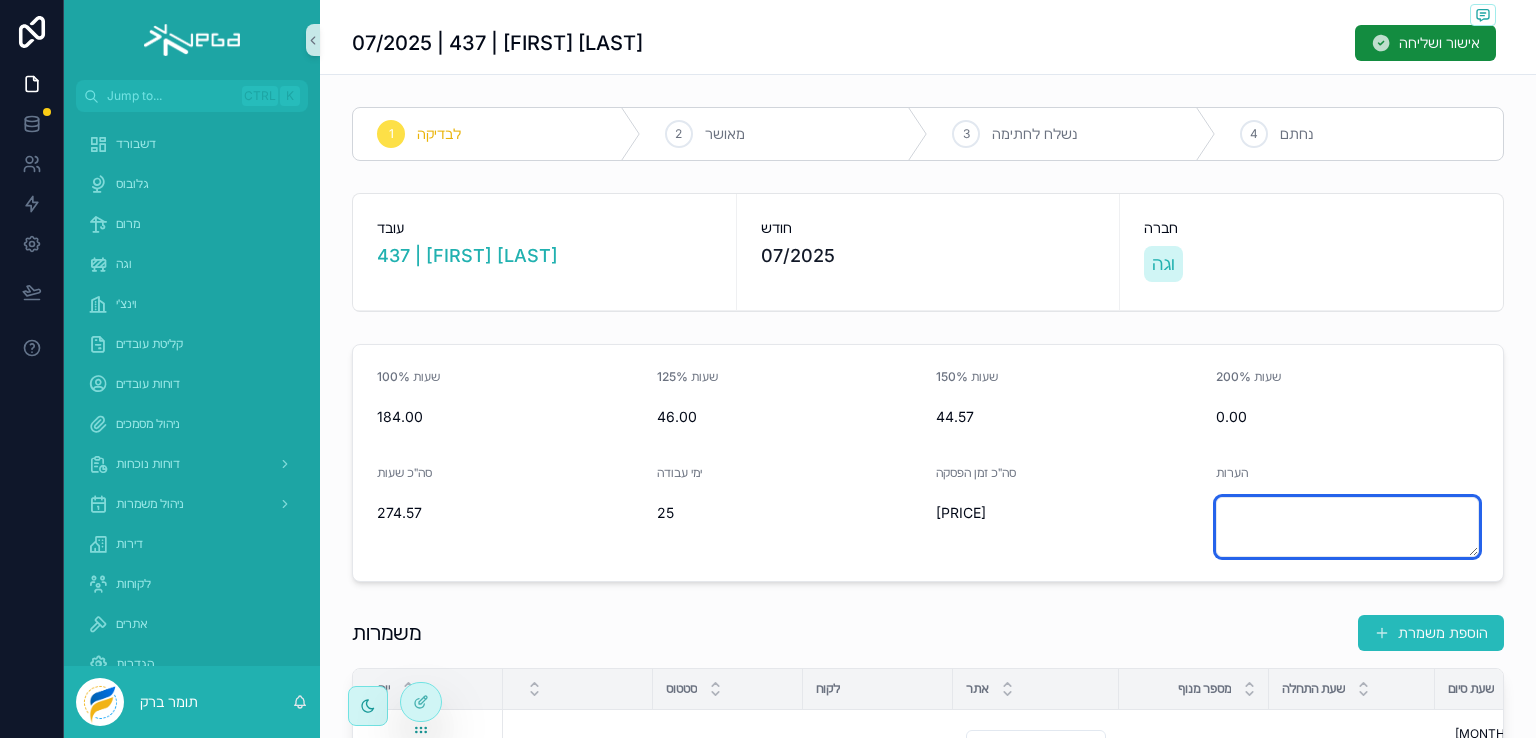 click at bounding box center [1348, 527] 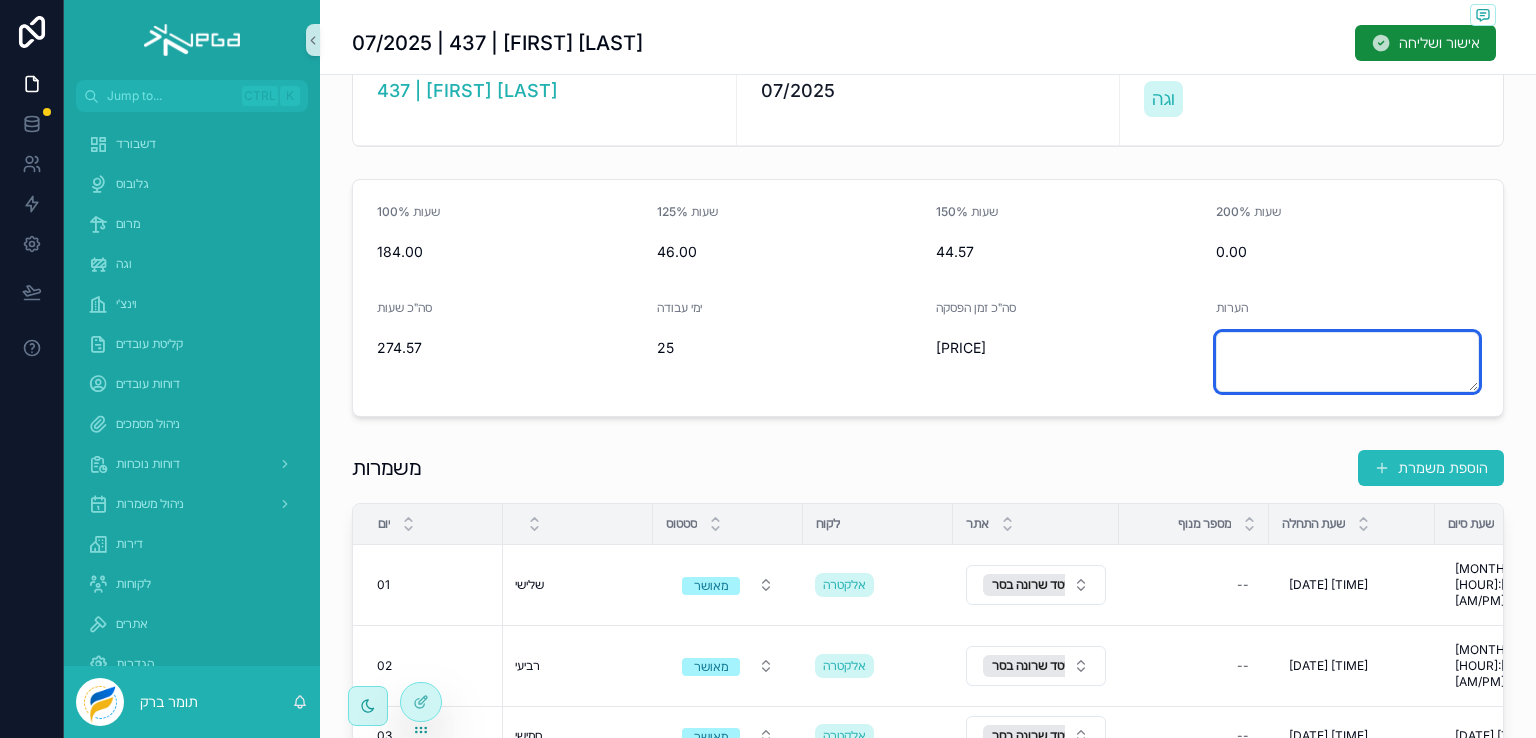 scroll, scrollTop: 200, scrollLeft: 0, axis: vertical 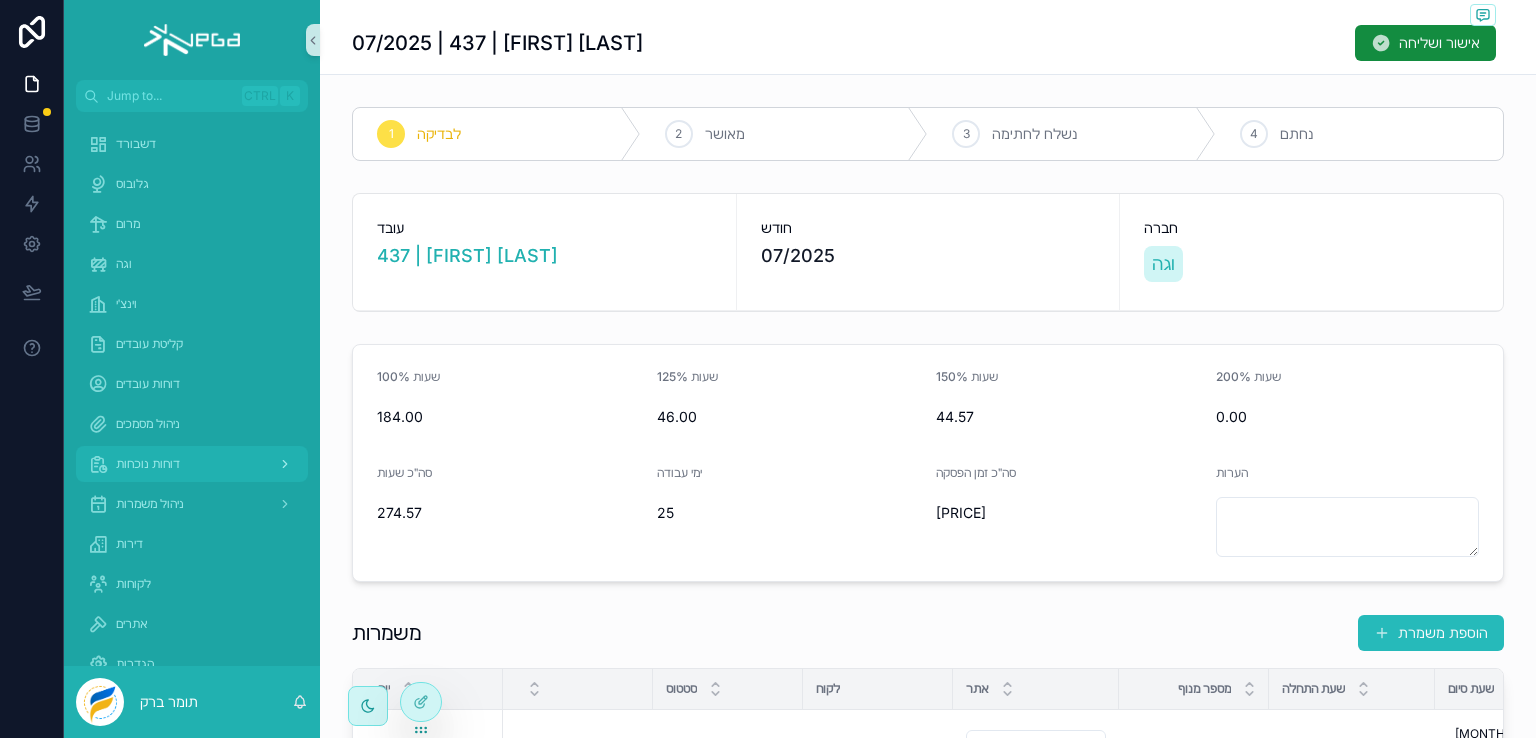 click on "דוחות נוכחות" at bounding box center (148, 464) 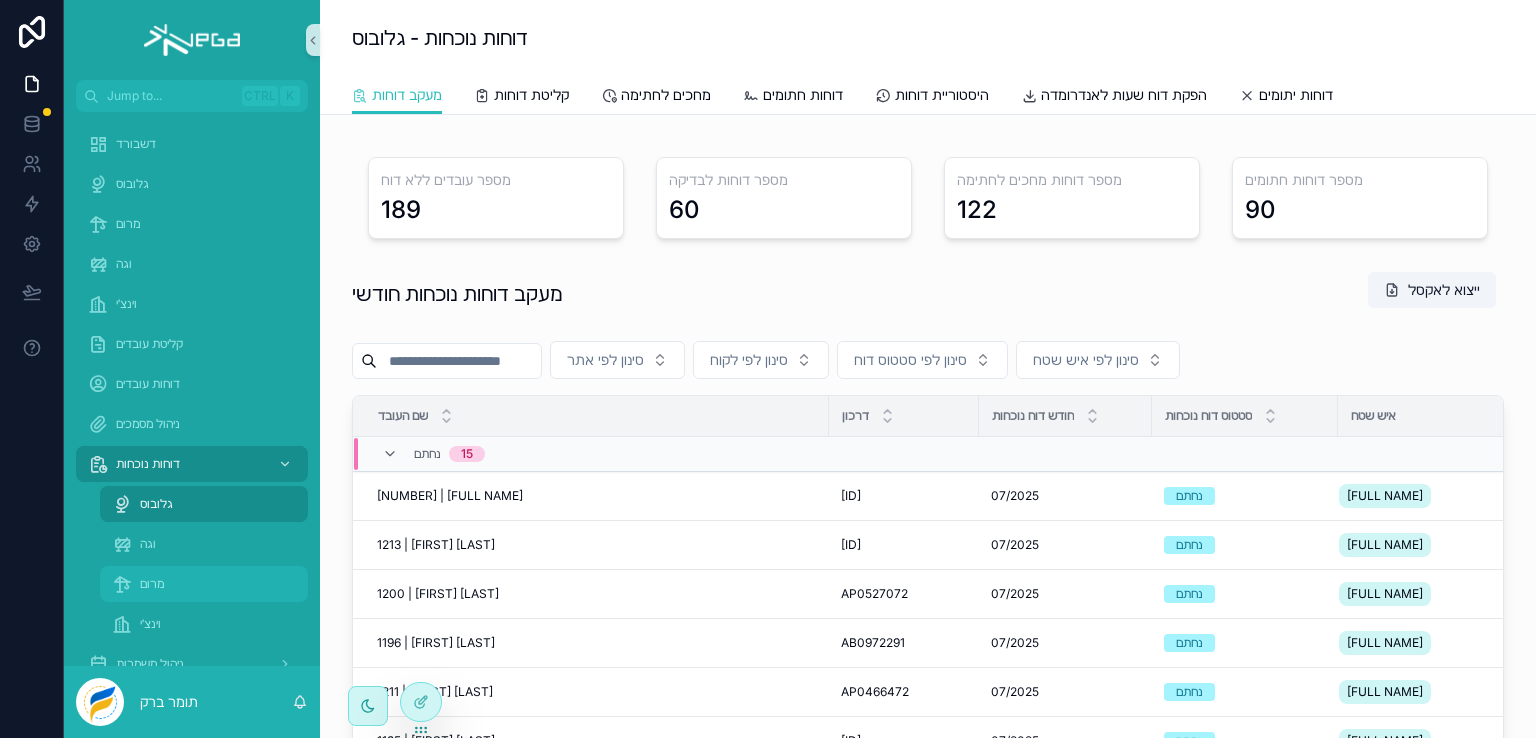 click on "מרום" at bounding box center [152, 584] 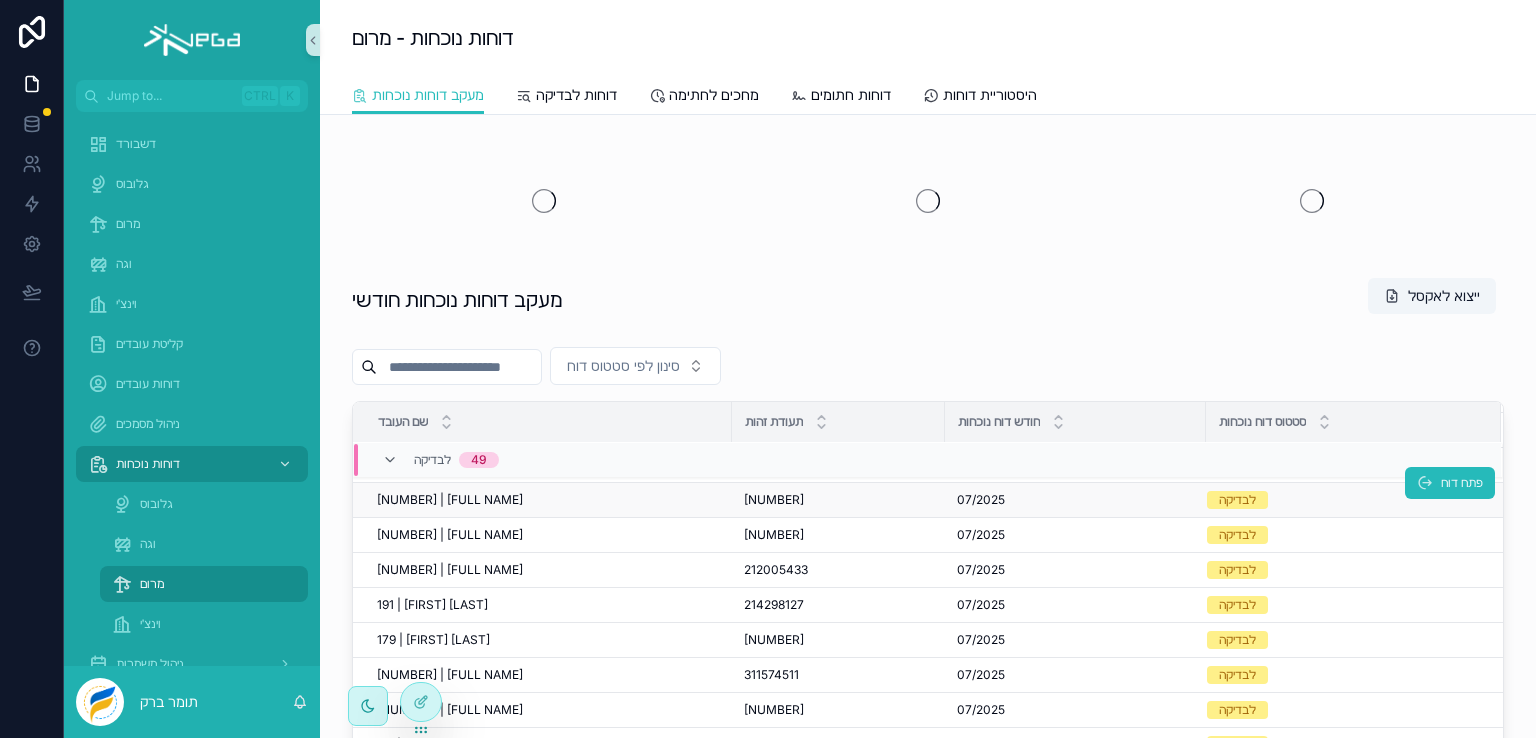 scroll, scrollTop: 200, scrollLeft: 0, axis: vertical 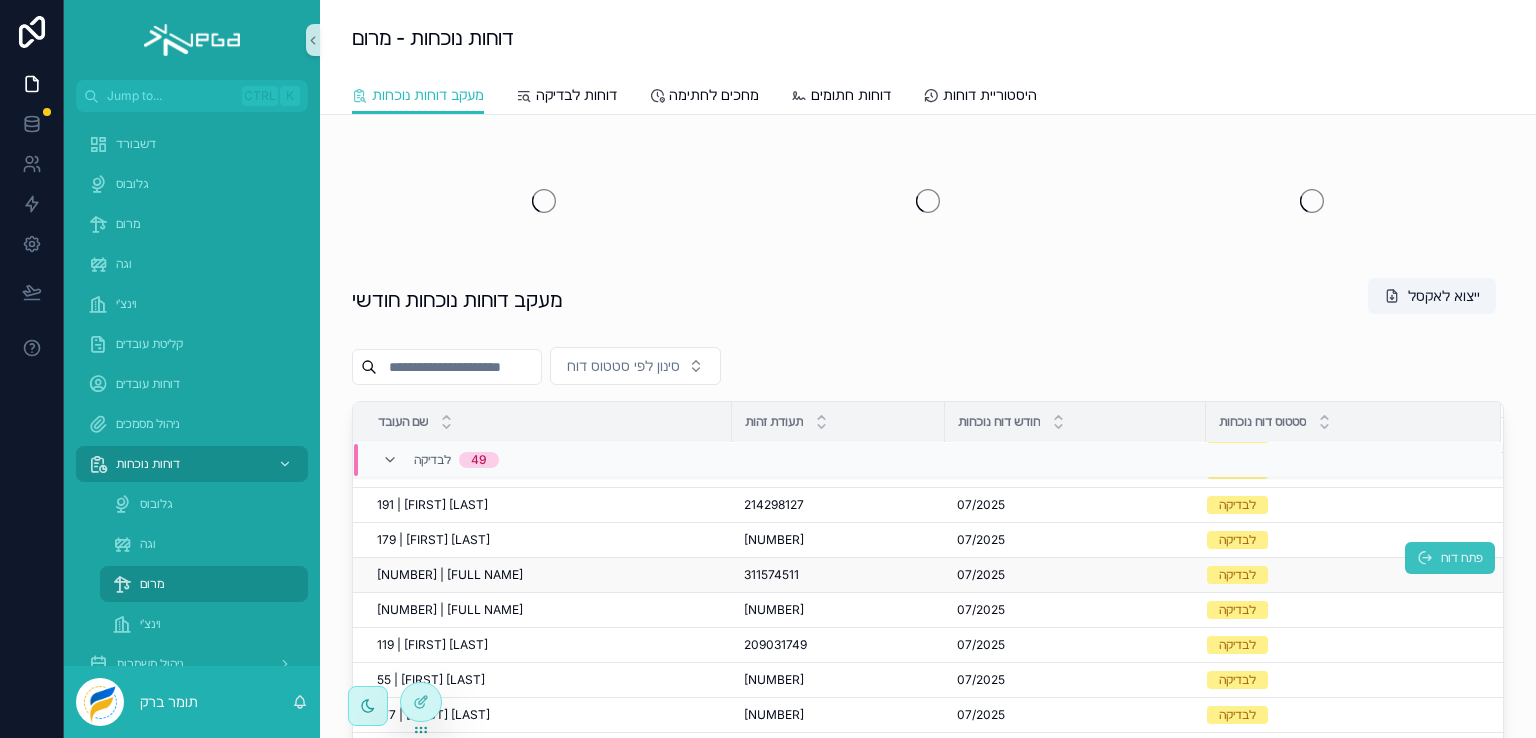 click on "פתח דוח" at bounding box center [1450, 558] 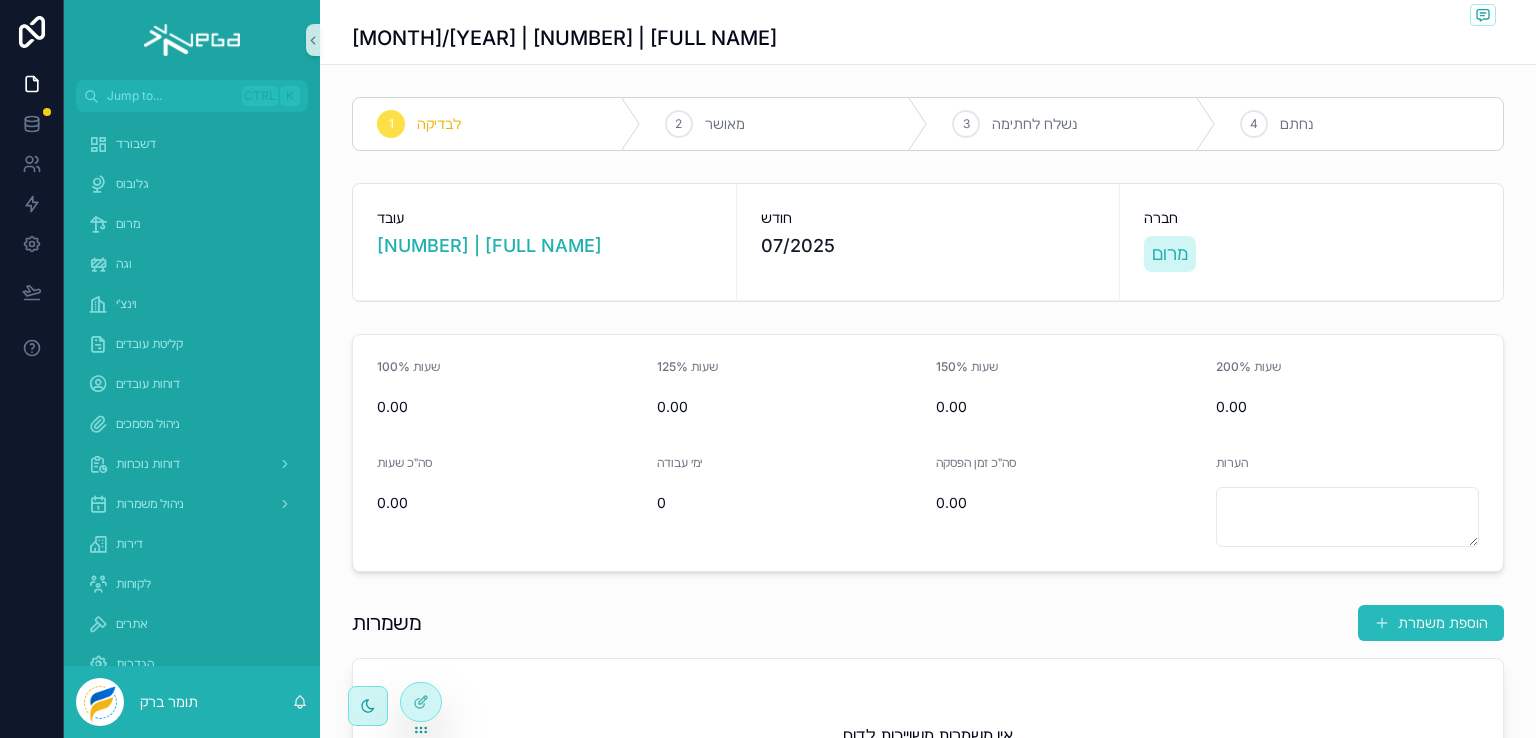 scroll, scrollTop: 0, scrollLeft: 0, axis: both 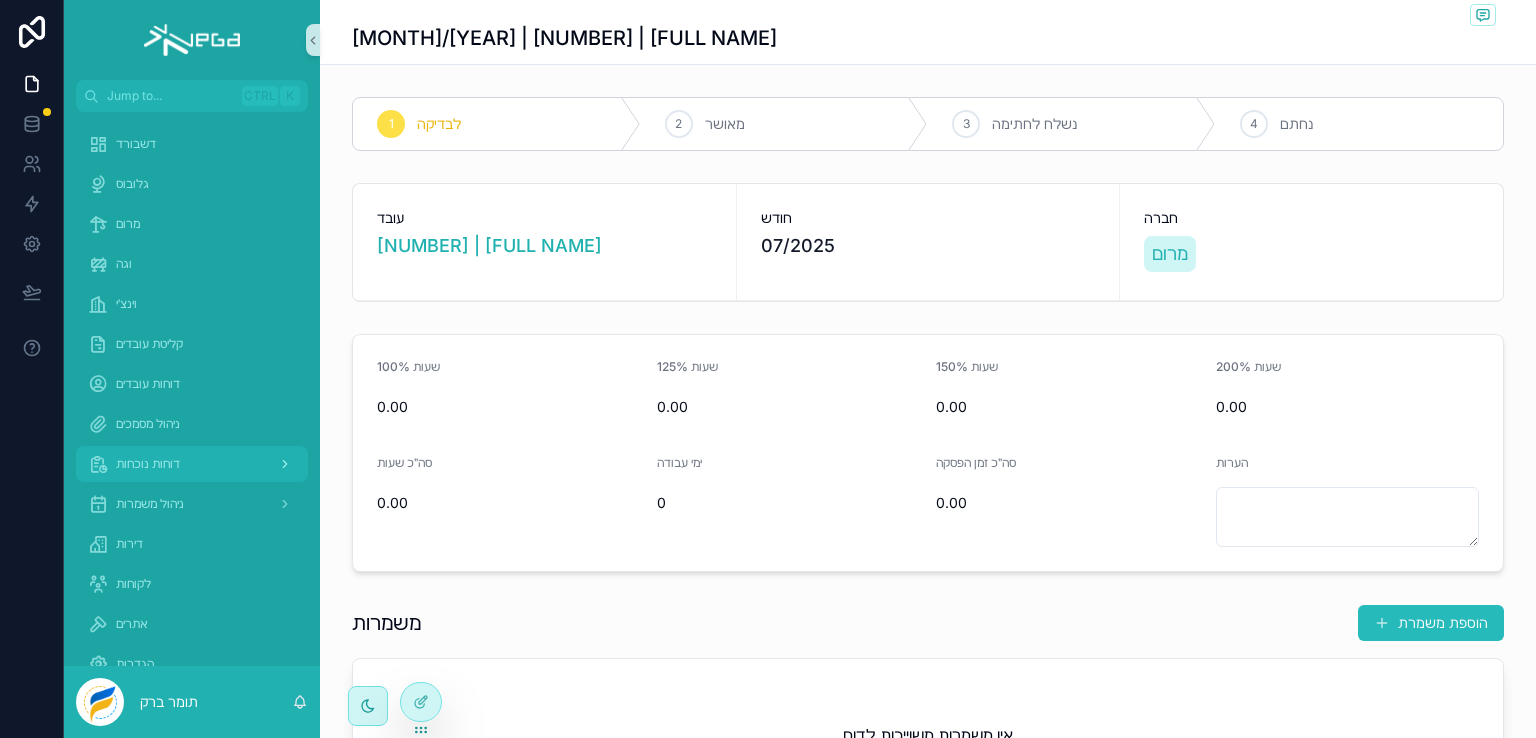 click on "דוחות נוכחות" at bounding box center (148, 464) 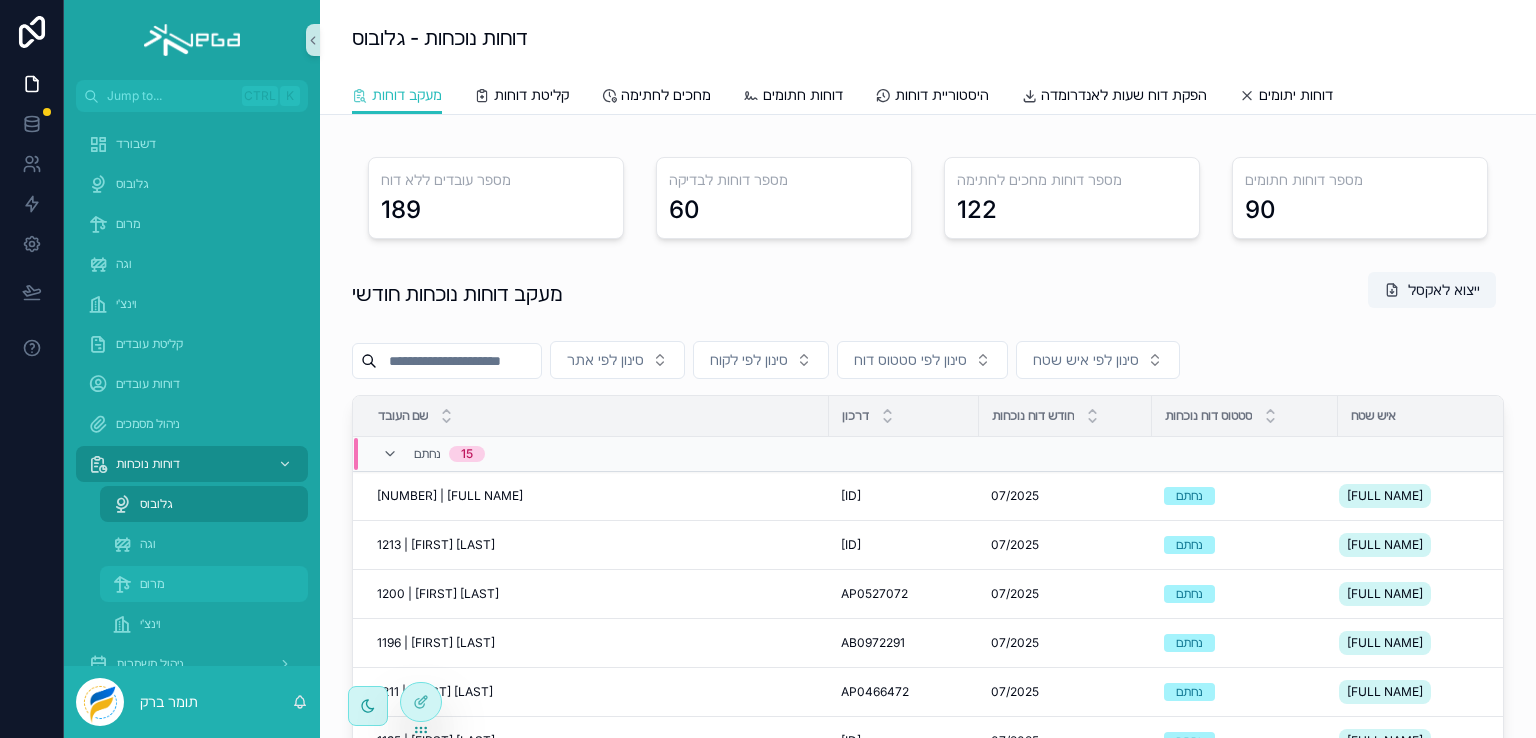 click on "מרום" at bounding box center (152, 584) 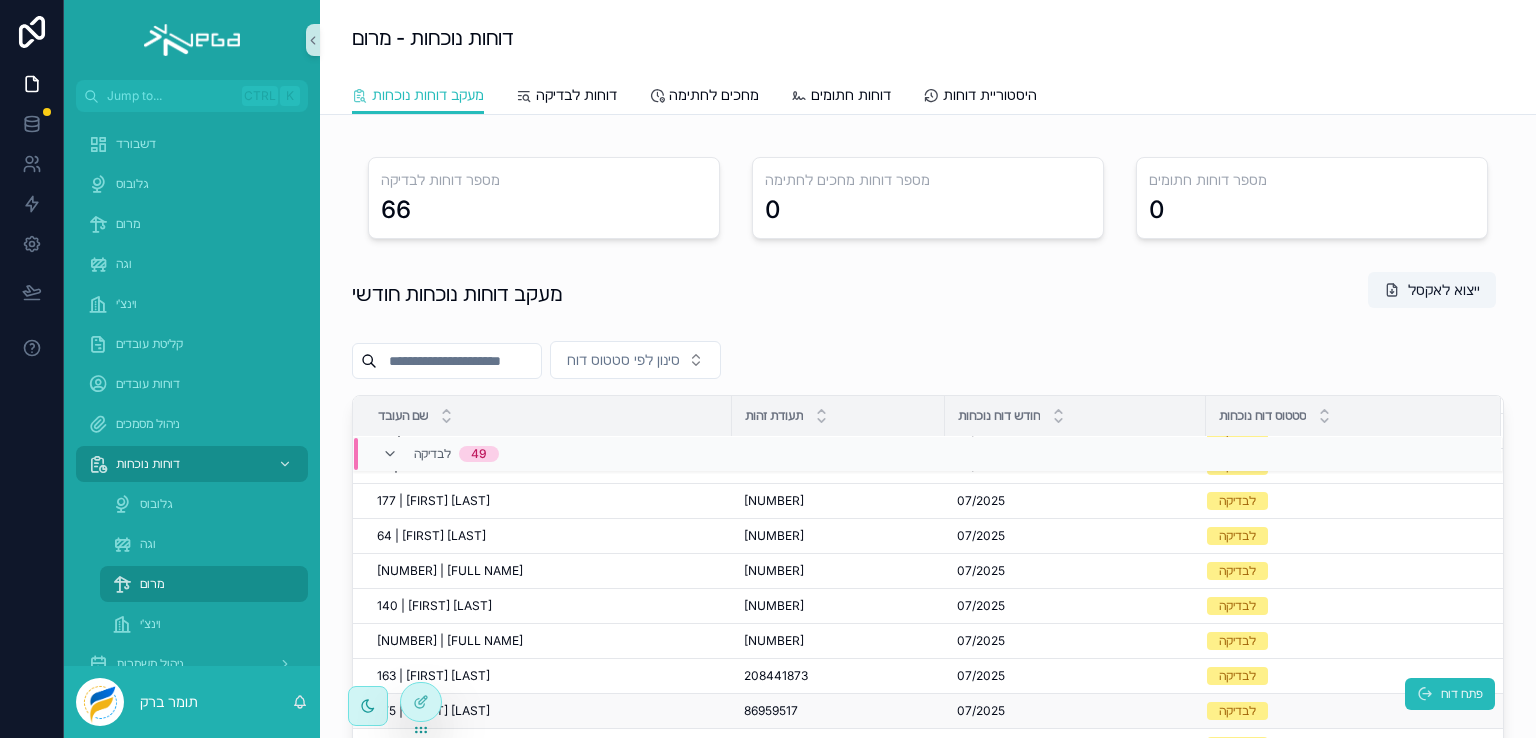 scroll, scrollTop: 529, scrollLeft: 0, axis: vertical 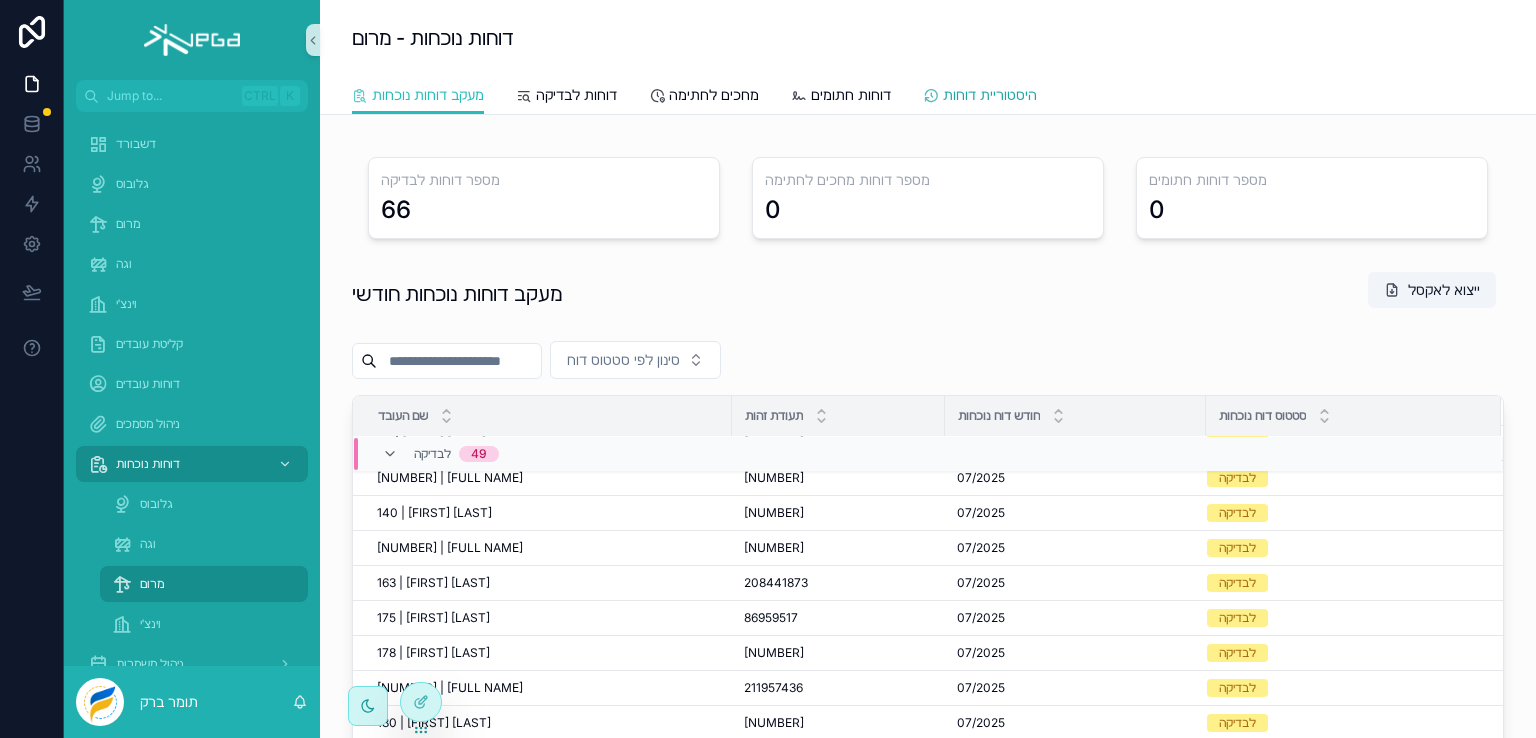 click on "היסטוריית דוחות" at bounding box center [990, 95] 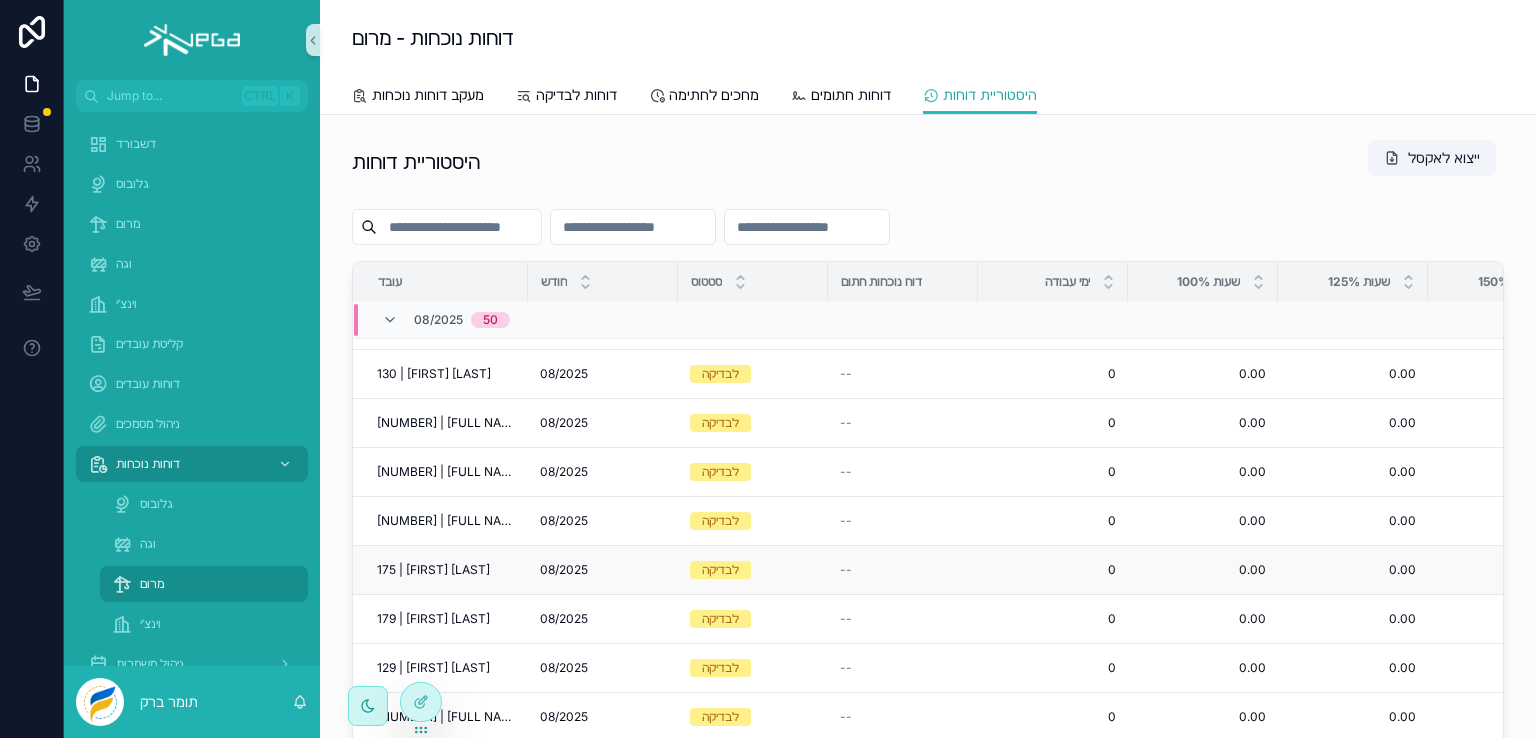 scroll, scrollTop: 1130, scrollLeft: 0, axis: vertical 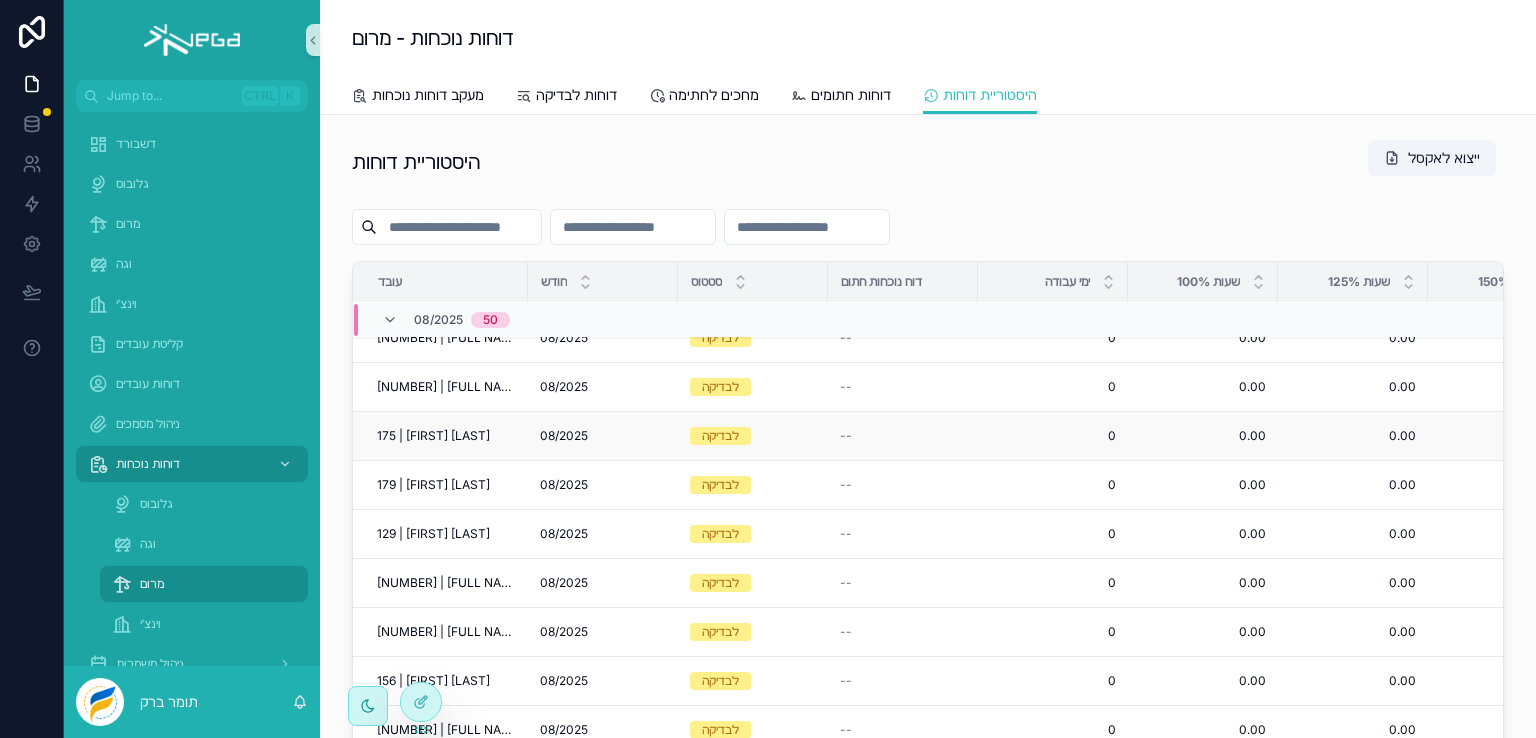 click on "0" at bounding box center (1053, 436) 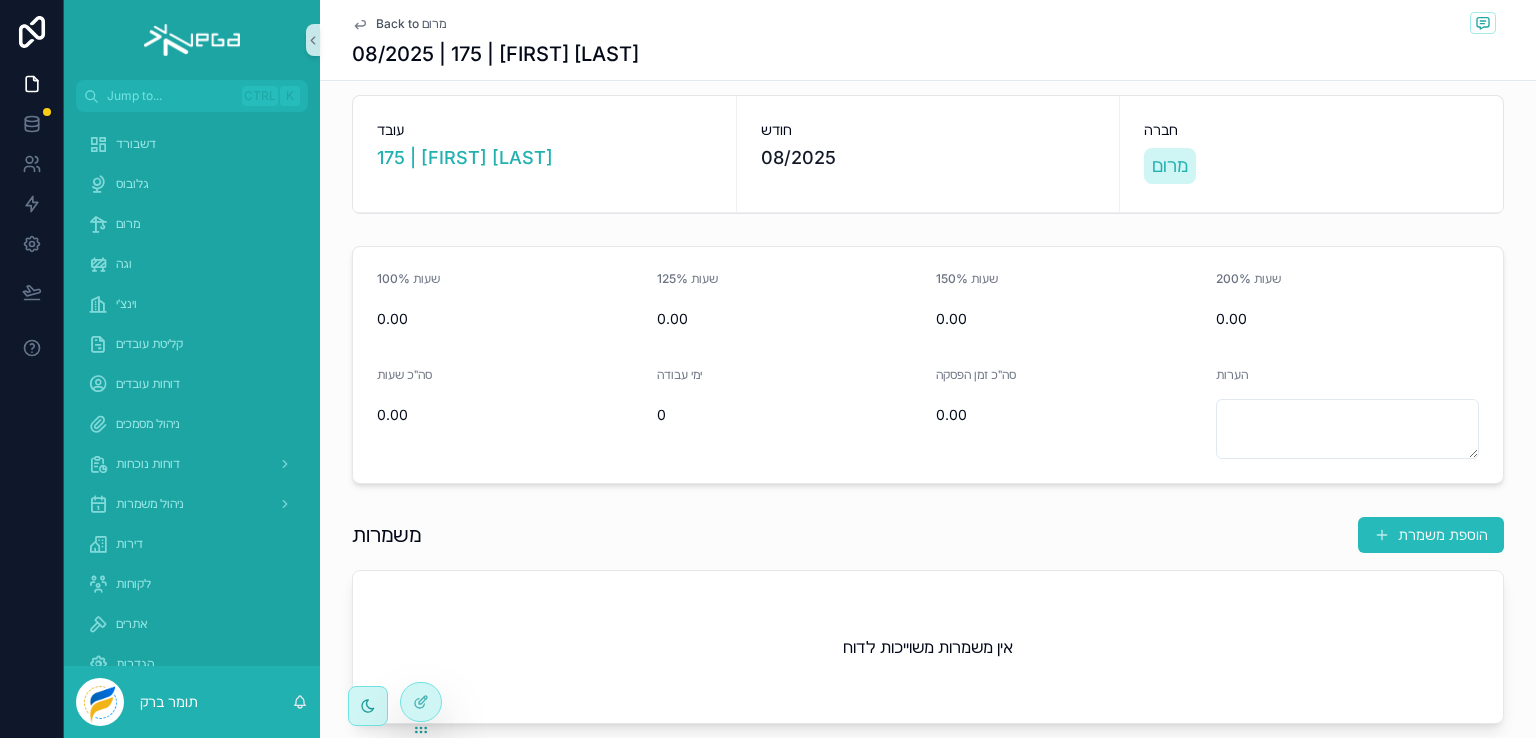 scroll, scrollTop: 0, scrollLeft: 0, axis: both 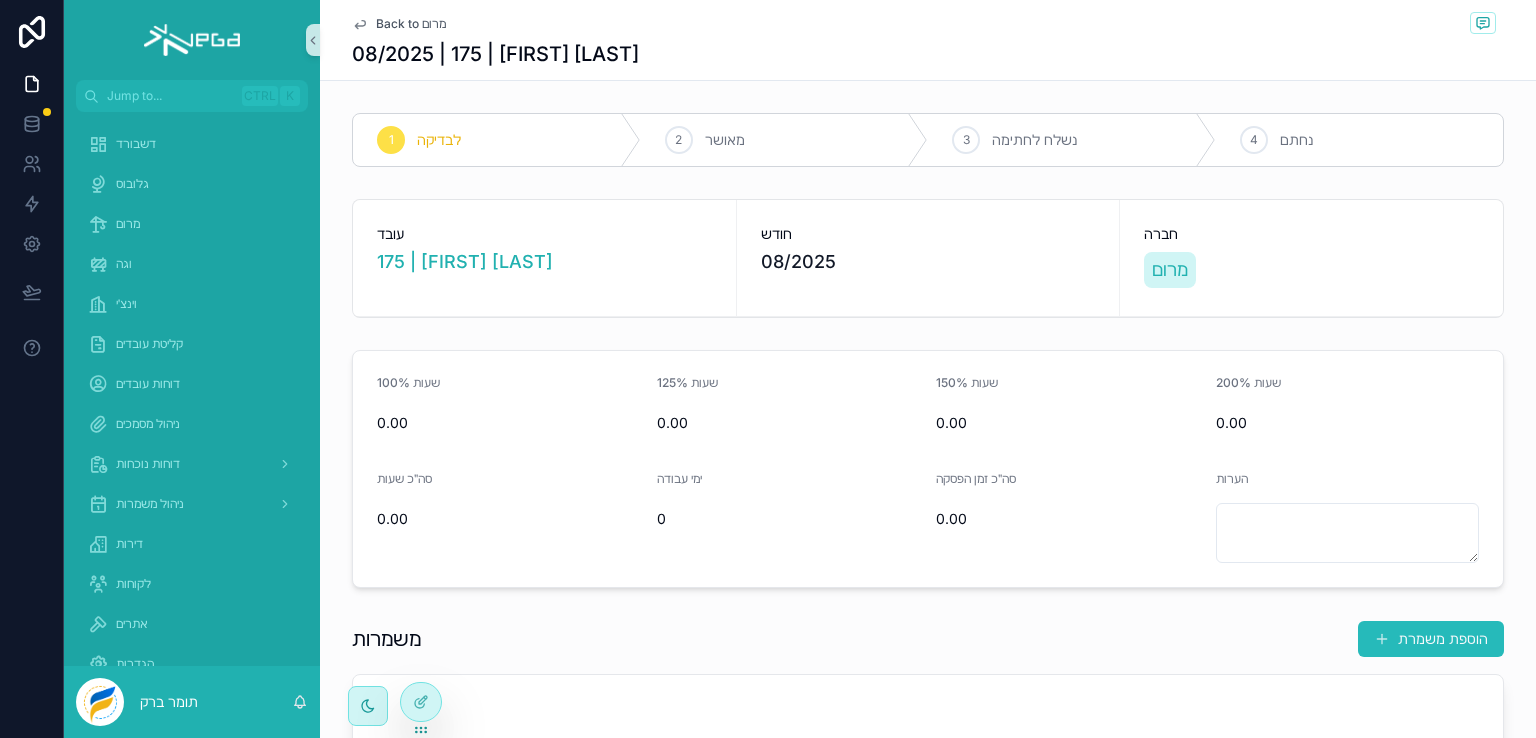 click 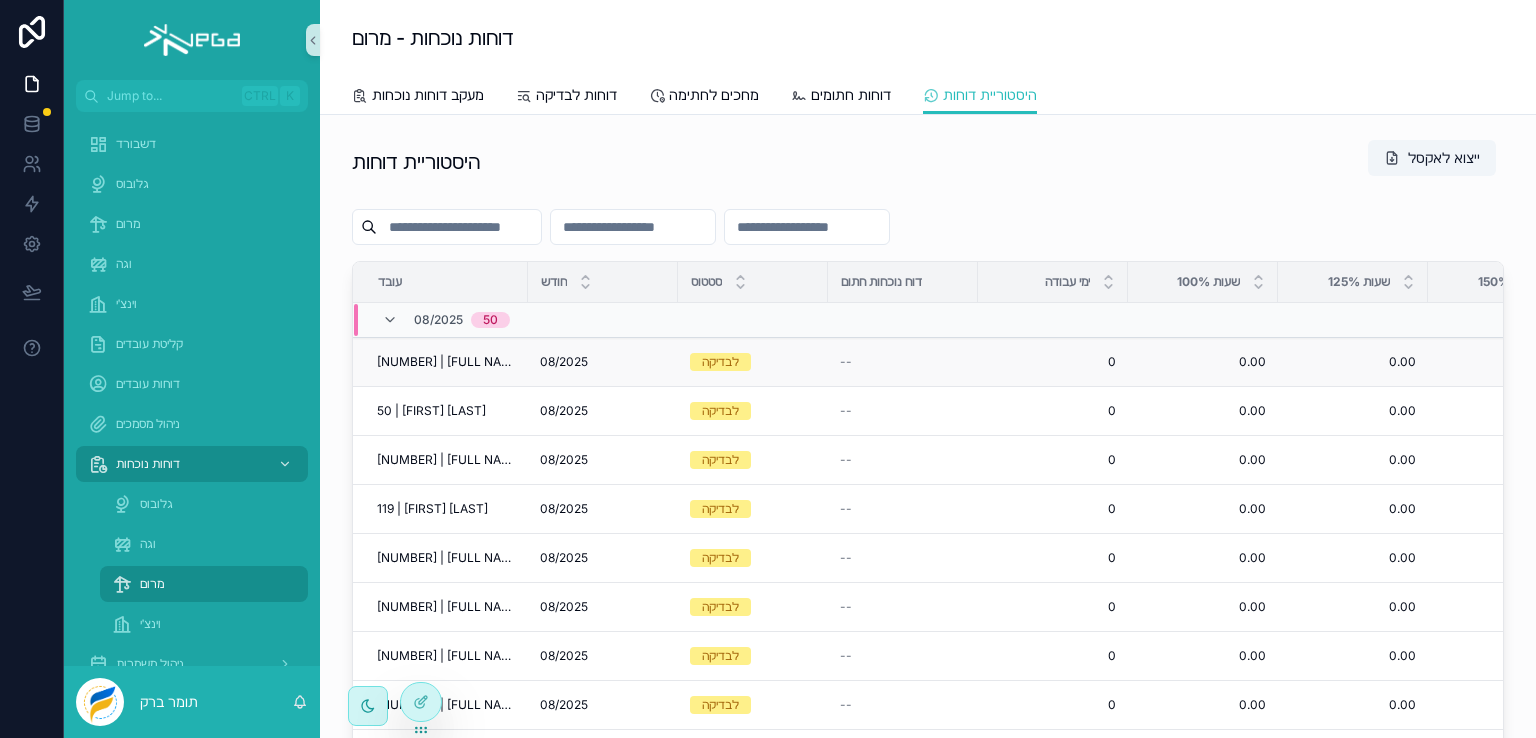 click on "0.00" at bounding box center [1353, 362] 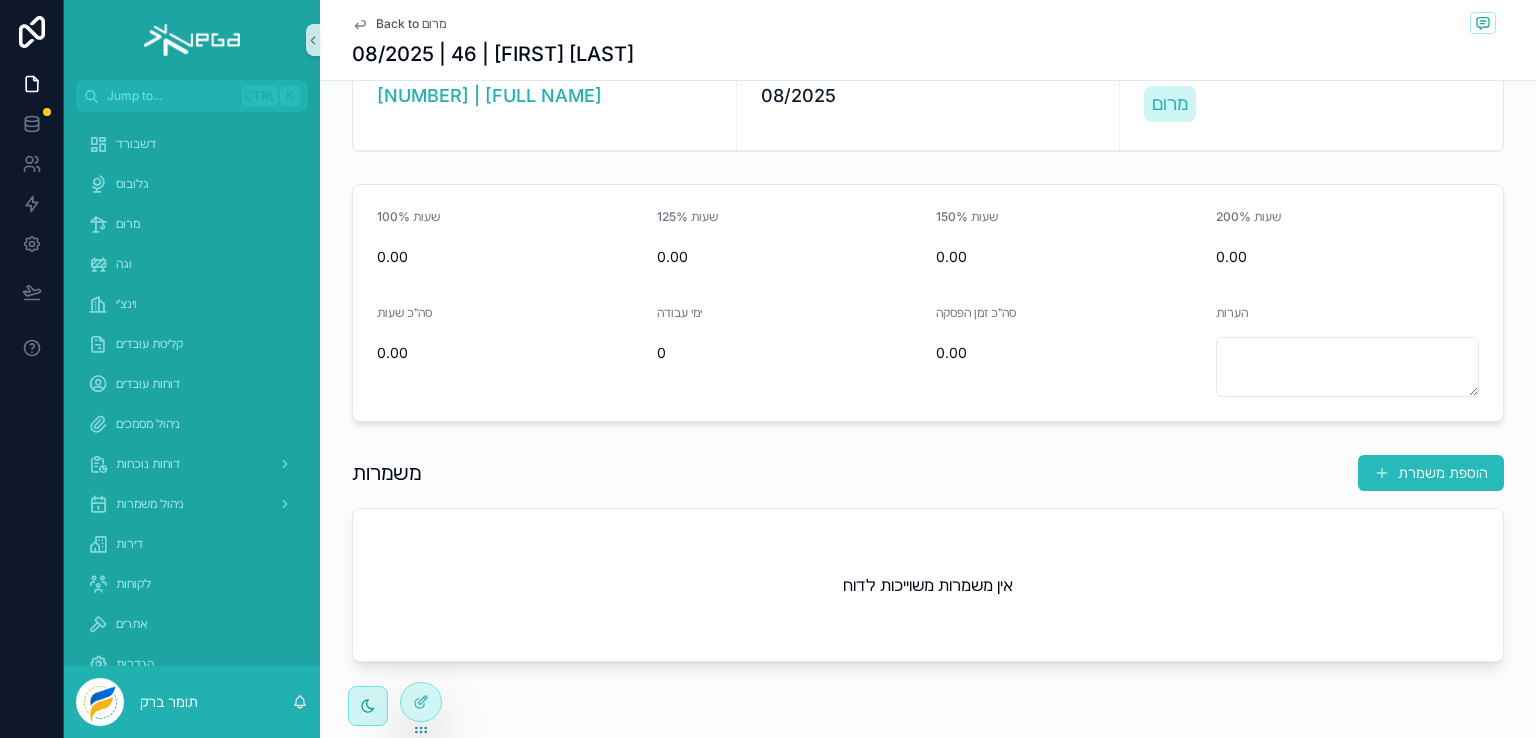 scroll, scrollTop: 132, scrollLeft: 0, axis: vertical 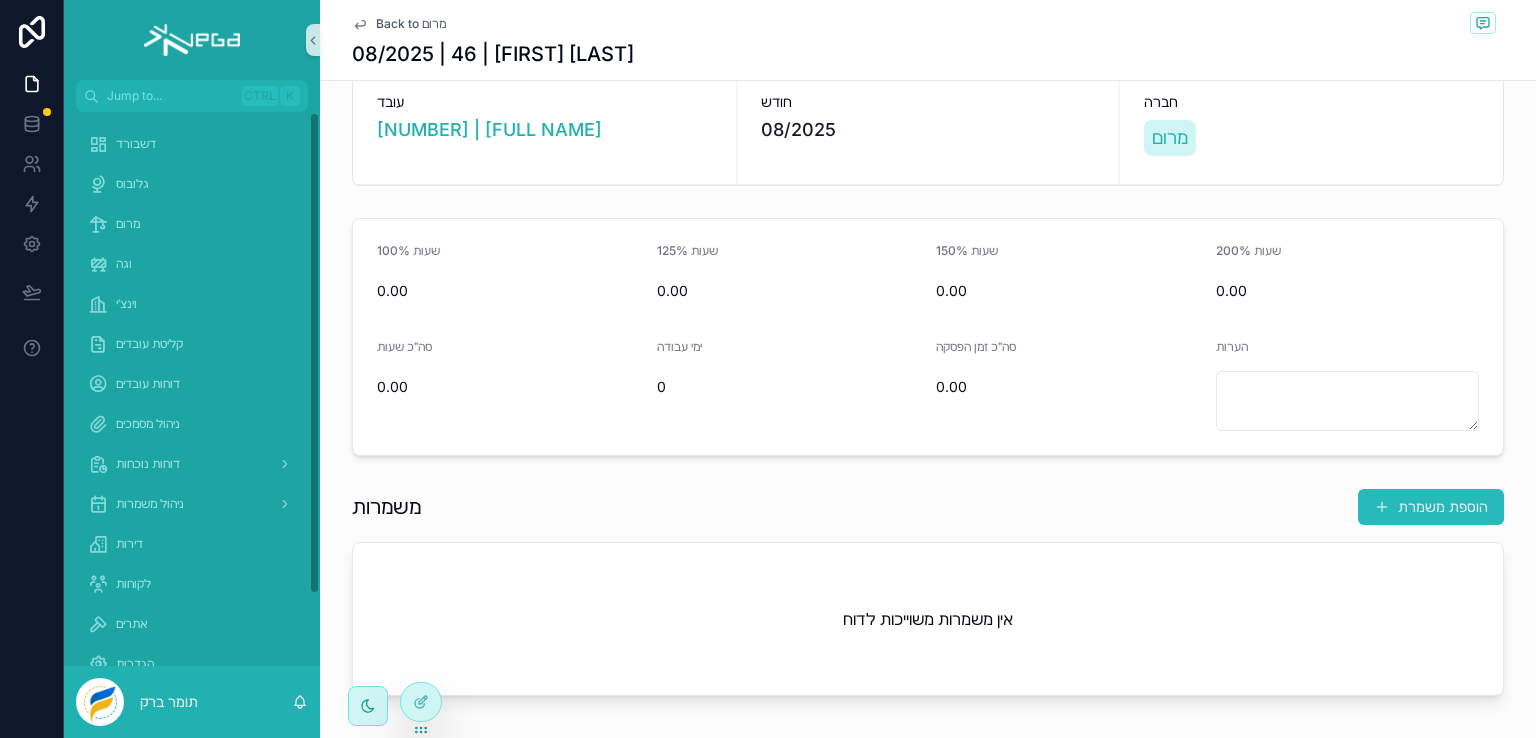 click on "Back to מרום" at bounding box center (411, 24) 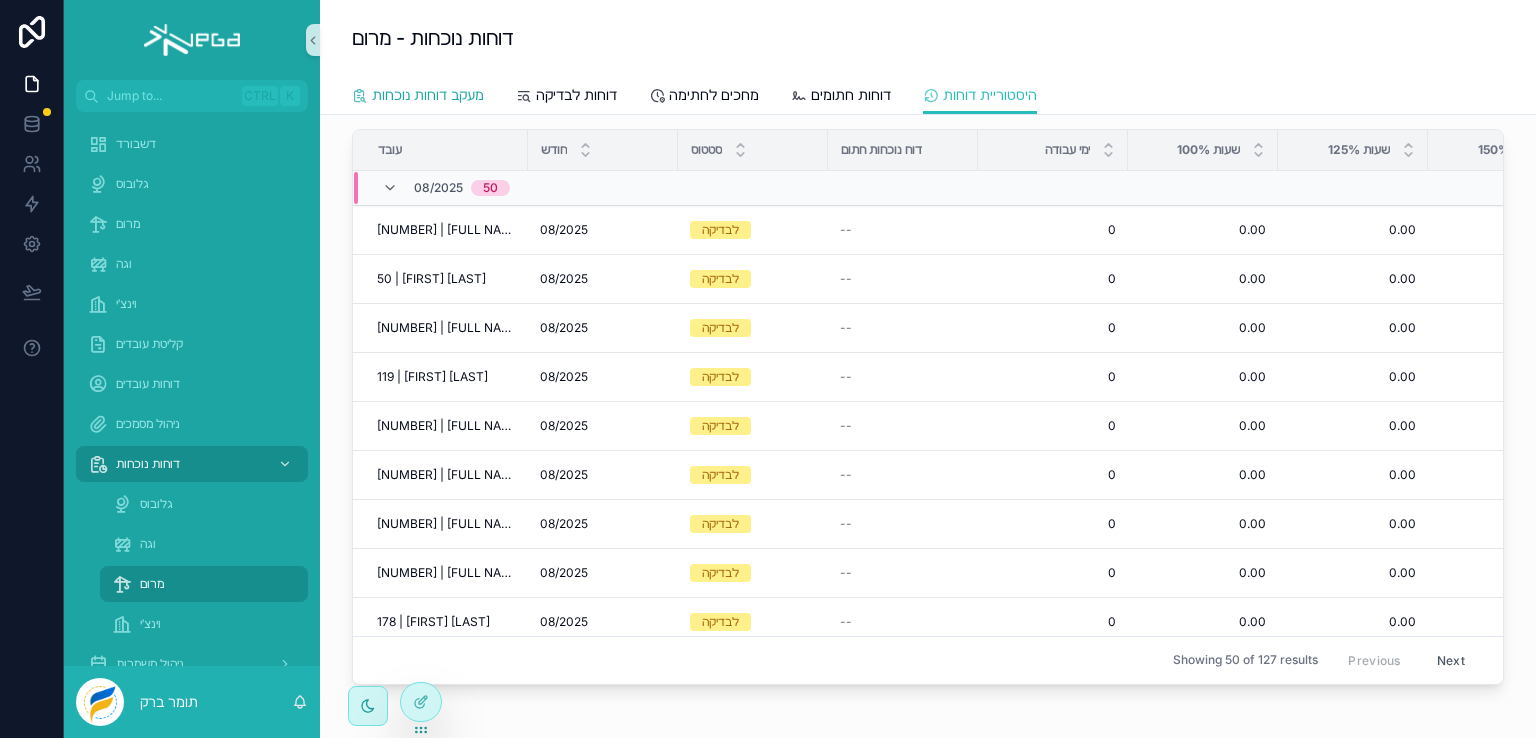 click on "מעקב דוחות נוכחות" at bounding box center [428, 95] 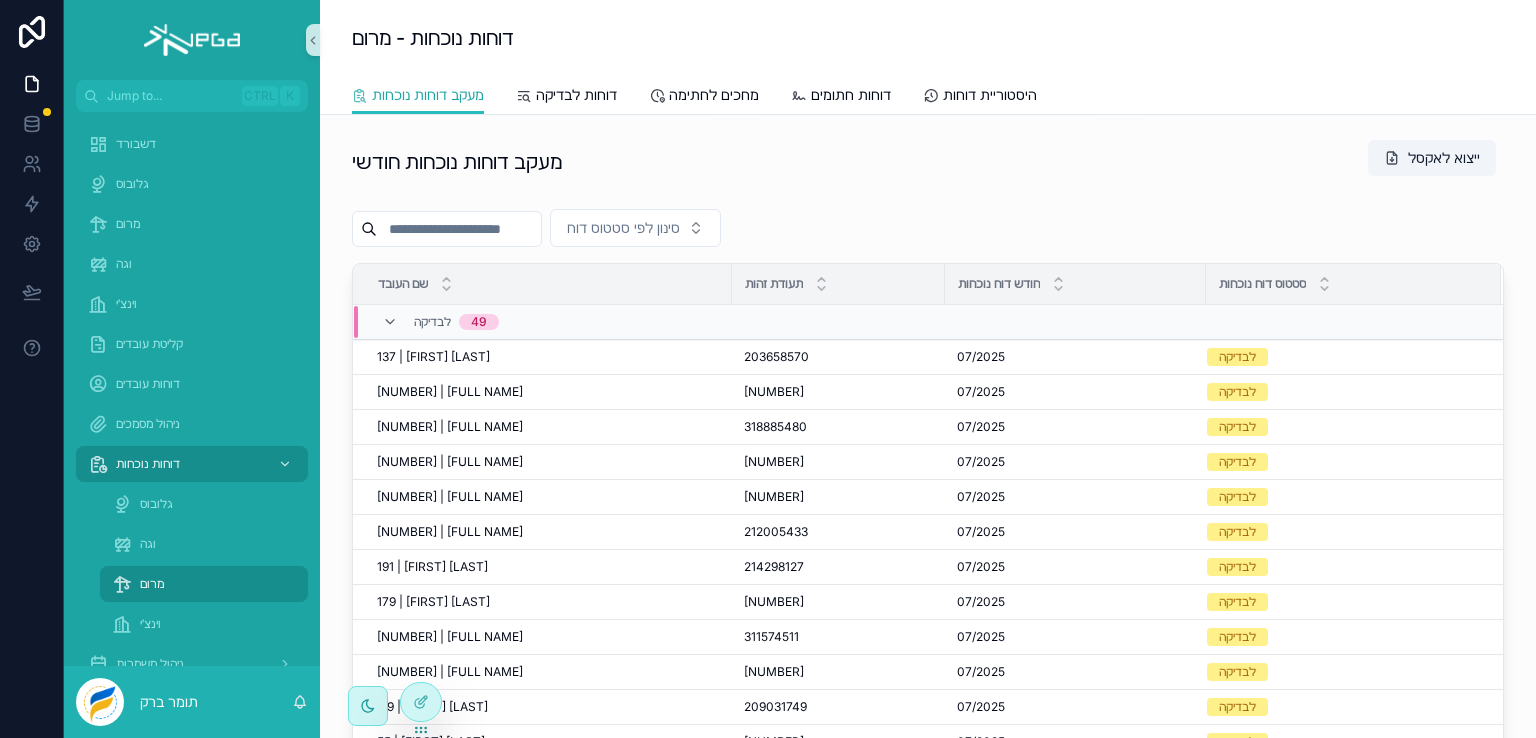 scroll, scrollTop: 0, scrollLeft: 0, axis: both 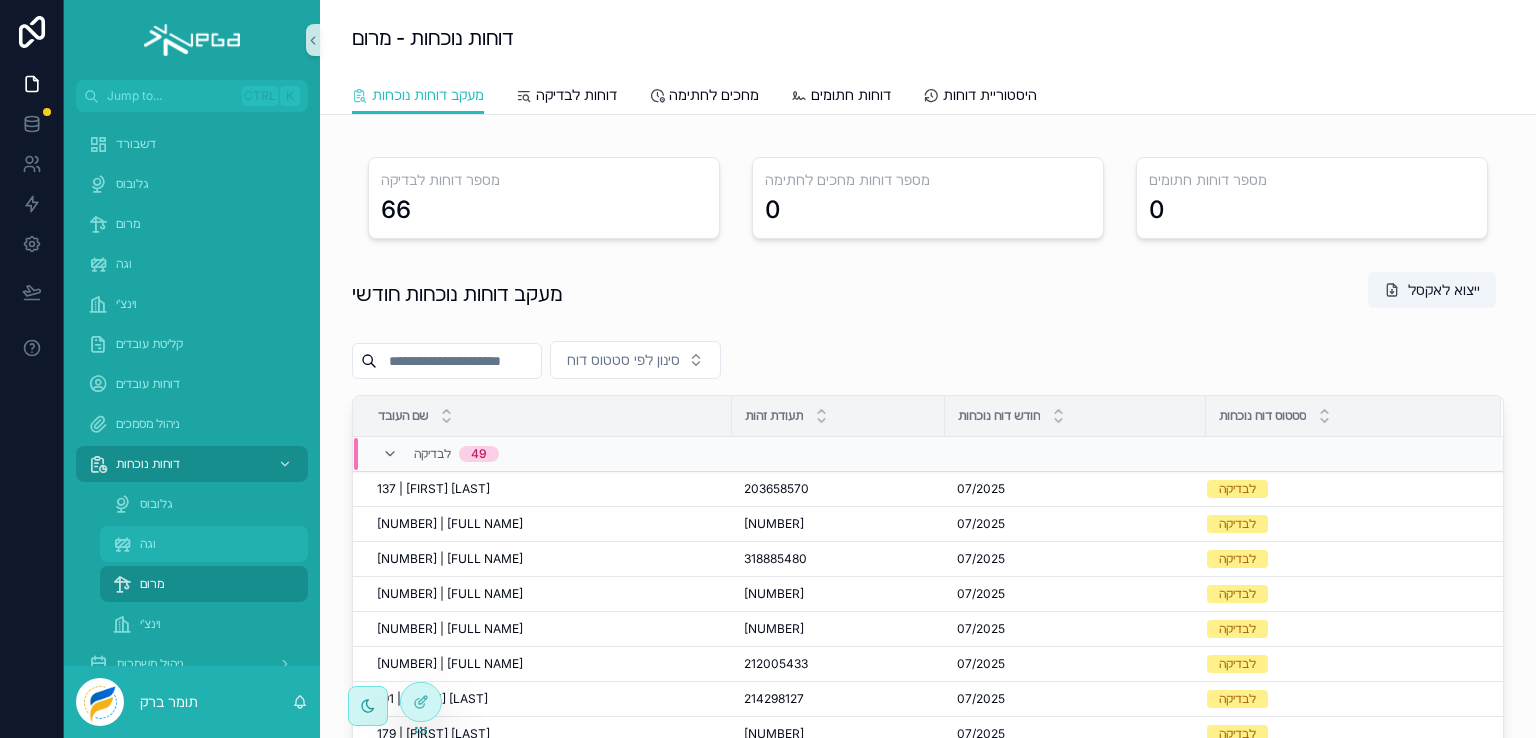 click on "וגה" at bounding box center [148, 544] 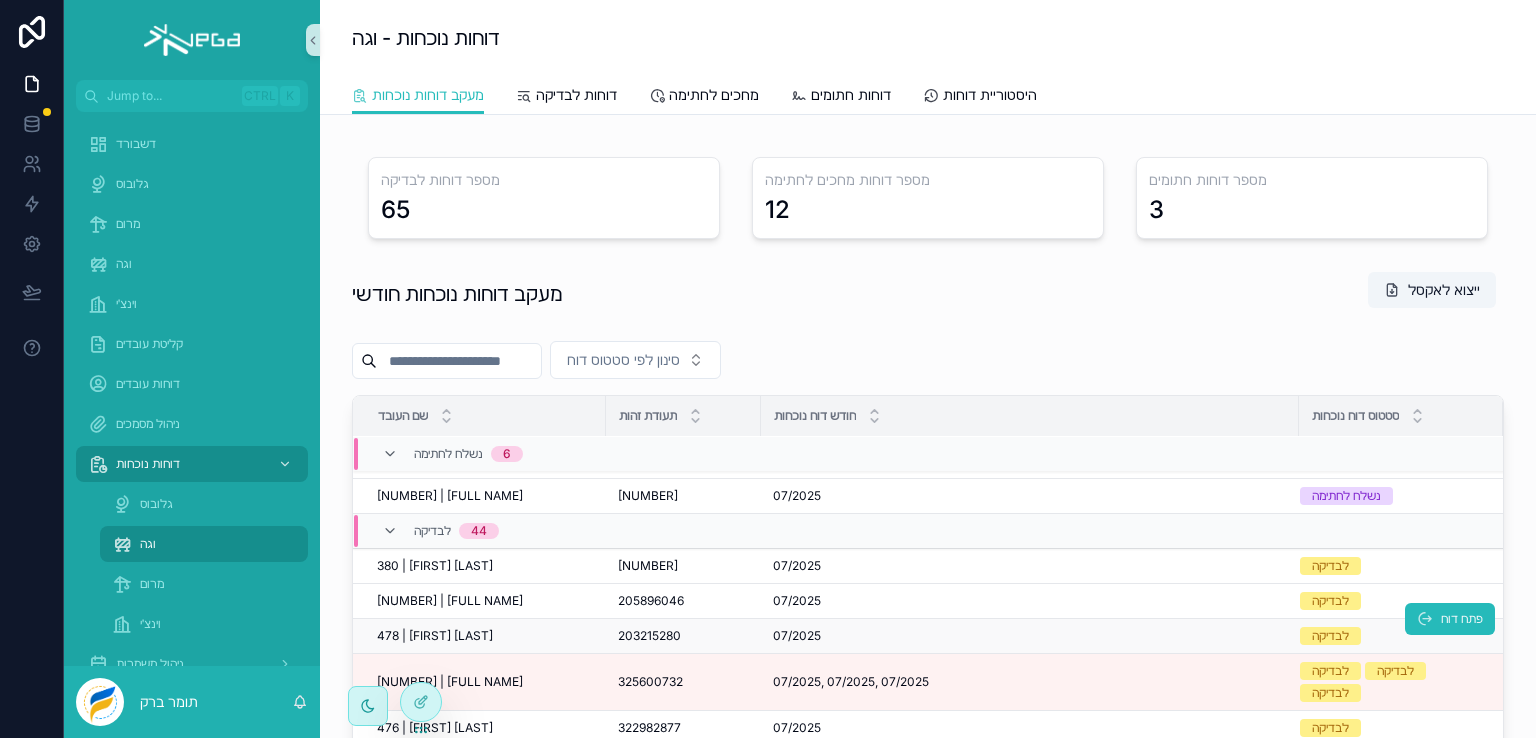 scroll, scrollTop: 100, scrollLeft: 0, axis: vertical 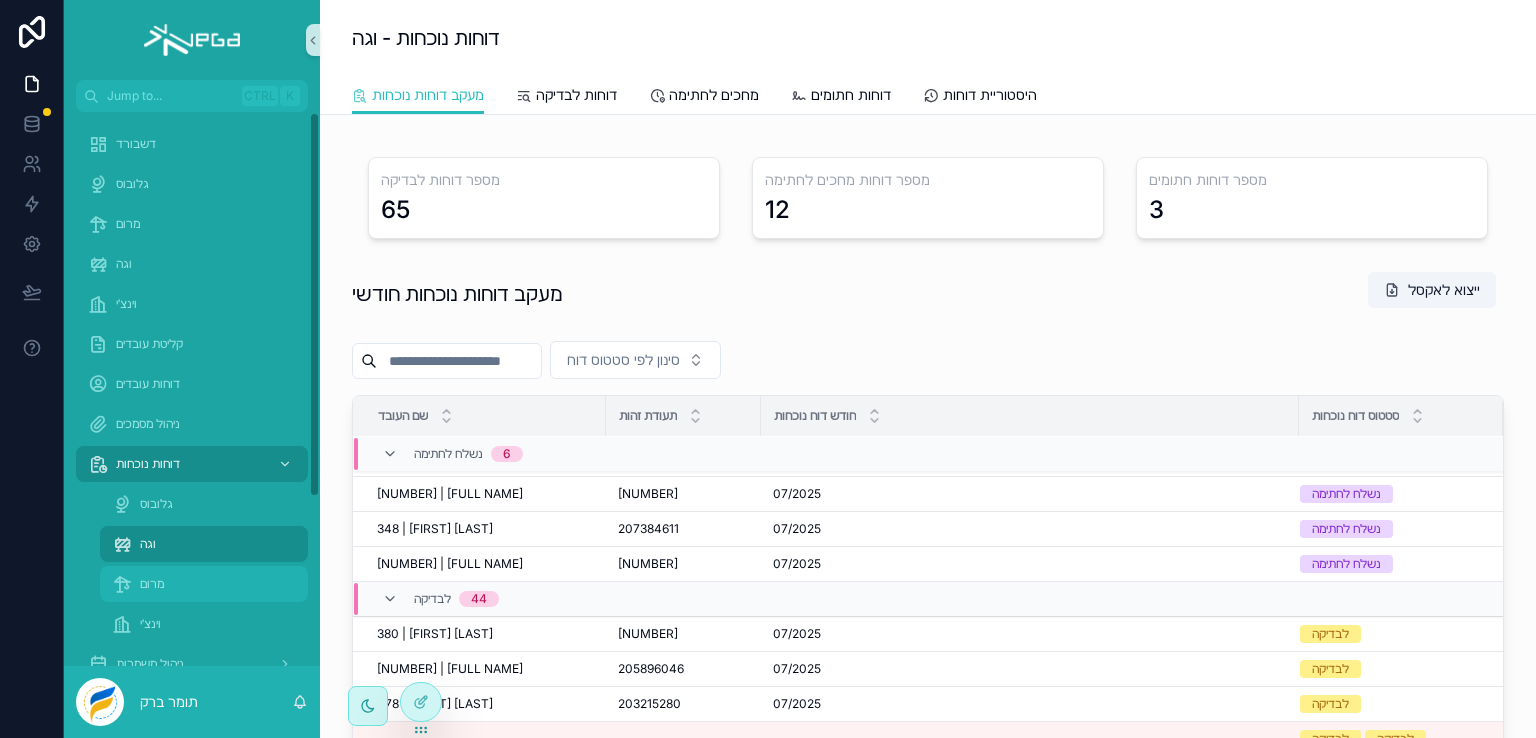 click on "מרום" at bounding box center (152, 584) 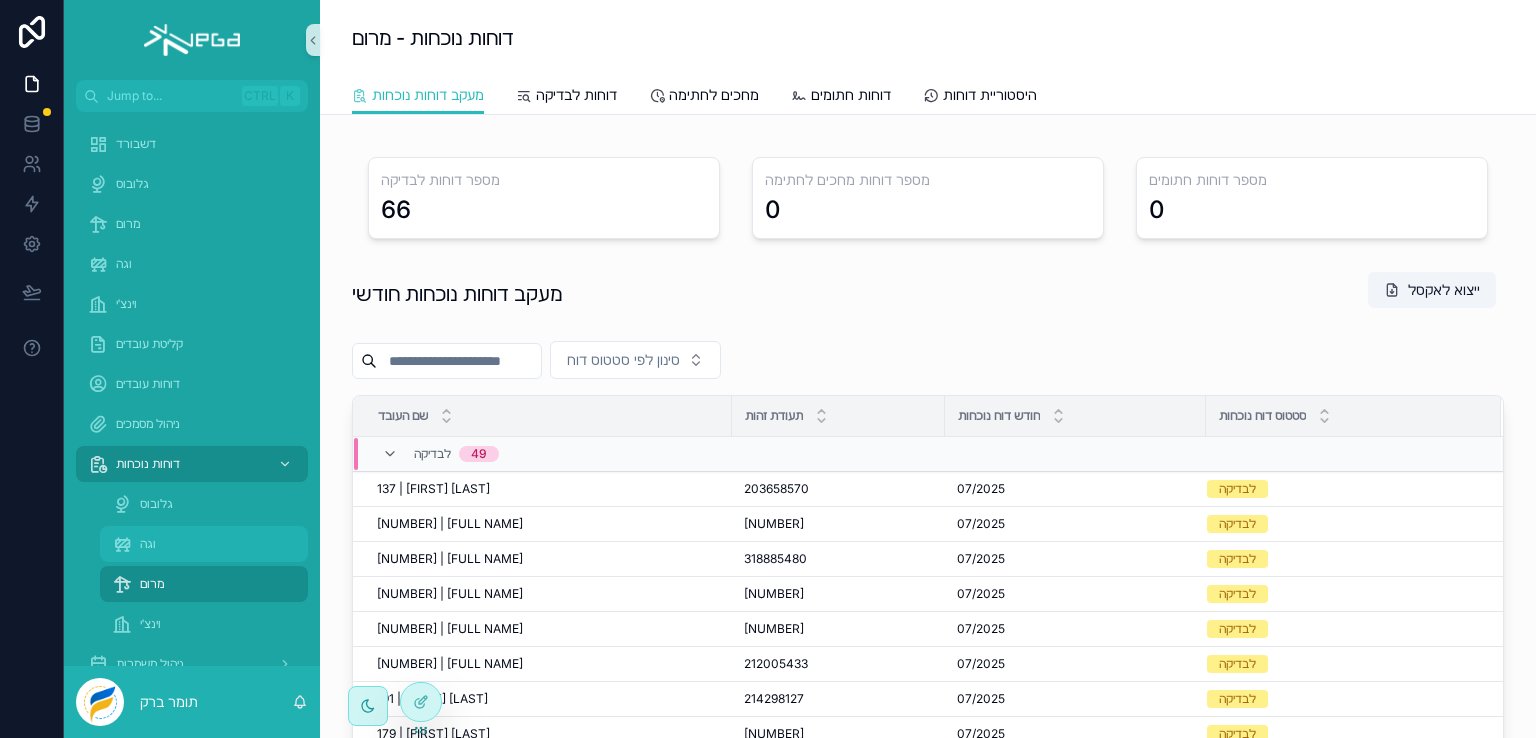click on "וגה" at bounding box center (148, 544) 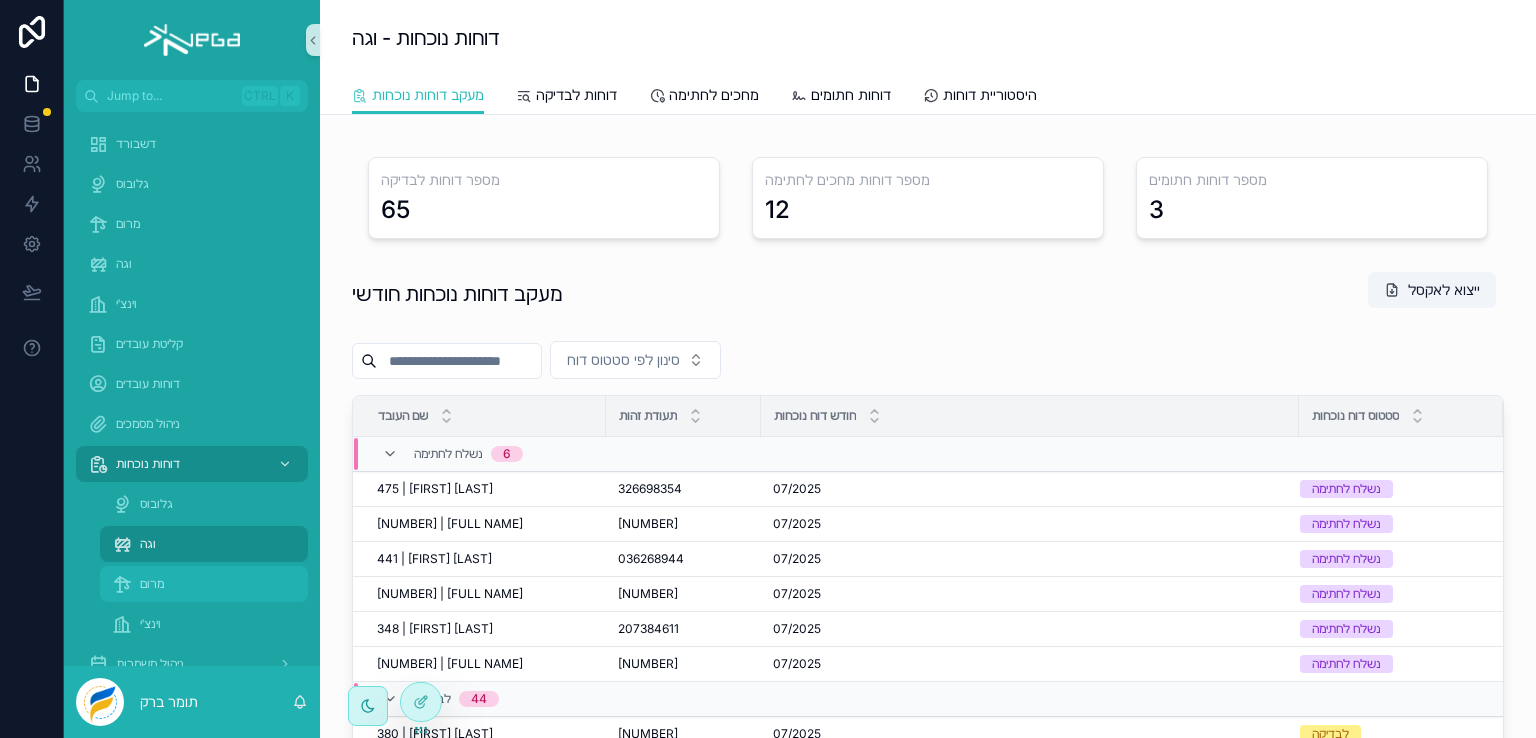 click on "מרום" at bounding box center [152, 584] 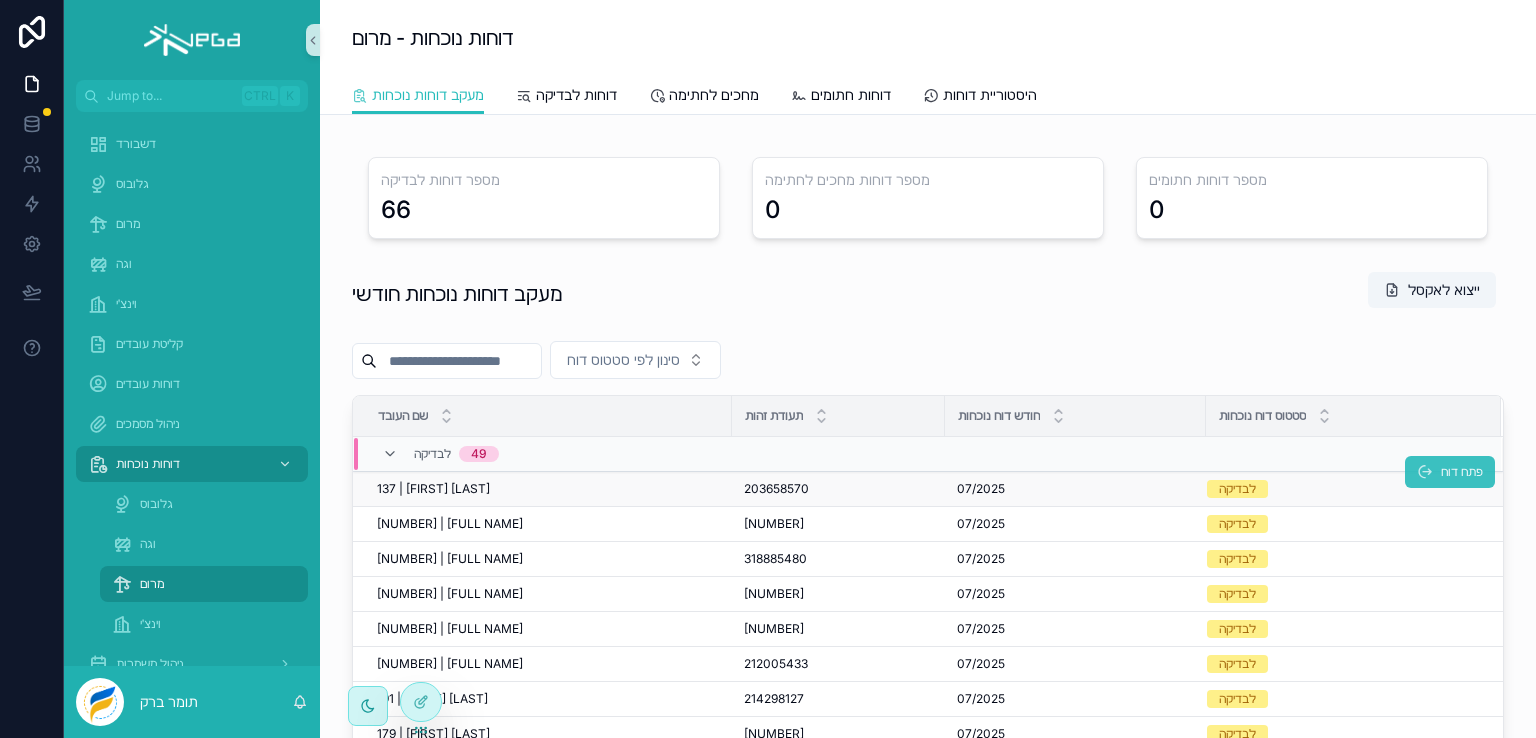 click on "פתח דוח" at bounding box center [1450, 472] 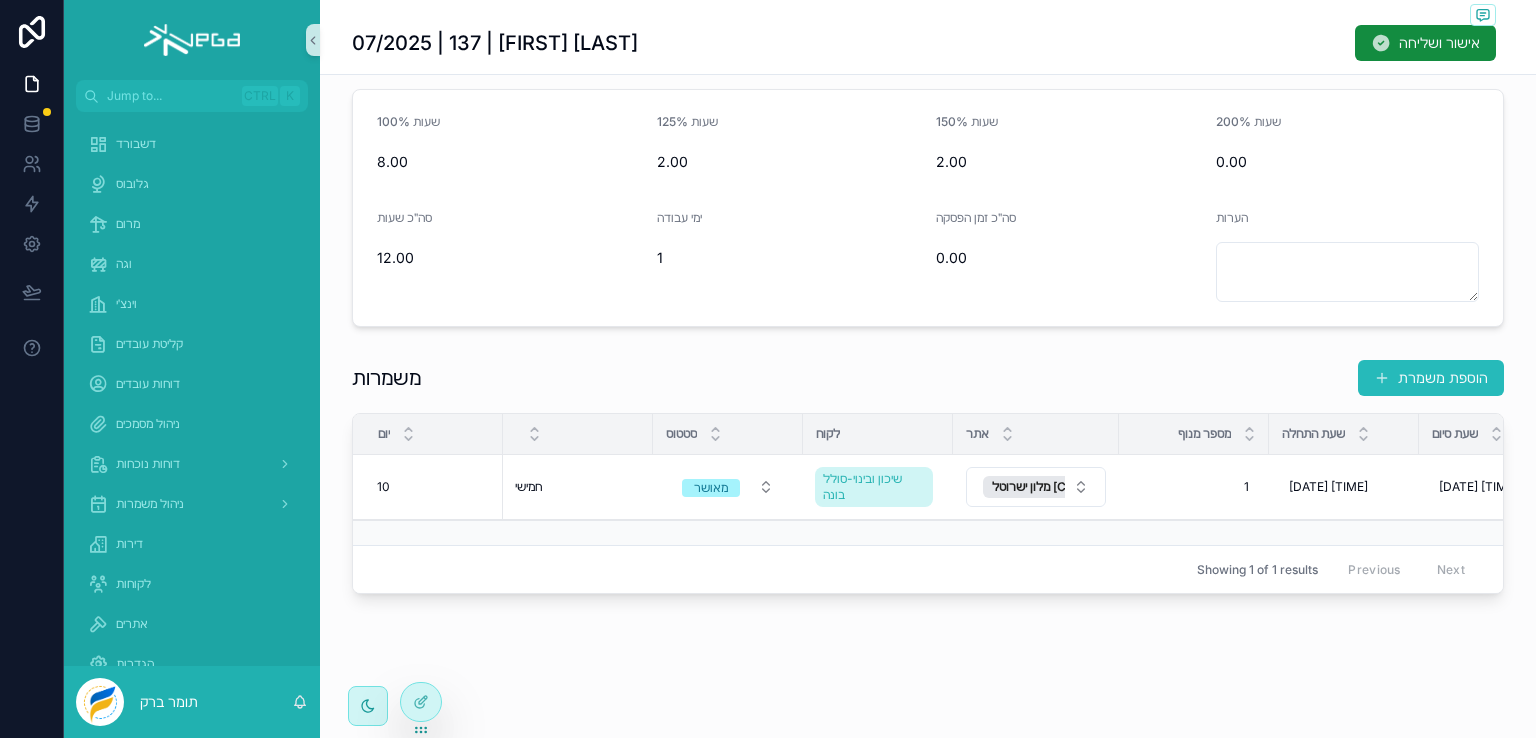 scroll, scrollTop: 267, scrollLeft: 0, axis: vertical 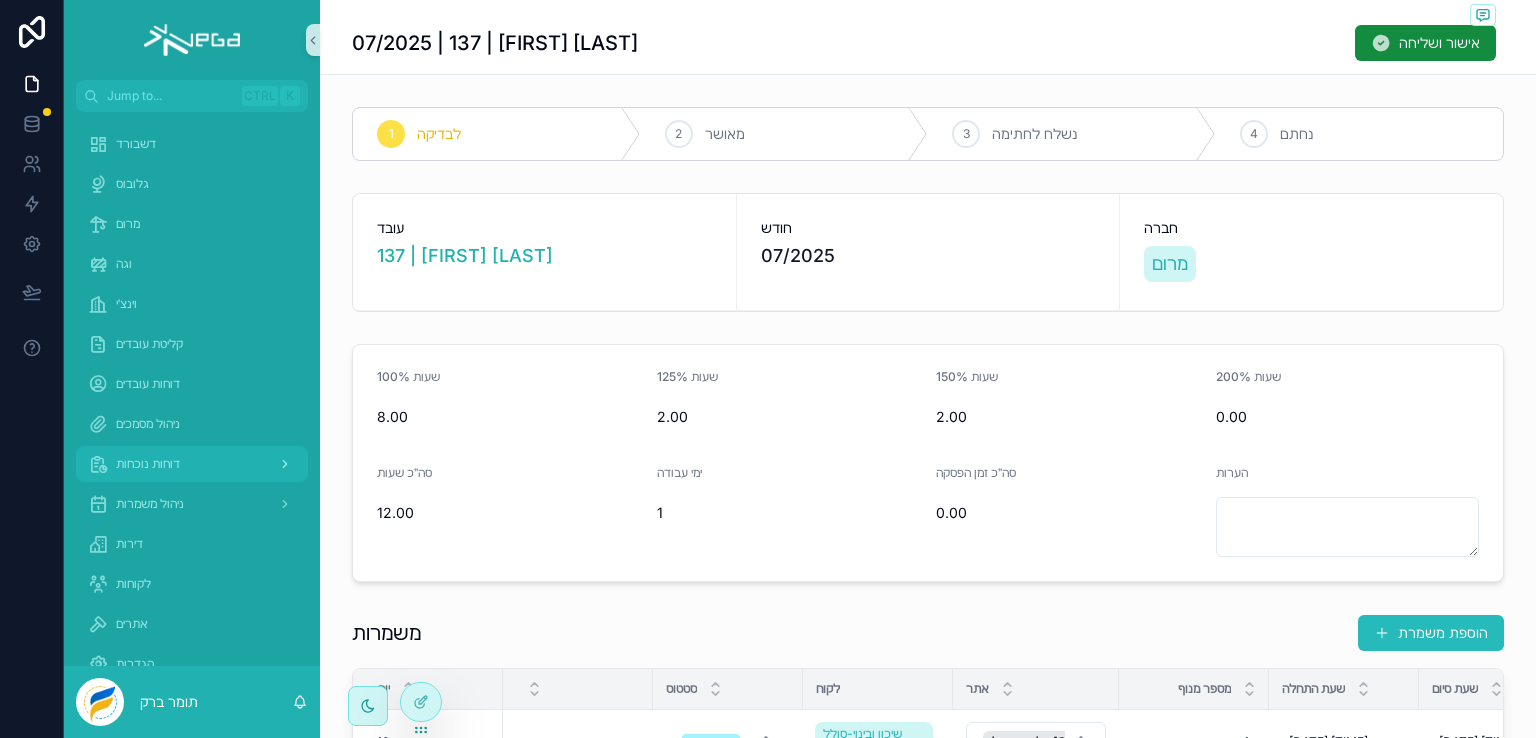 click on "דוחות נוכחות" at bounding box center (148, 464) 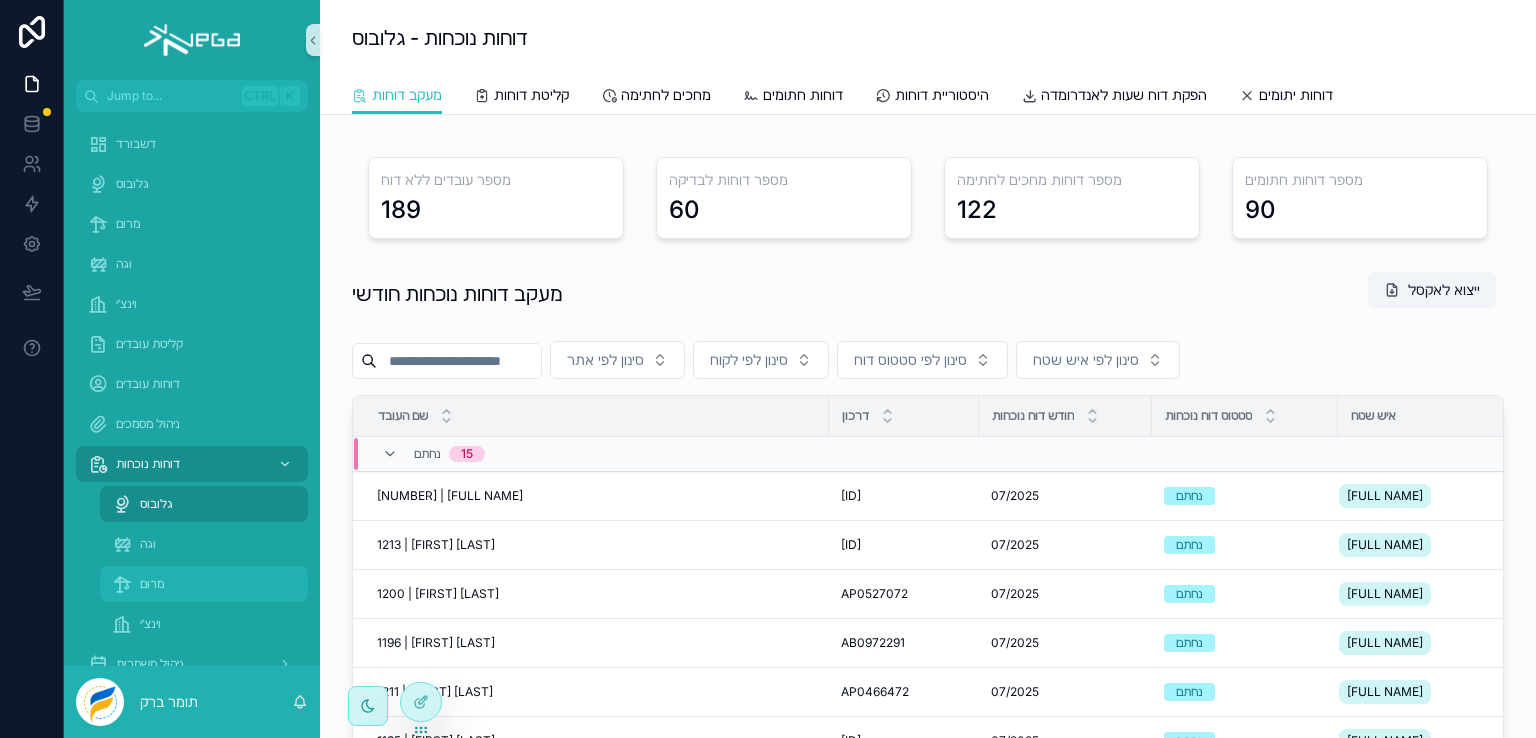 click on "מרום" at bounding box center (152, 584) 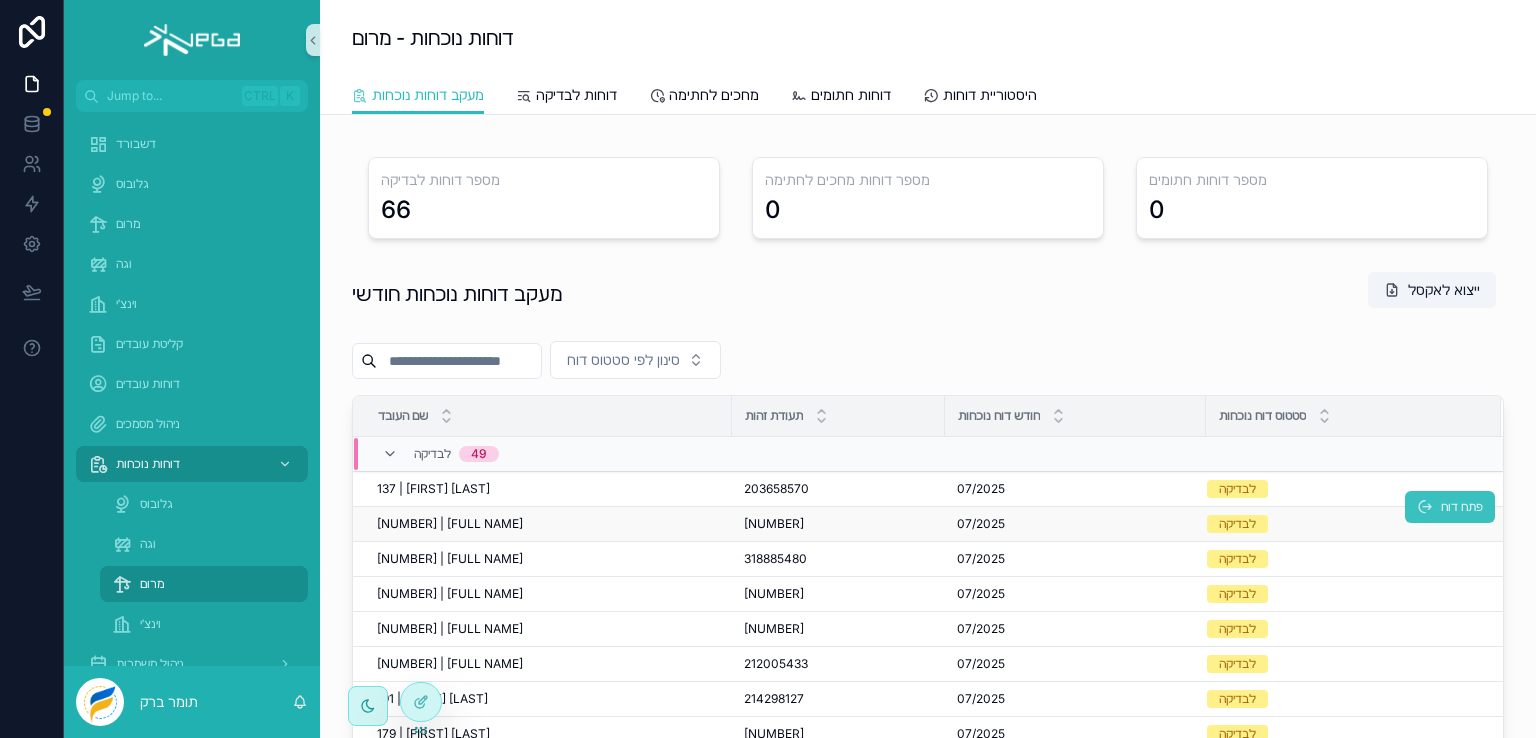 click on "פתח דוח" at bounding box center (1450, 507) 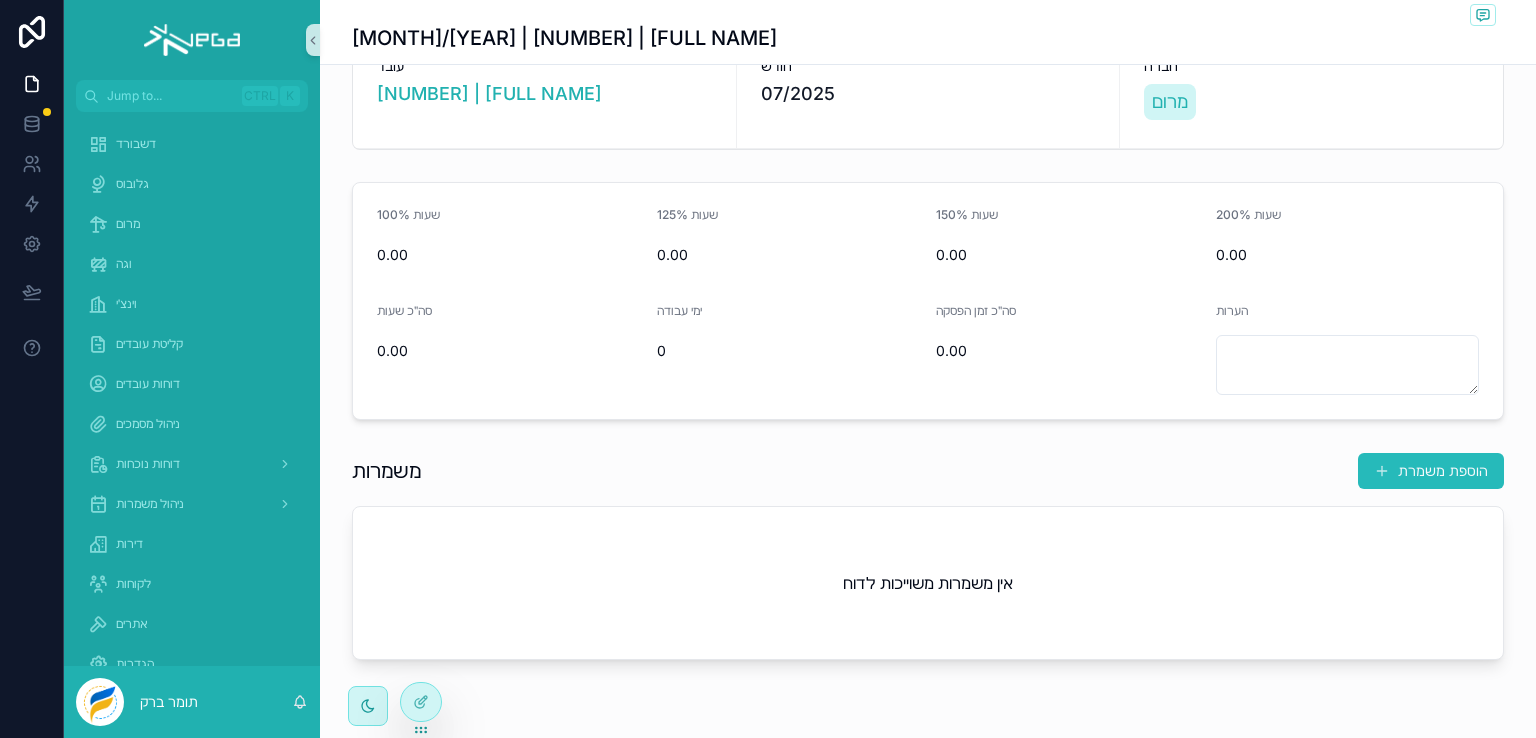 scroll, scrollTop: 0, scrollLeft: 0, axis: both 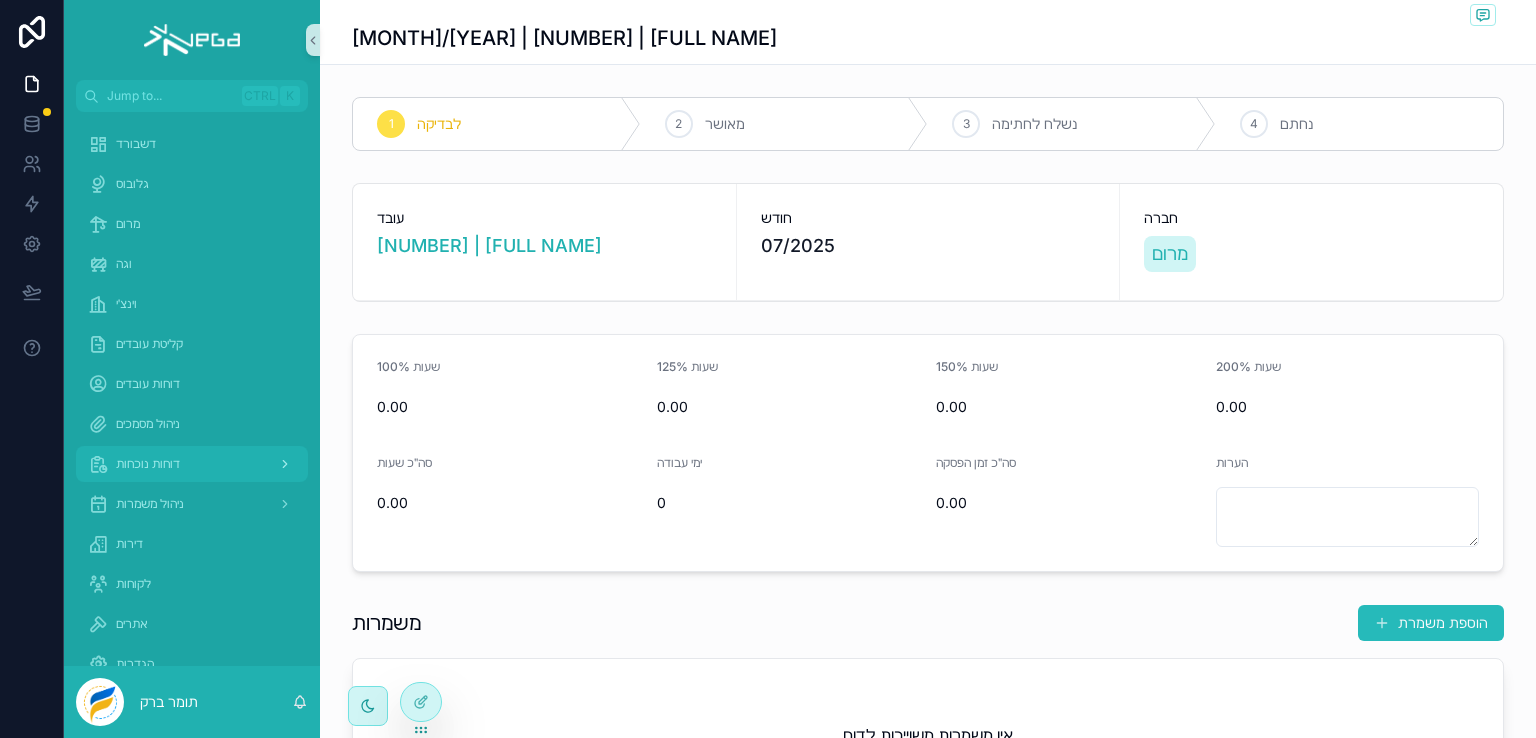 click on "דוחות נוכחות" at bounding box center [148, 464] 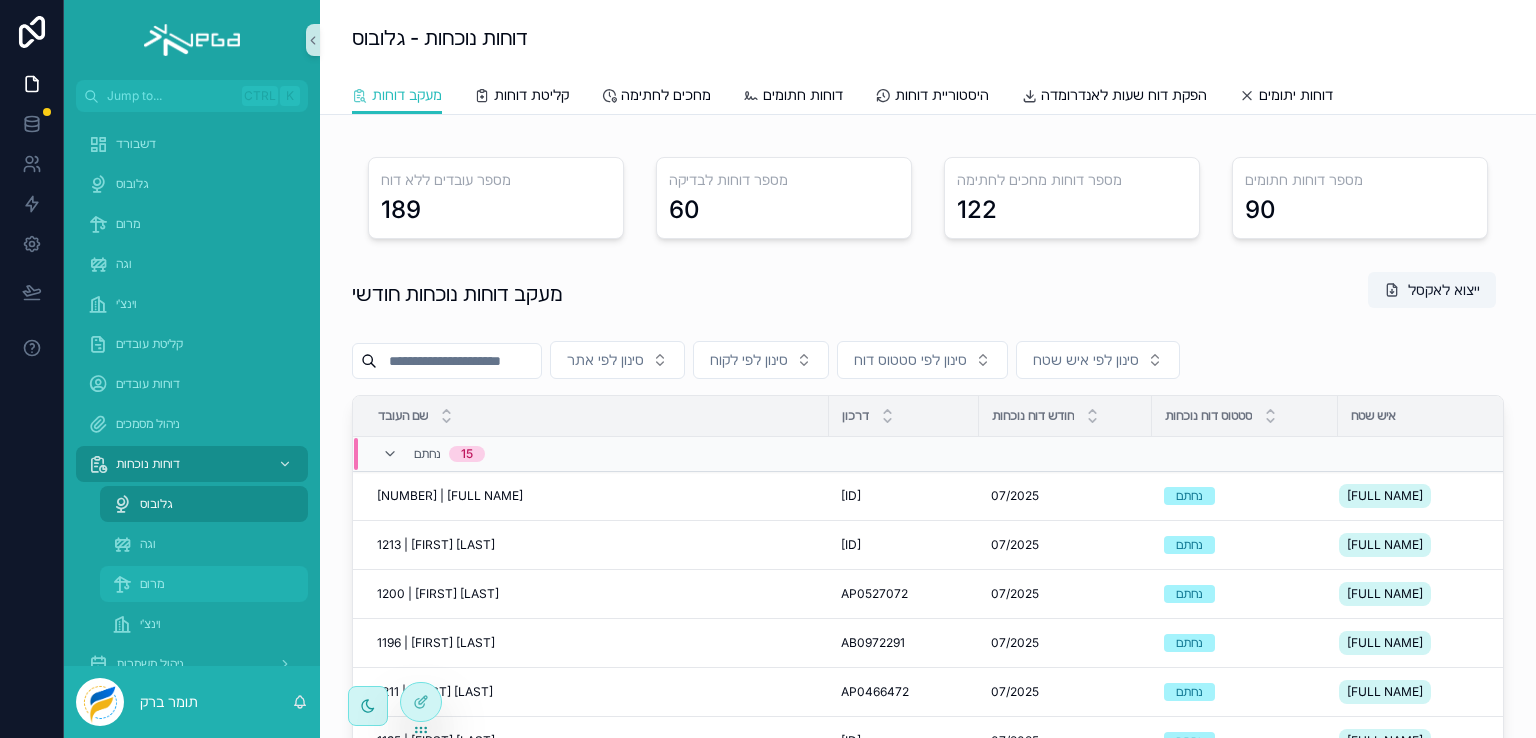 click on "מרום" at bounding box center [152, 584] 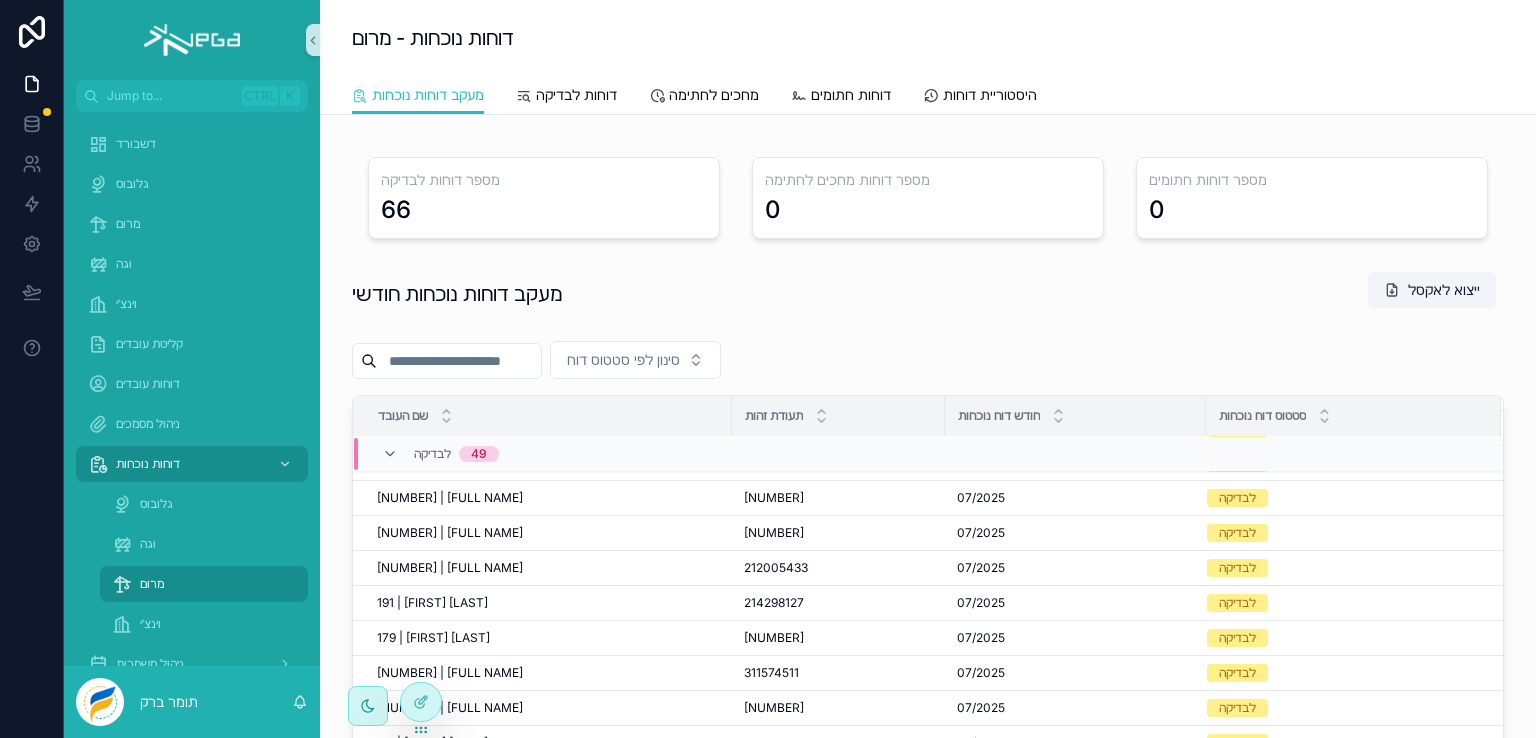 scroll, scrollTop: 300, scrollLeft: 0, axis: vertical 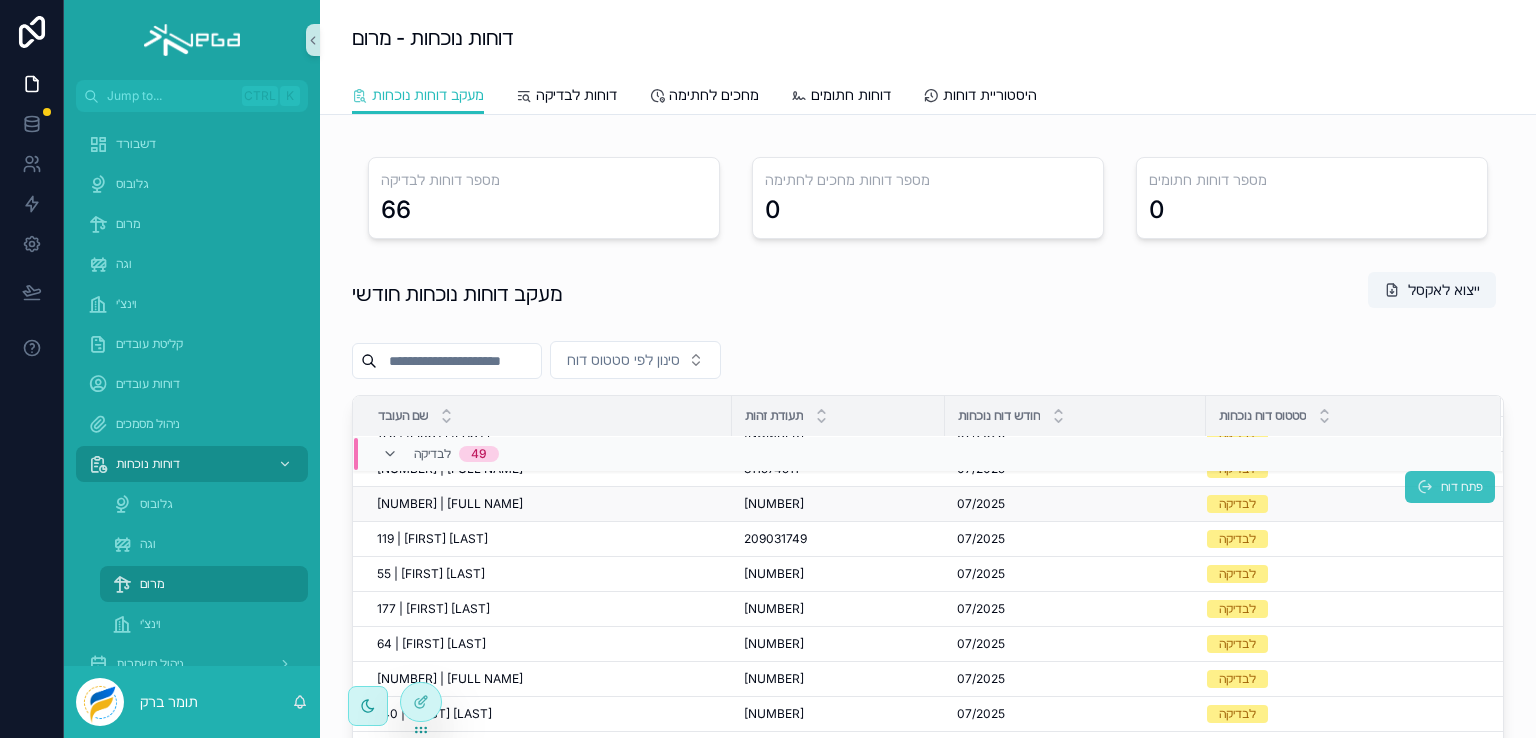 click at bounding box center [1425, 487] 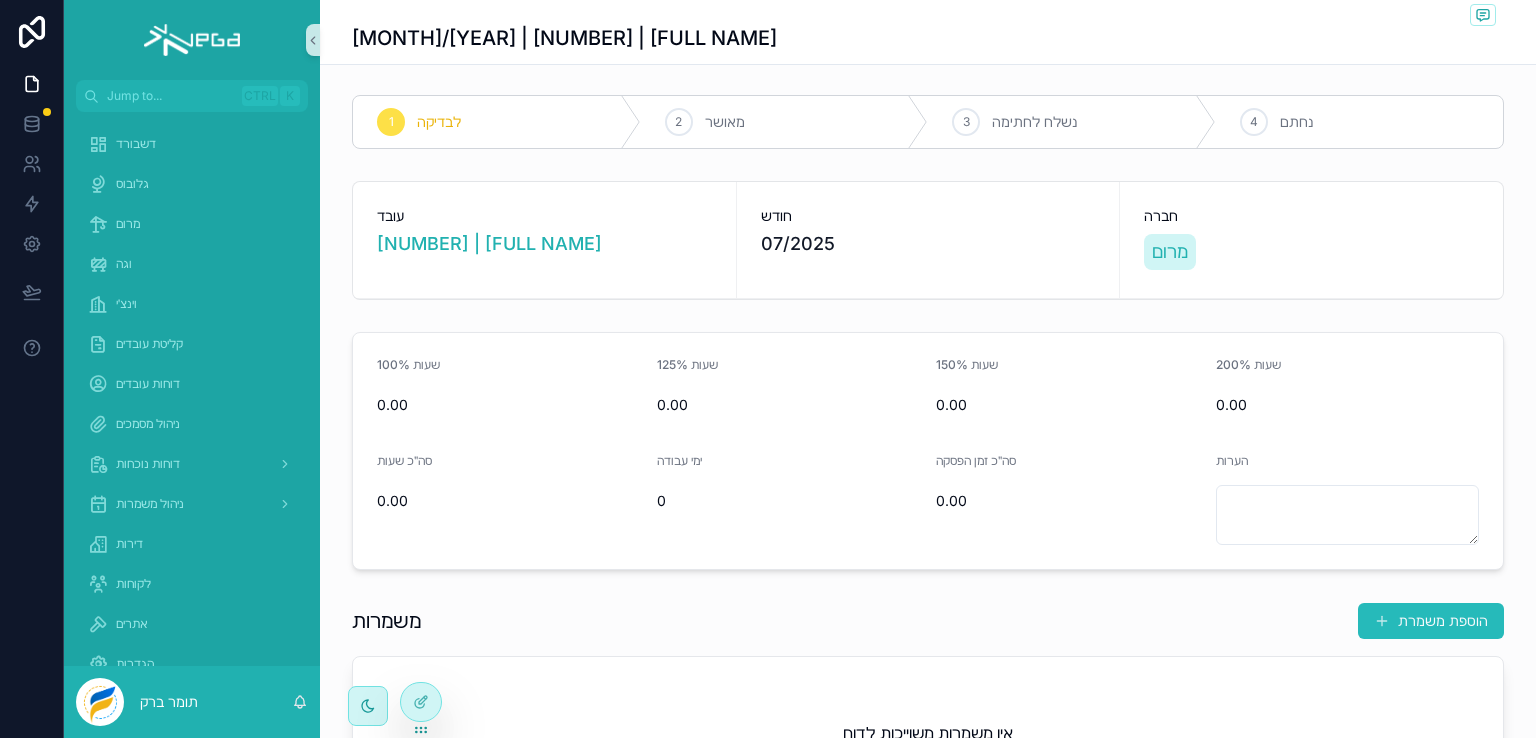 scroll, scrollTop: 0, scrollLeft: 0, axis: both 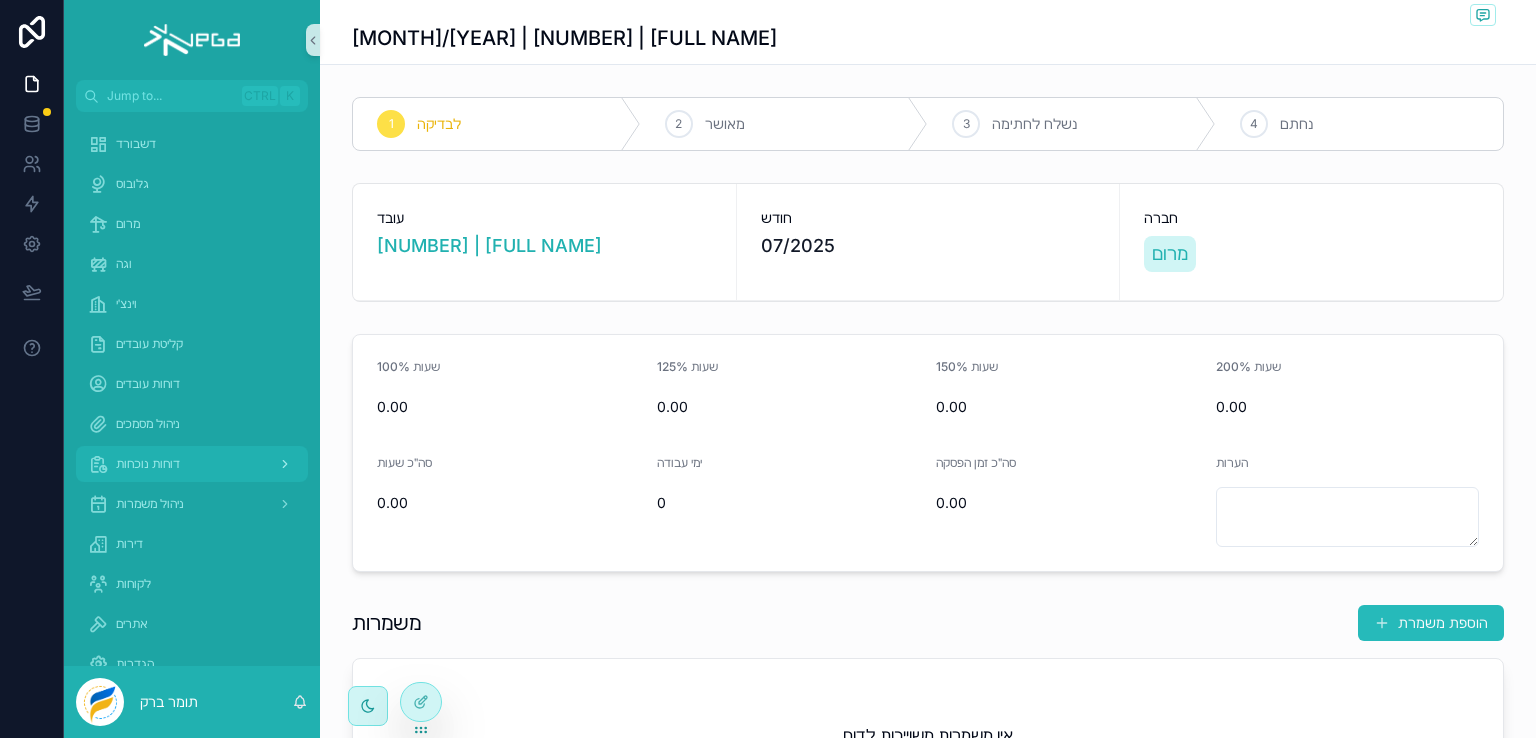 click on "דוחות נוכחות" at bounding box center [148, 464] 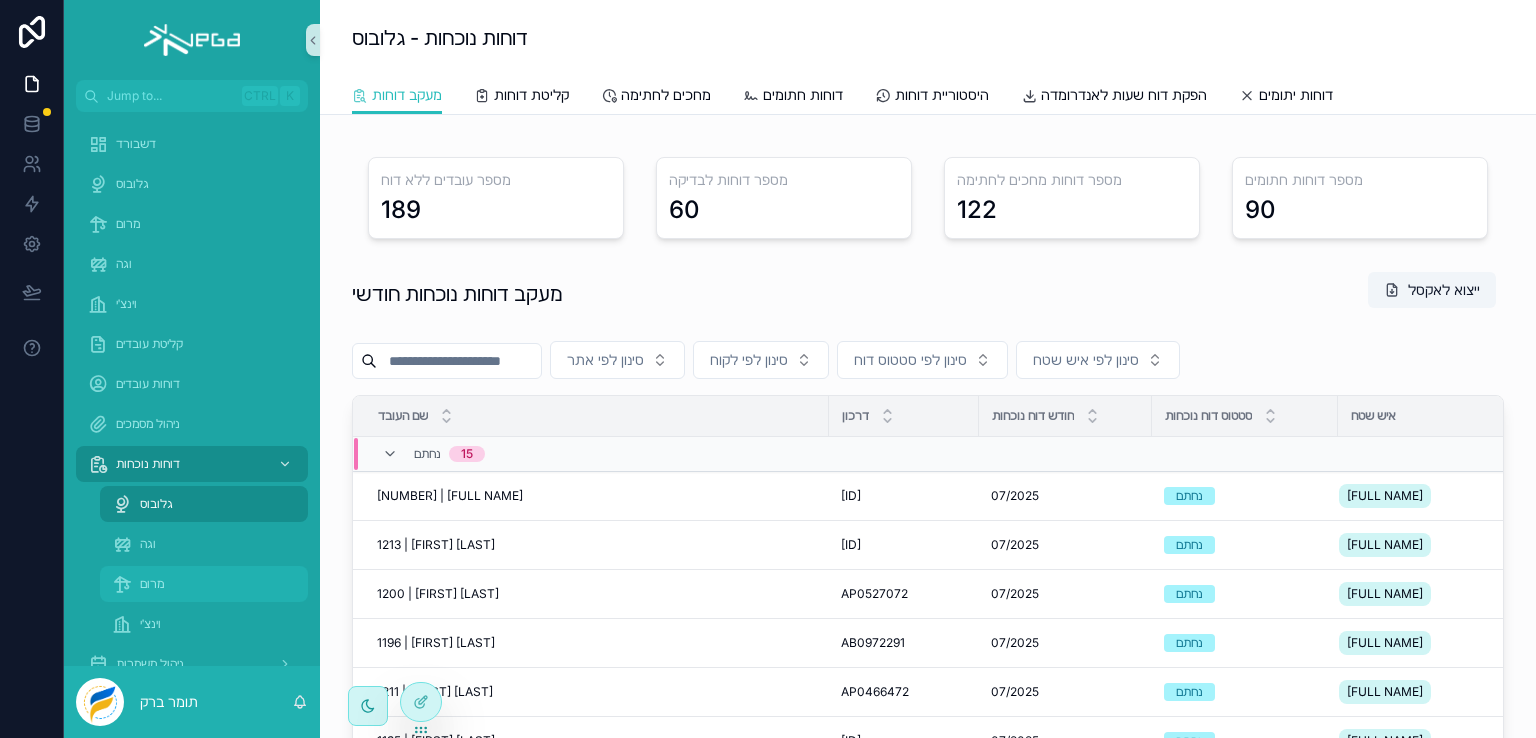 click on "מרום" at bounding box center [152, 584] 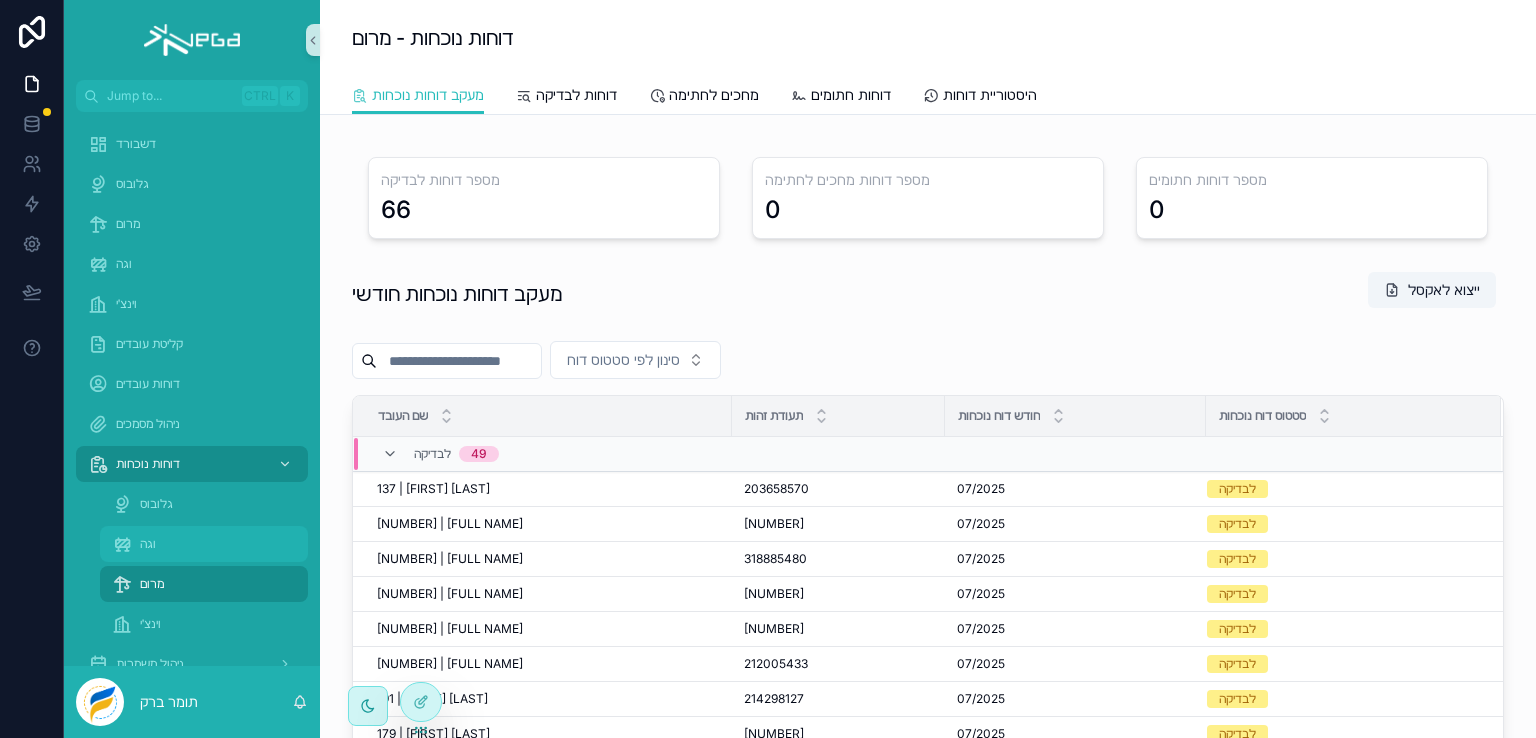 click on "וגה" at bounding box center [148, 544] 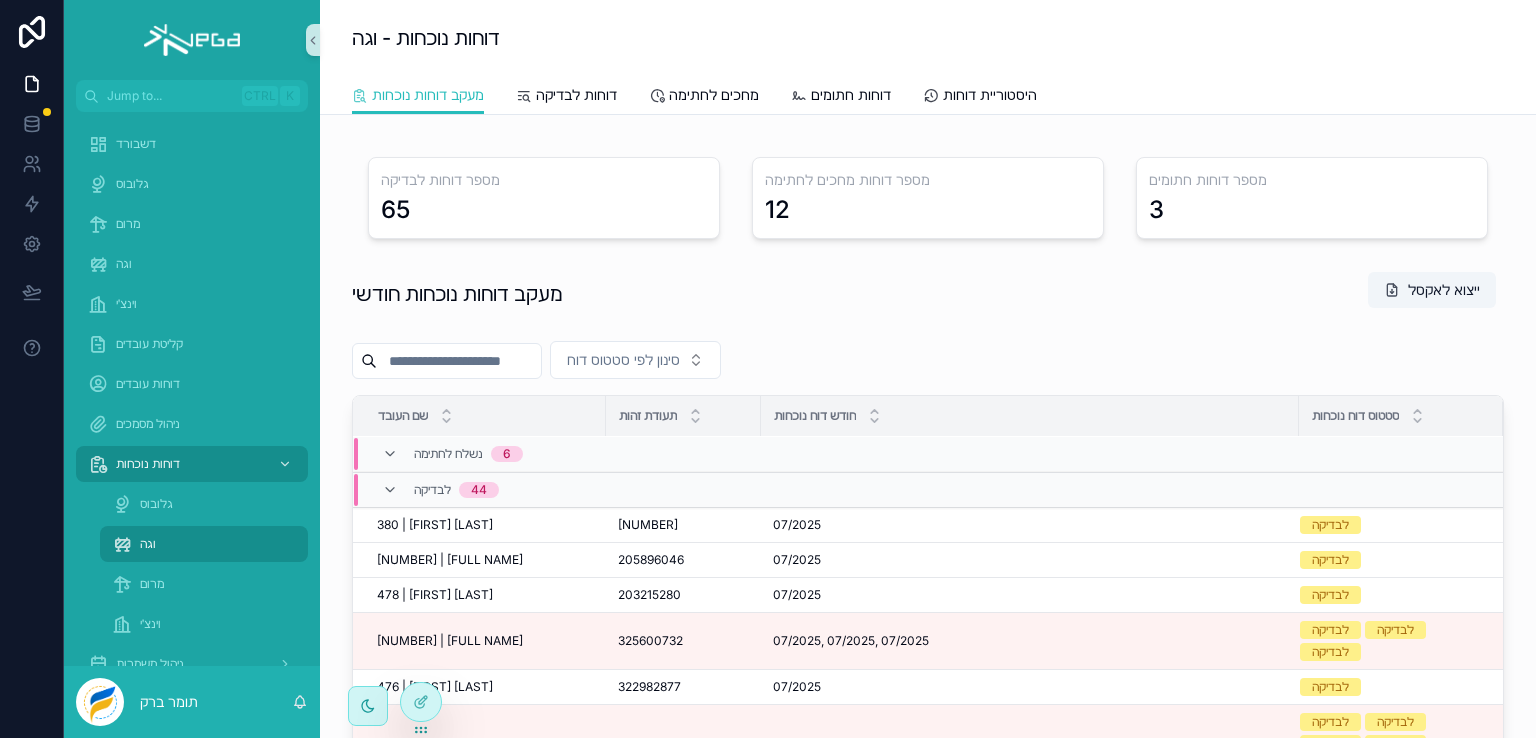 scroll, scrollTop: 300, scrollLeft: 0, axis: vertical 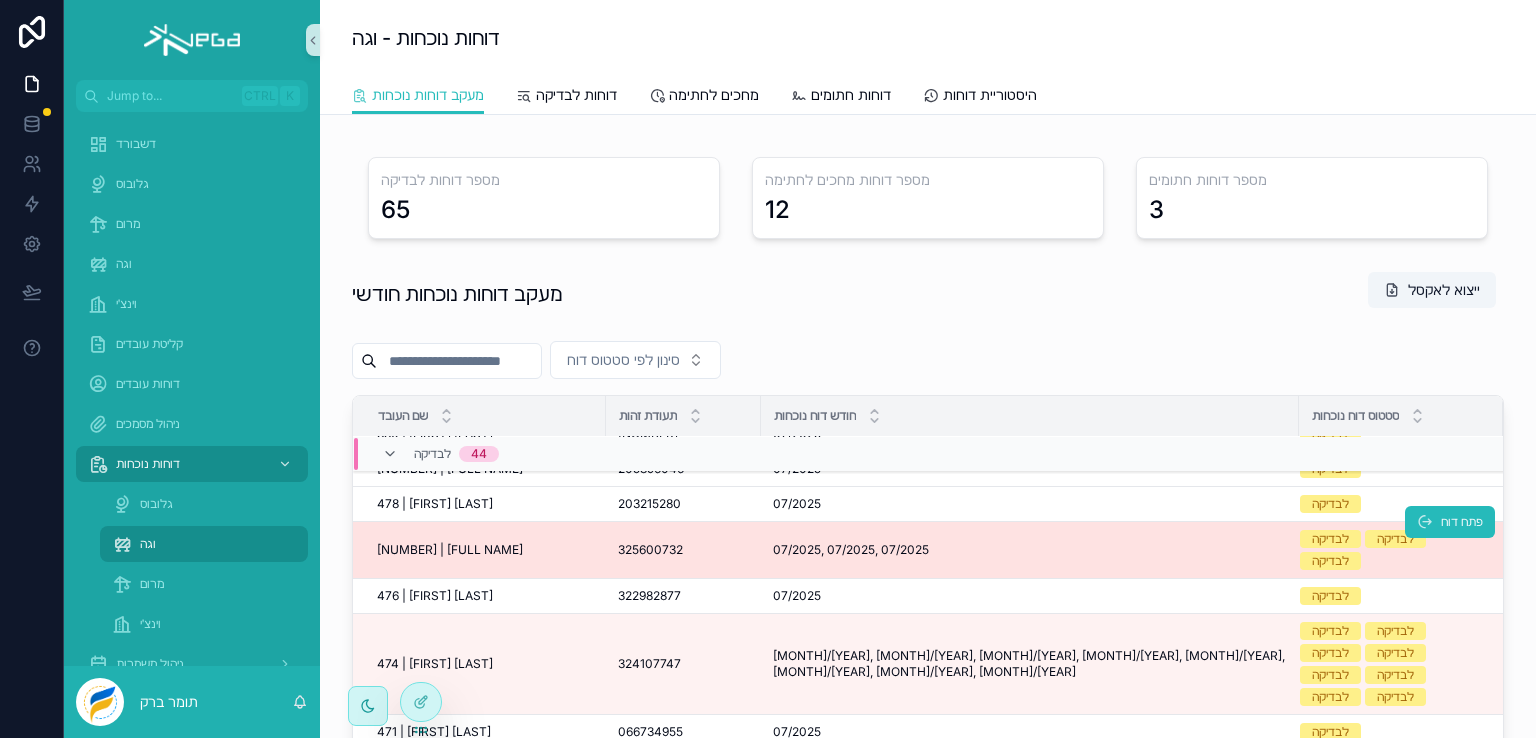 click on "[MONTH]/[YEAR], [MONTH]/[YEAR], [MONTH]/[YEAR] [MONTH]/[YEAR], [MONTH]/[YEAR], [MONTH]/[YEAR]" at bounding box center [1030, 550] 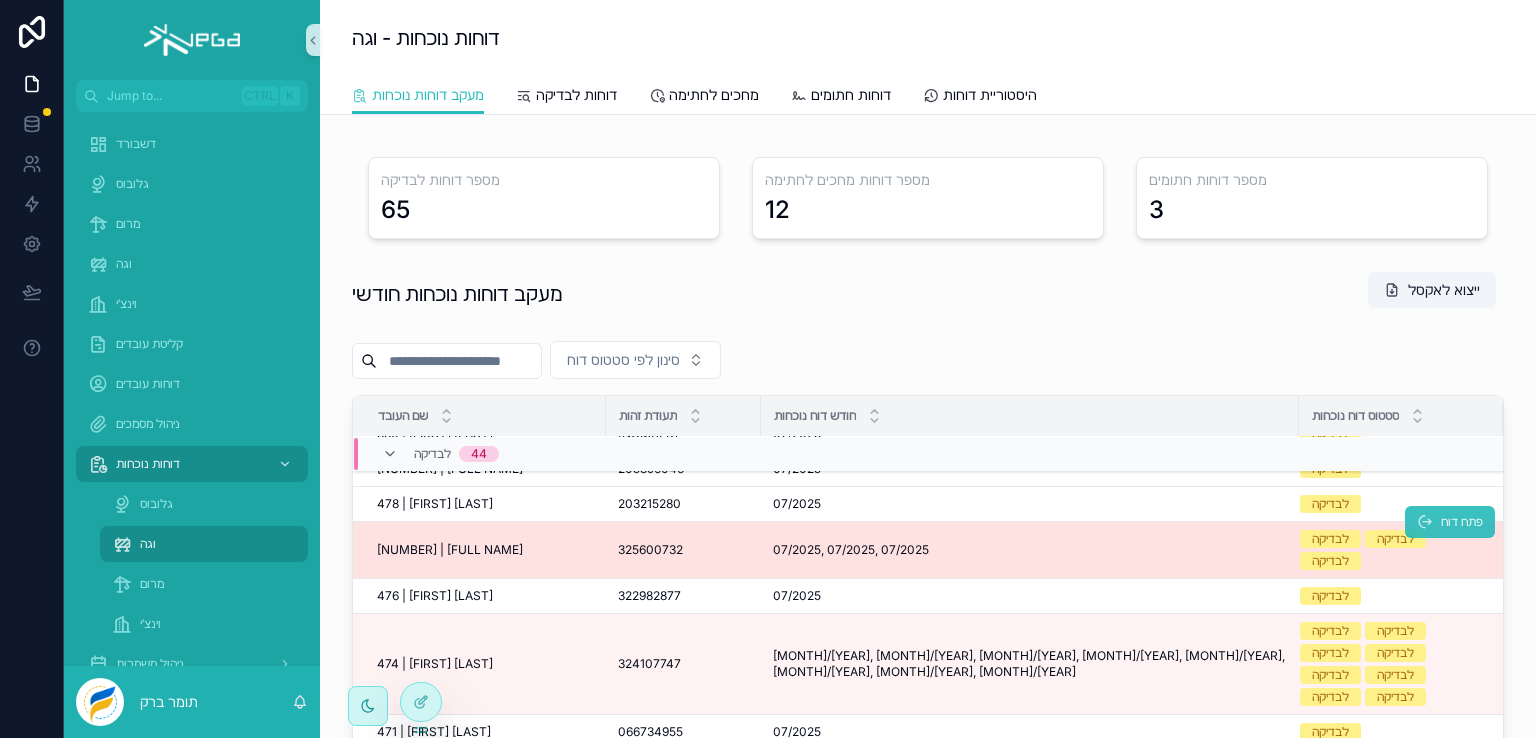 click on "פתח דוח" at bounding box center (1450, 522) 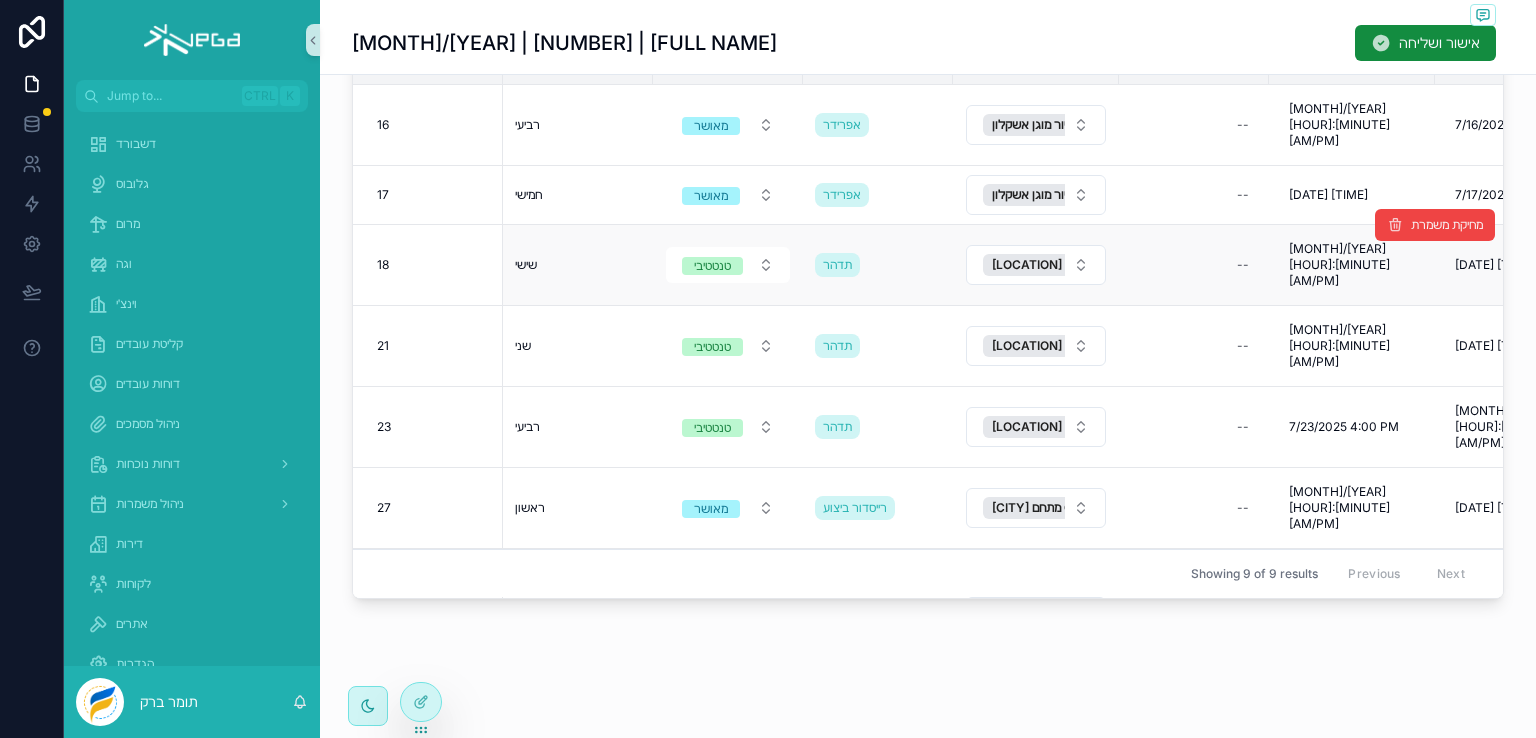 scroll, scrollTop: 628, scrollLeft: 0, axis: vertical 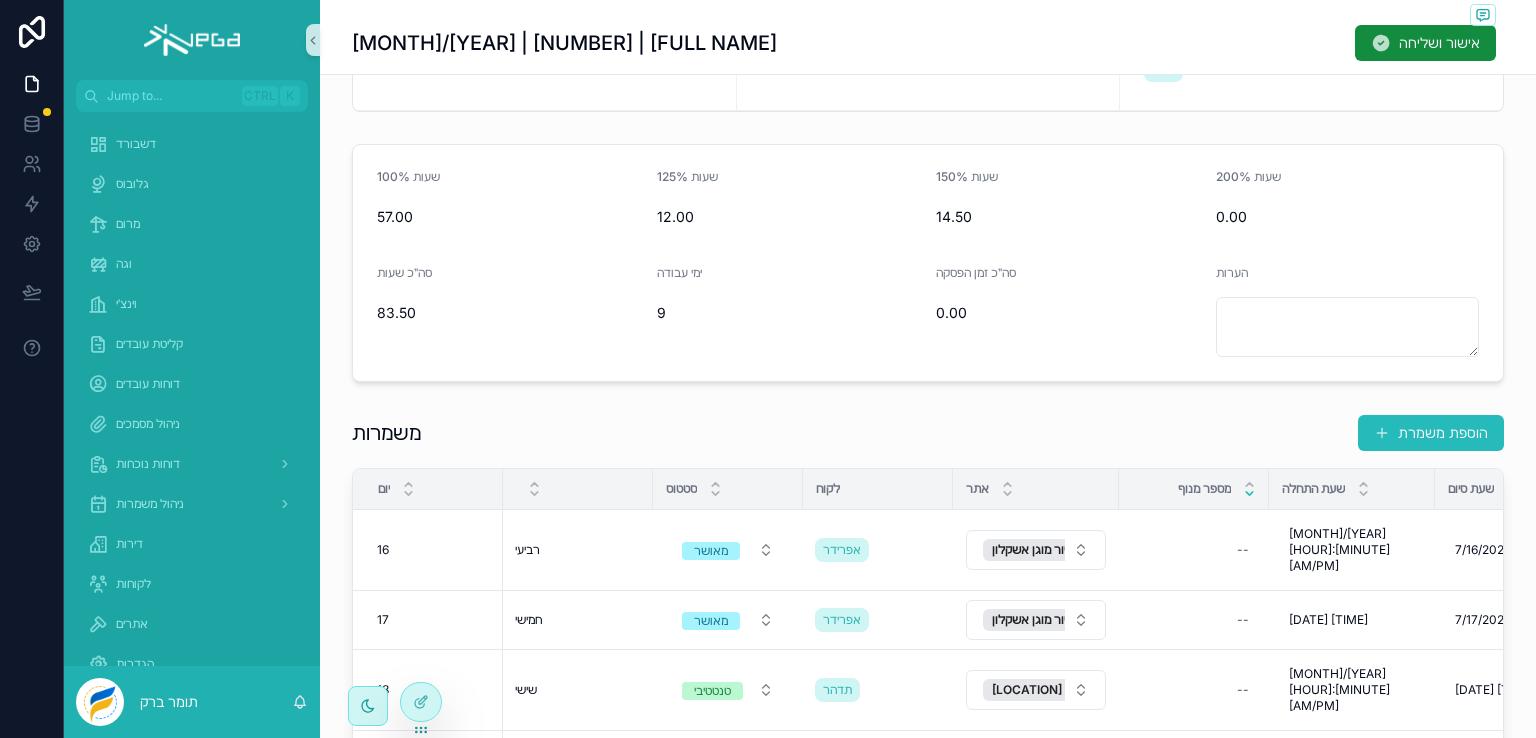 click 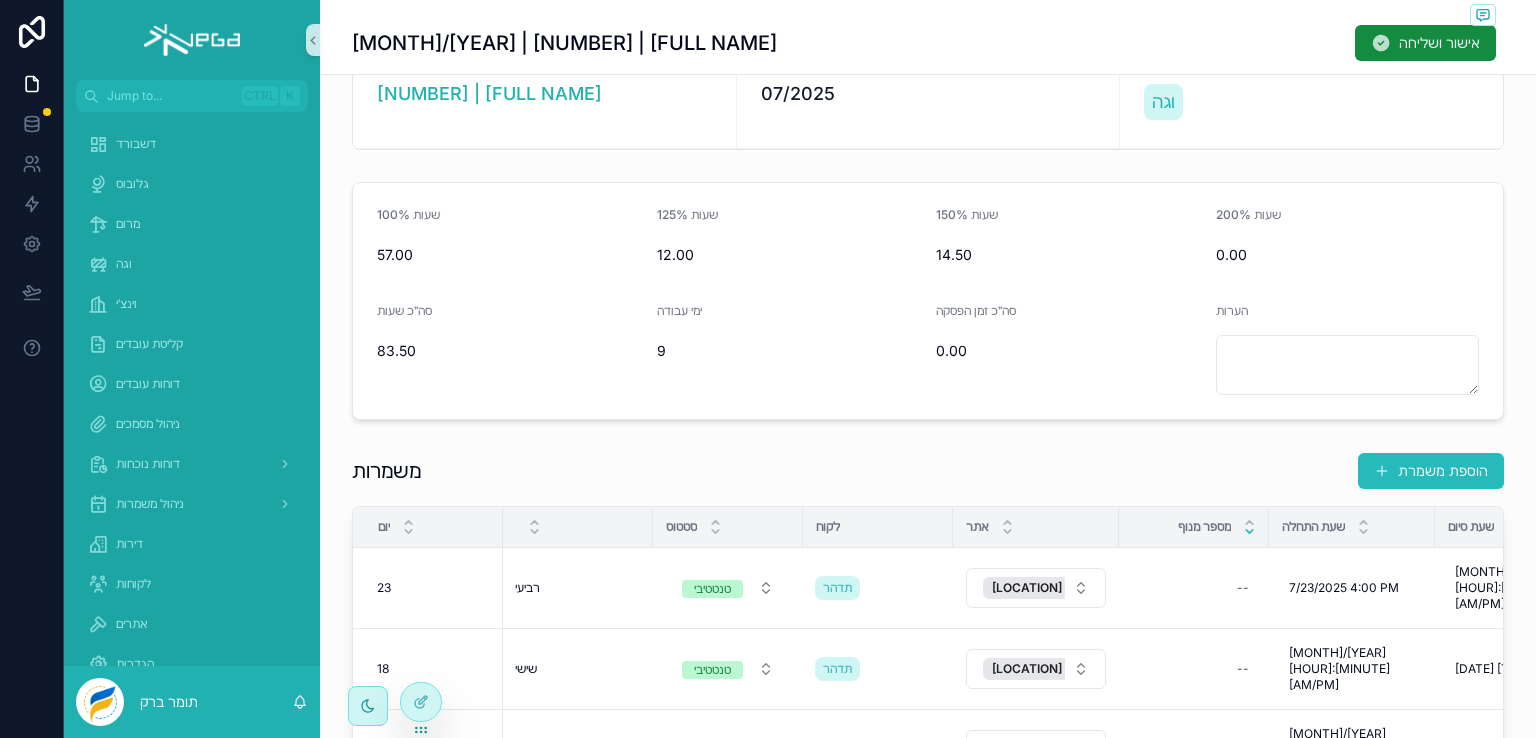 scroll, scrollTop: 200, scrollLeft: 0, axis: vertical 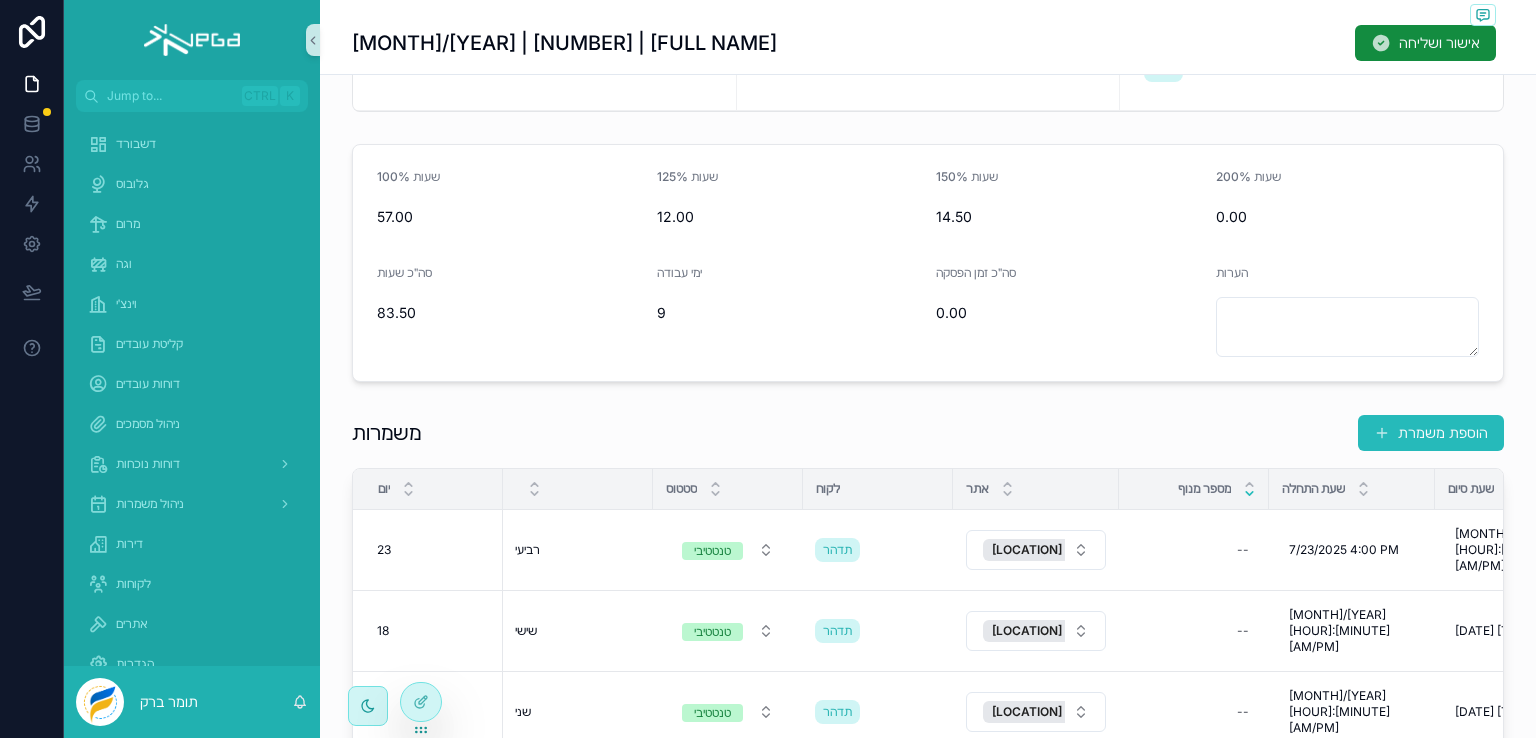 click 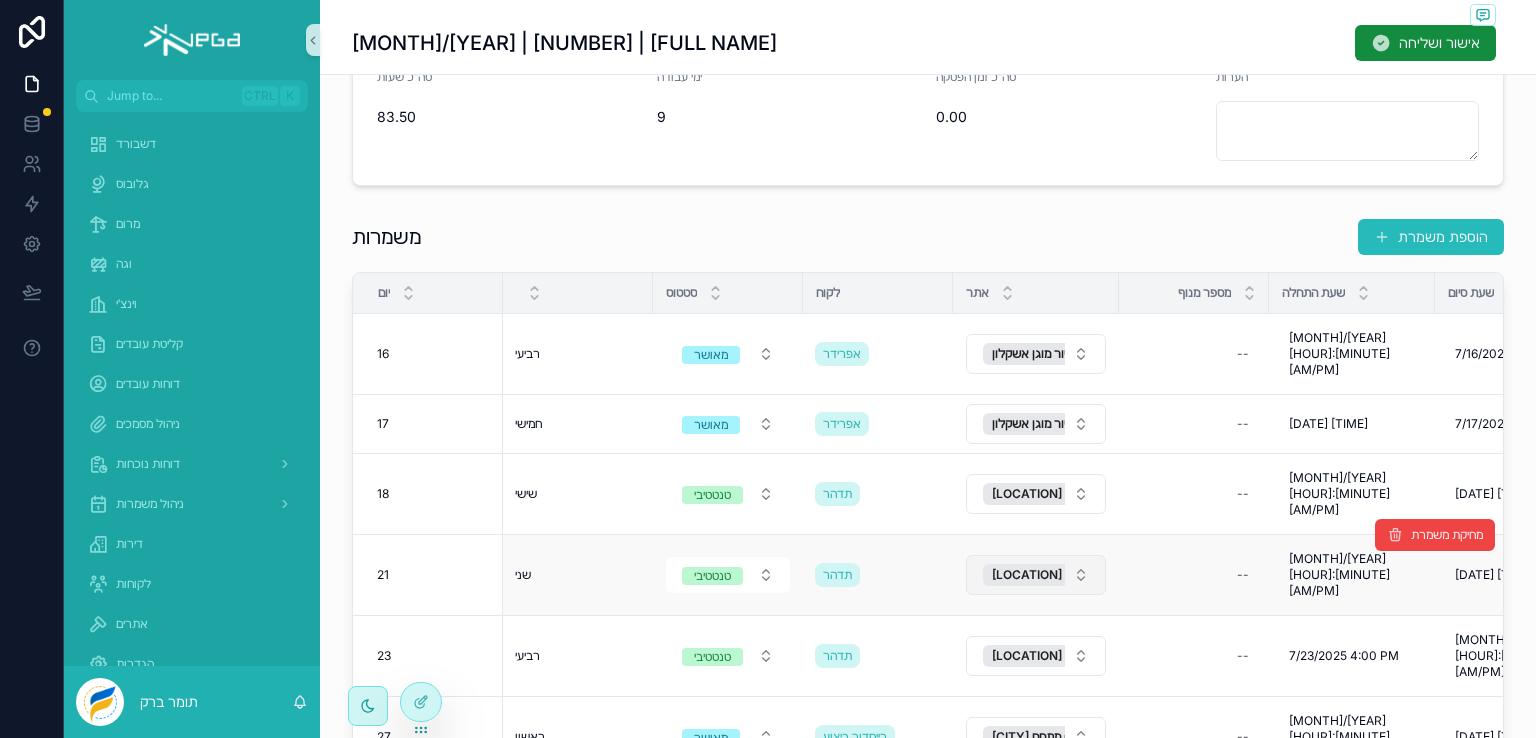 scroll, scrollTop: 400, scrollLeft: 0, axis: vertical 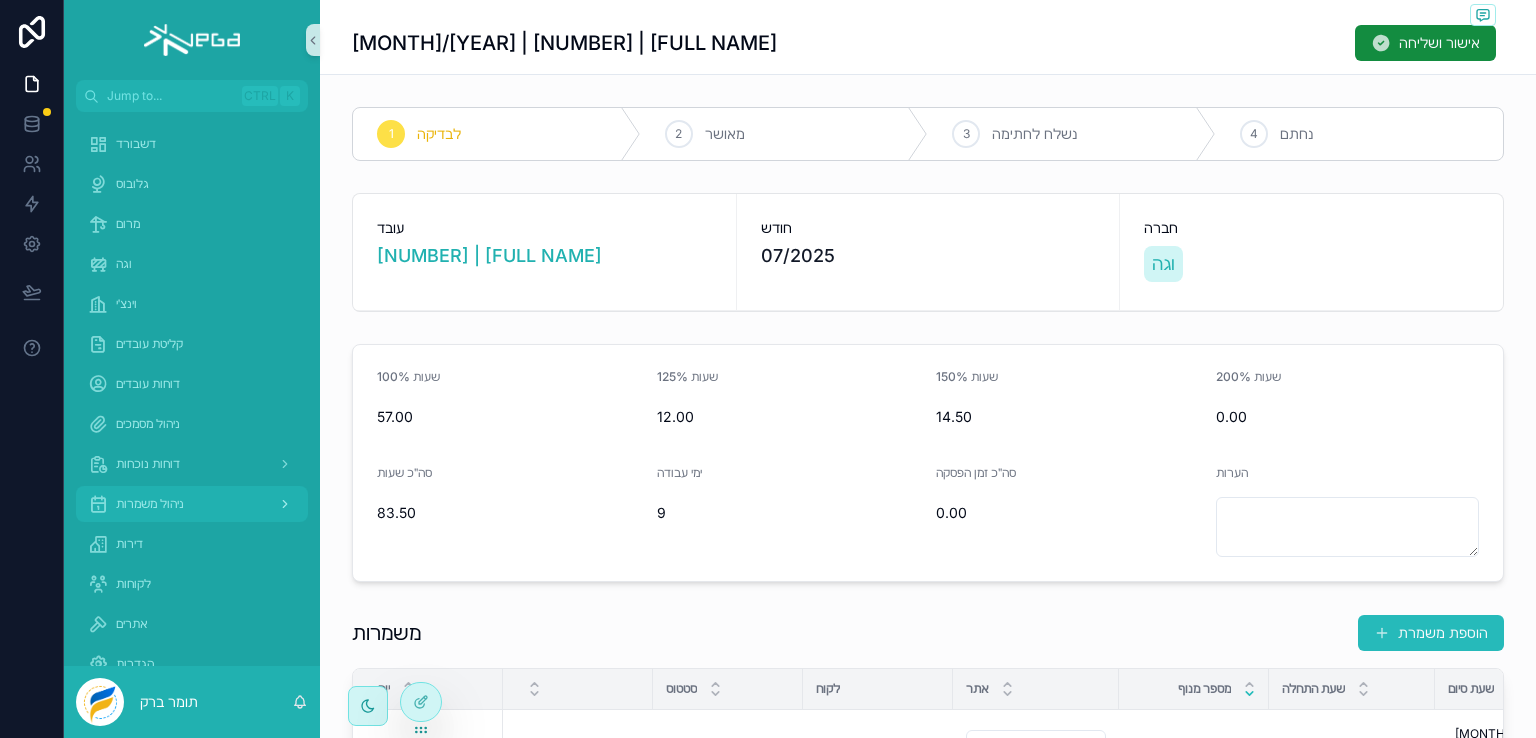 click on "ניהול משמרות" at bounding box center [150, 504] 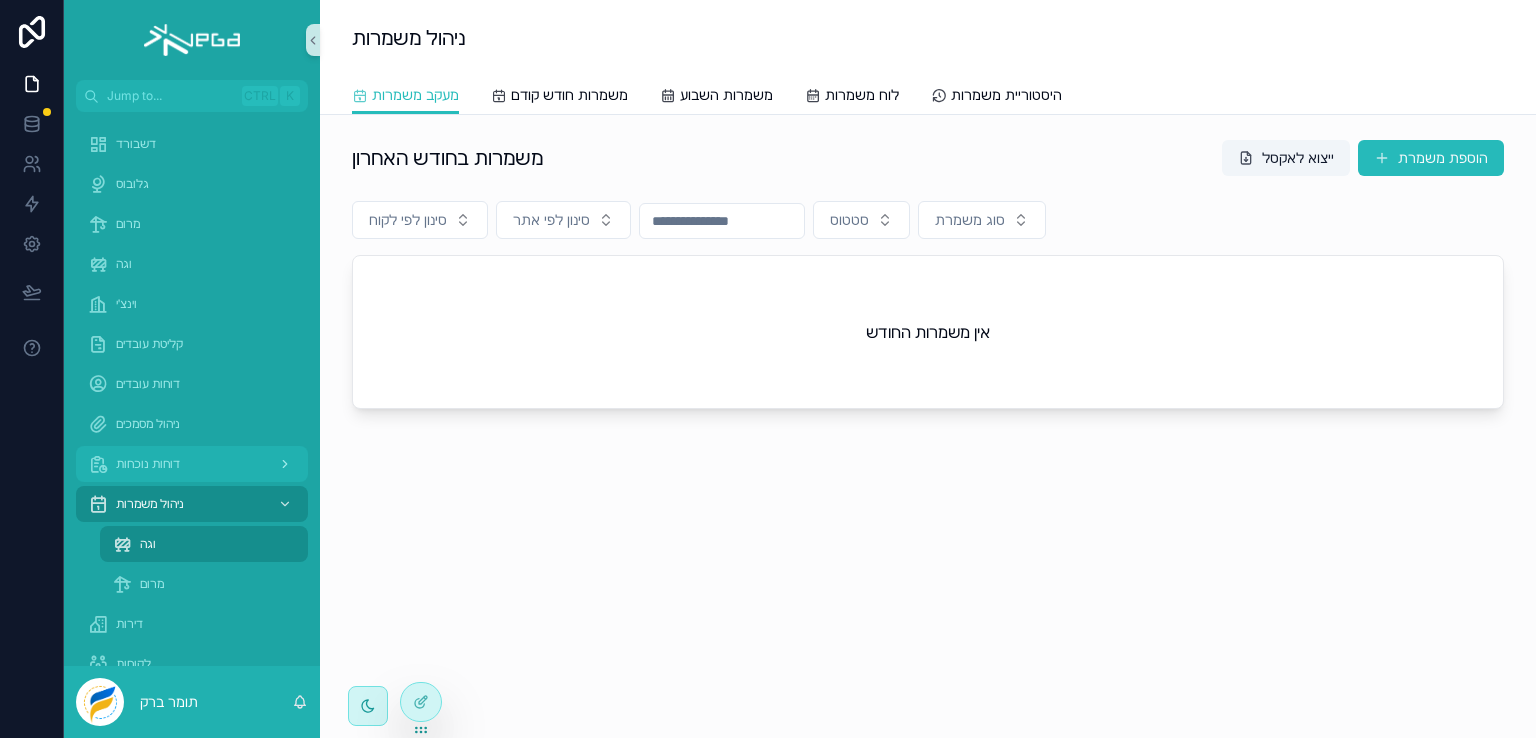 click on "דוחות נוכחות" at bounding box center [148, 464] 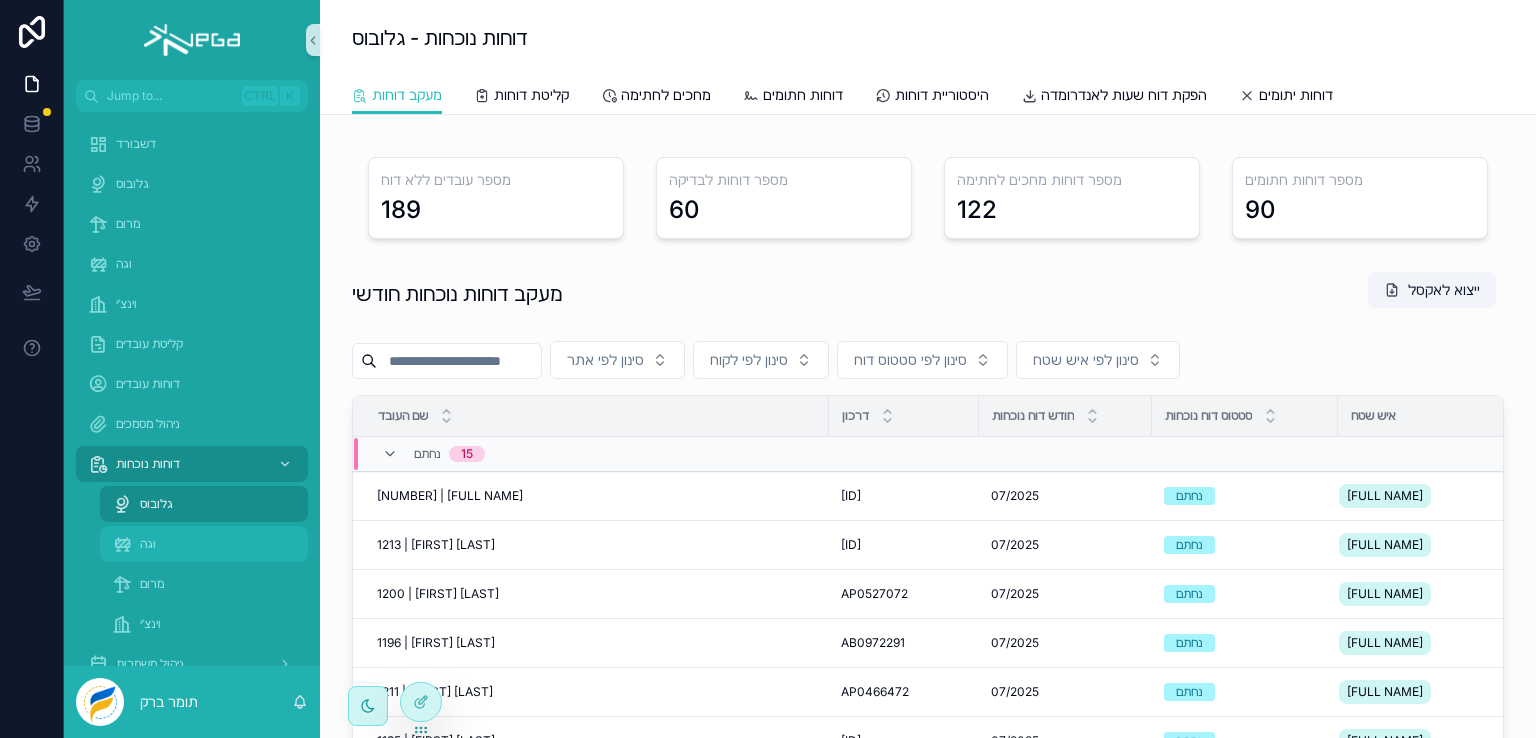 click on "וגה" at bounding box center [148, 544] 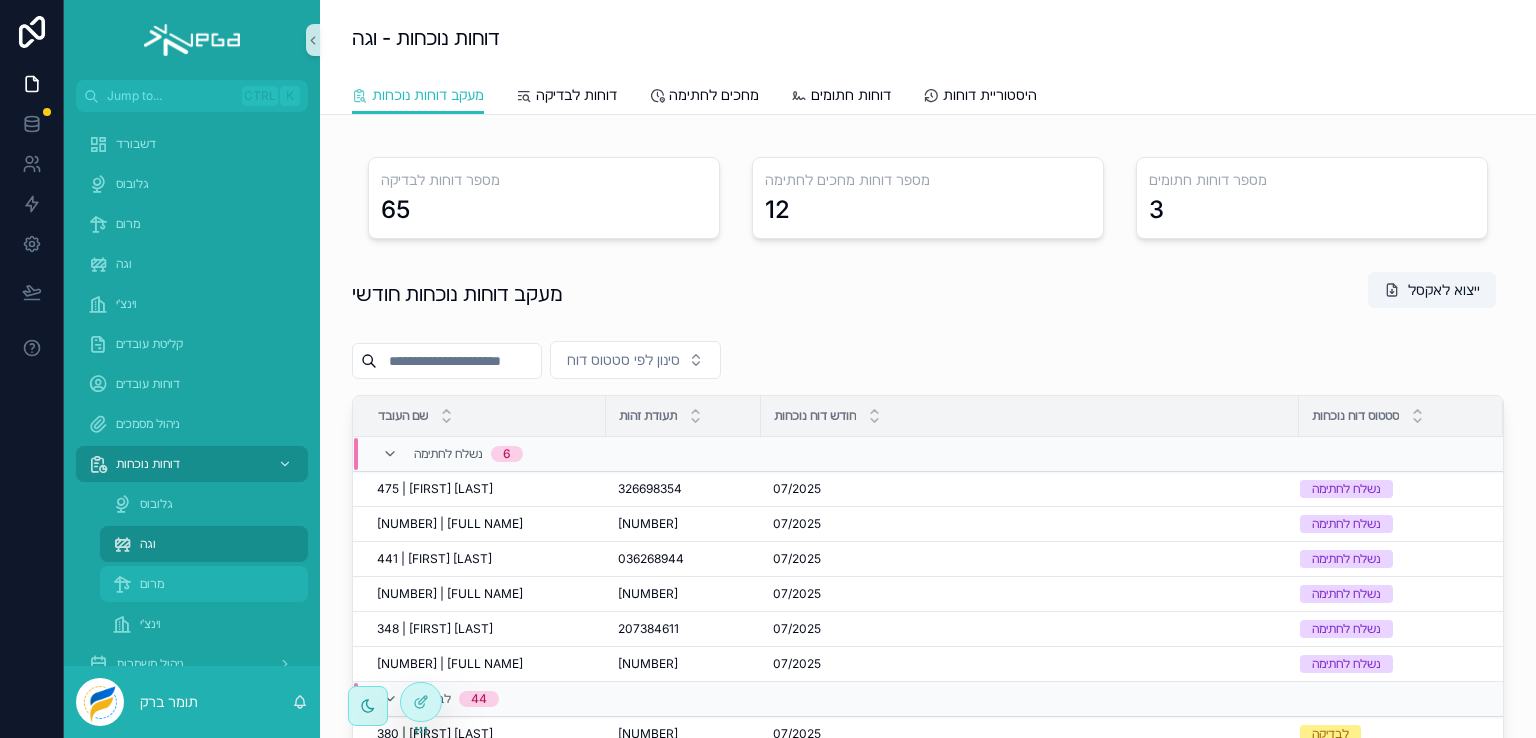 click on "מרום" at bounding box center [152, 584] 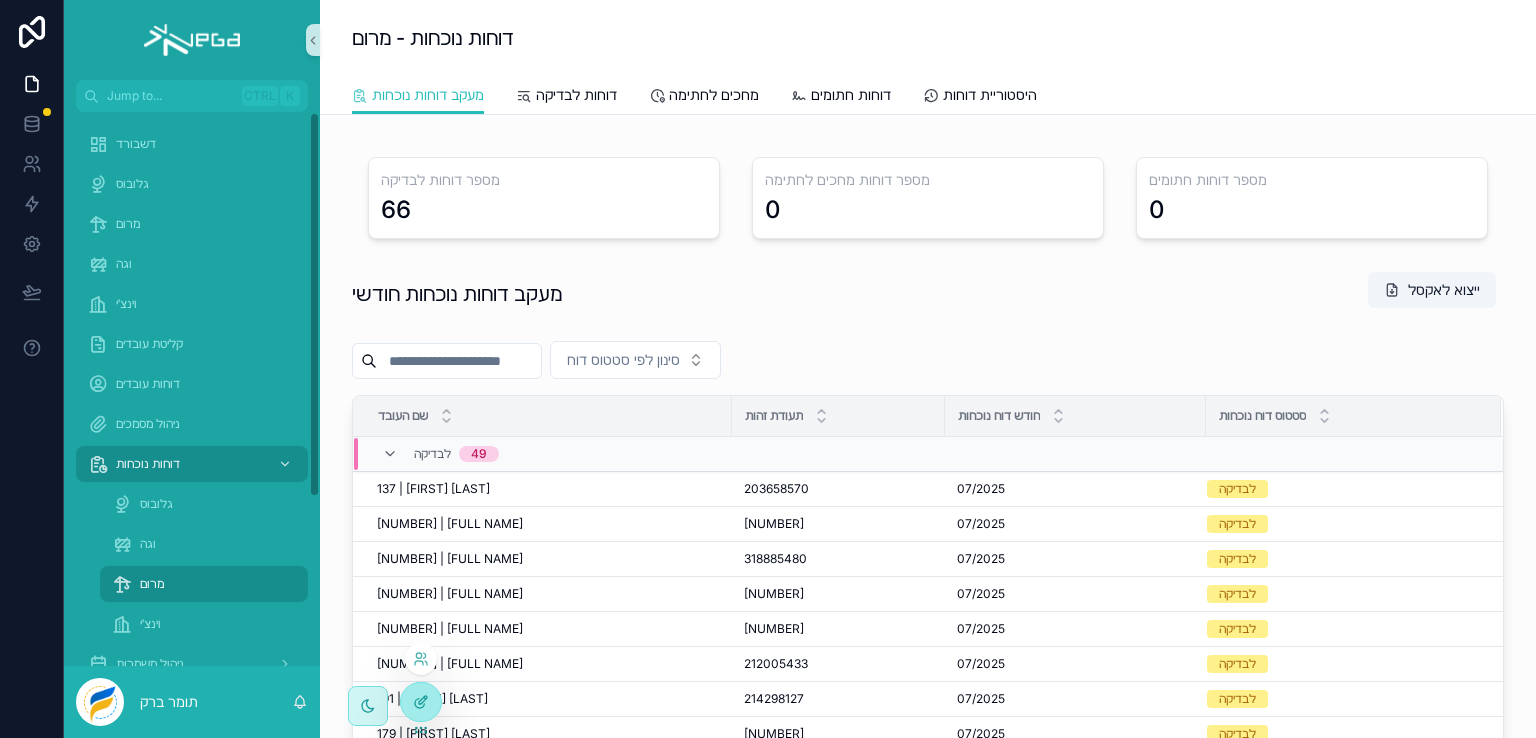click 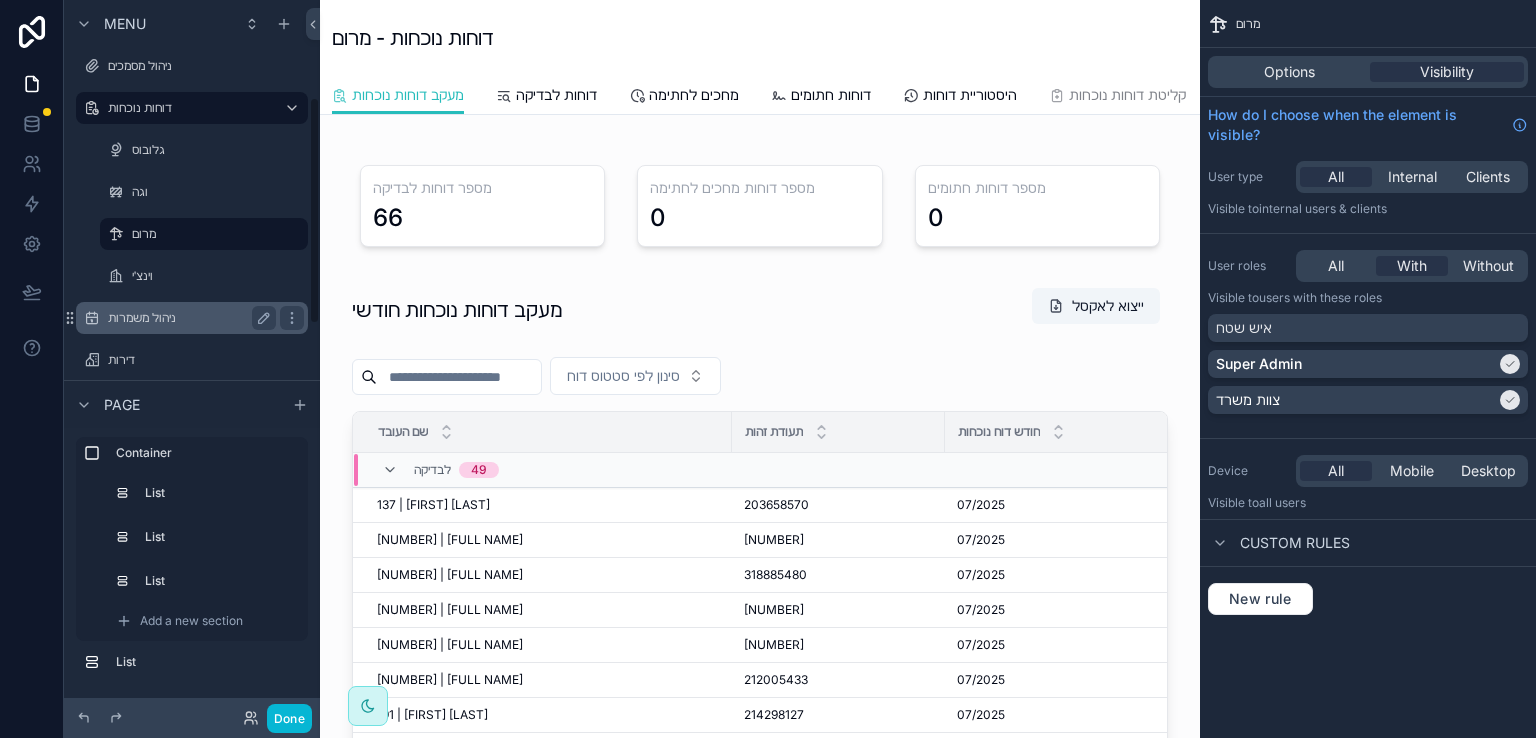 scroll, scrollTop: 400, scrollLeft: 0, axis: vertical 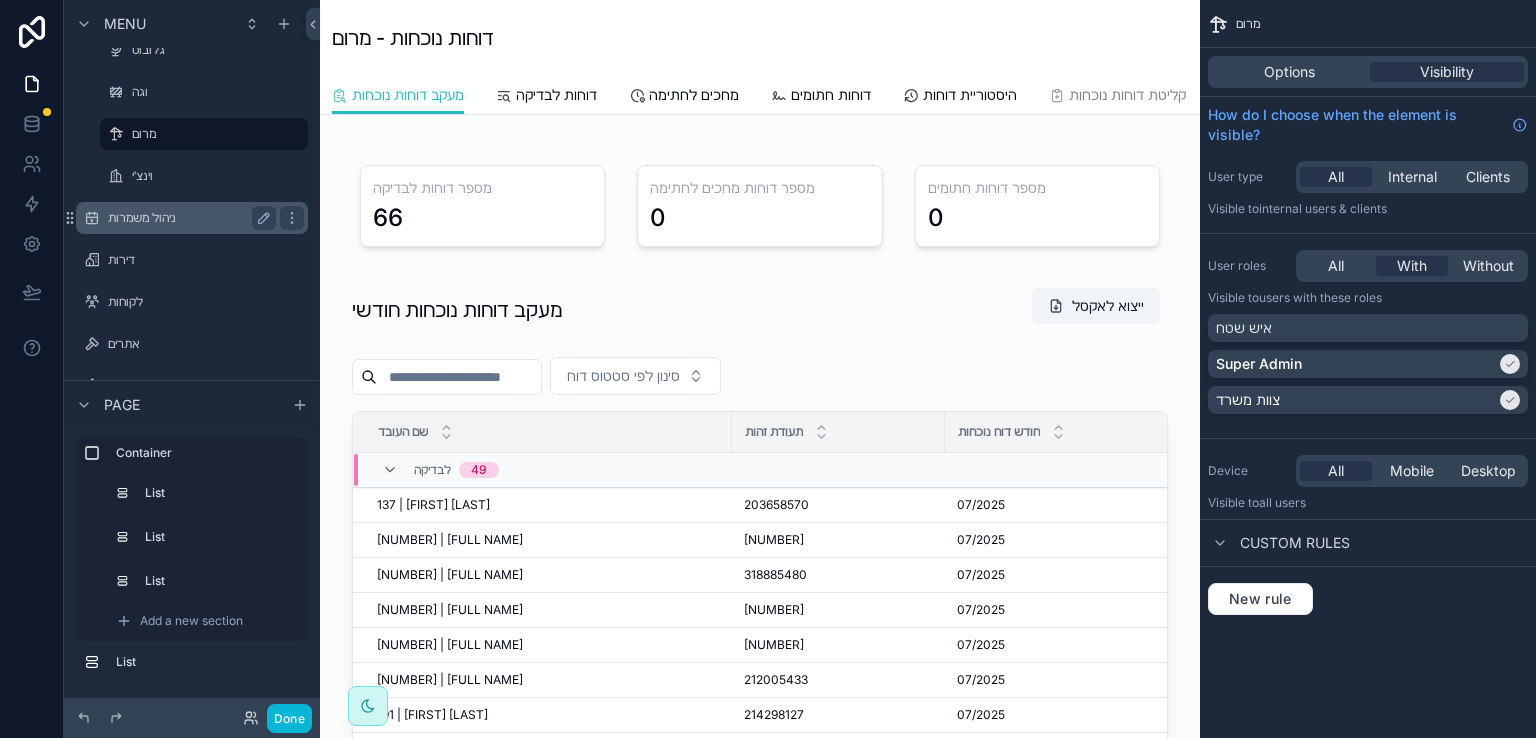 click on "ניהול משמרות" at bounding box center [188, 218] 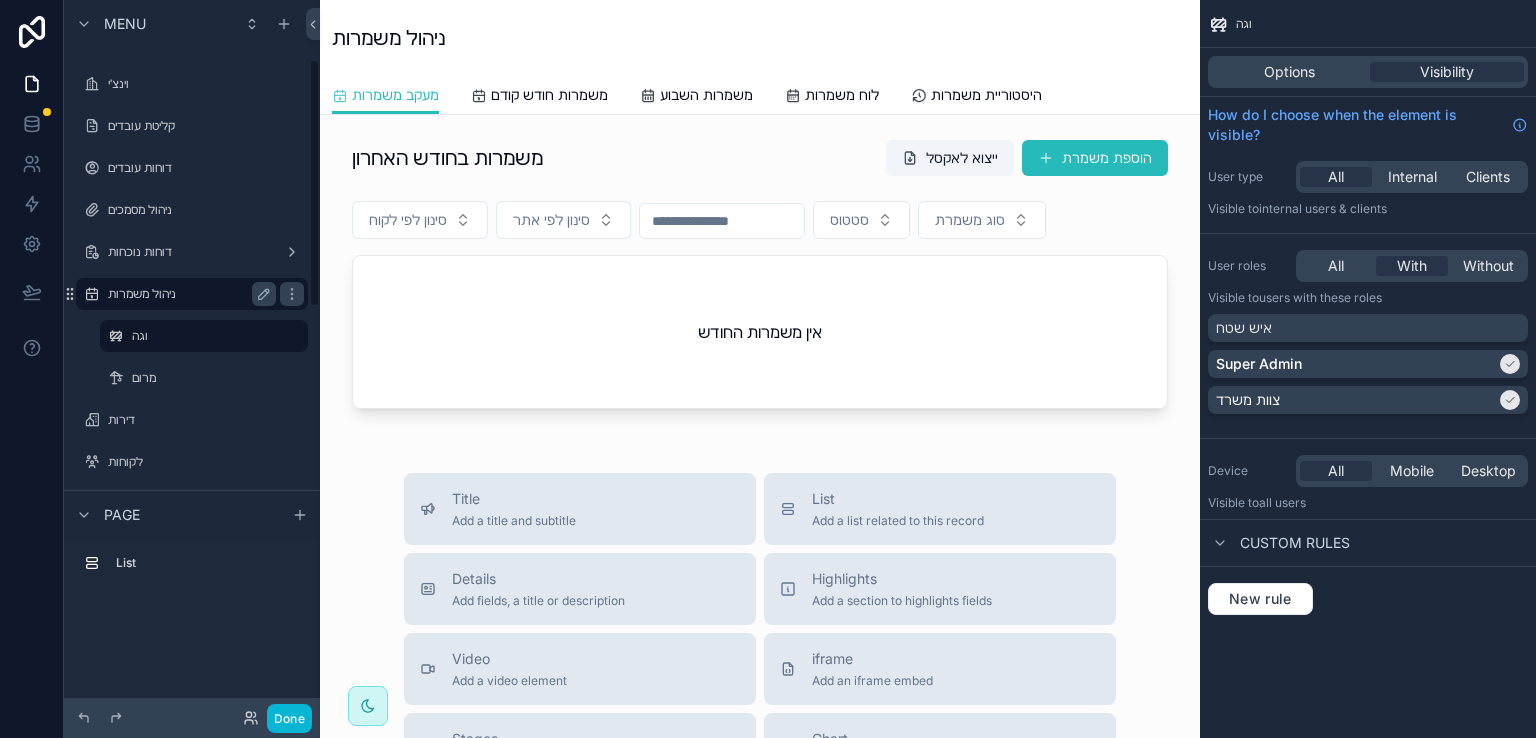 scroll, scrollTop: 200, scrollLeft: 0, axis: vertical 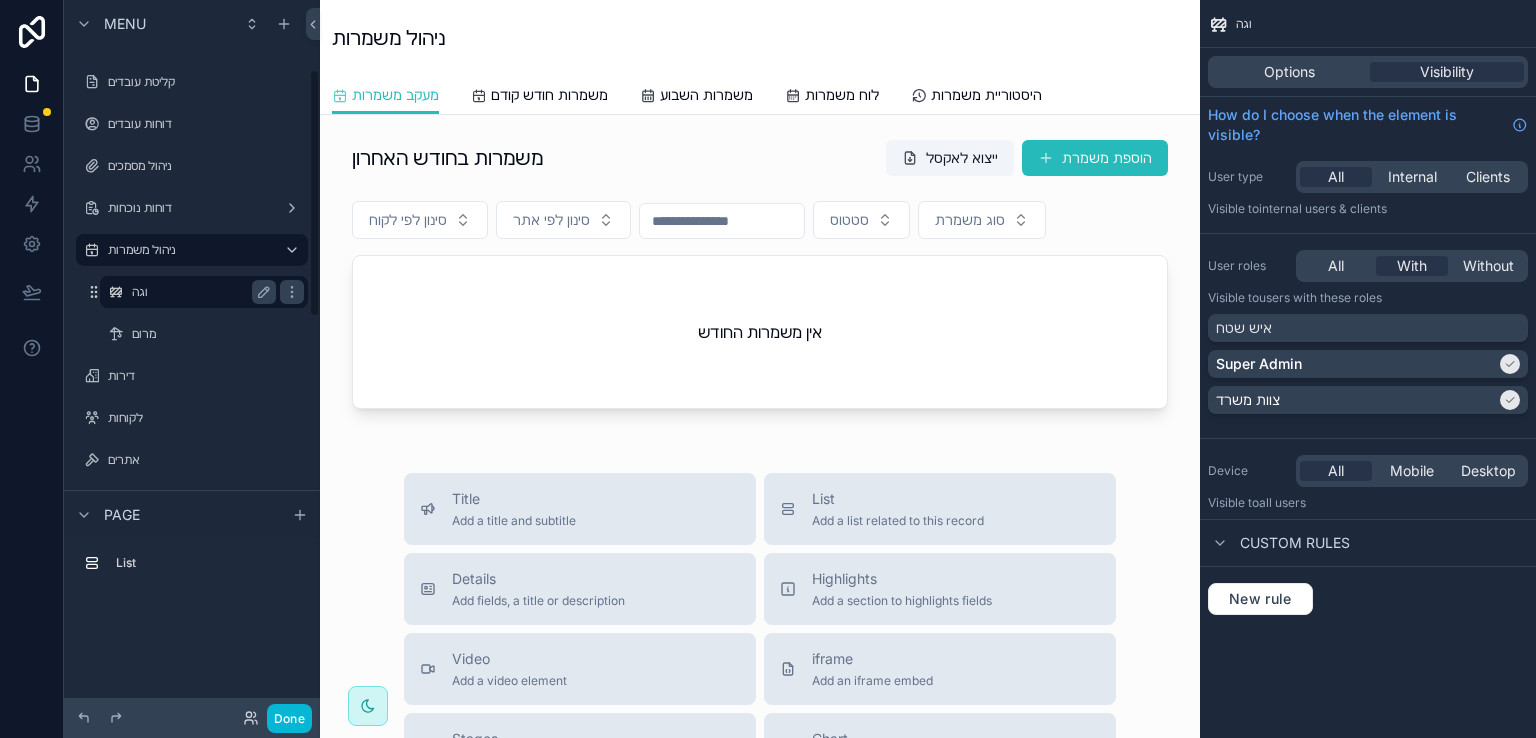 click on "וגה" at bounding box center [204, 292] 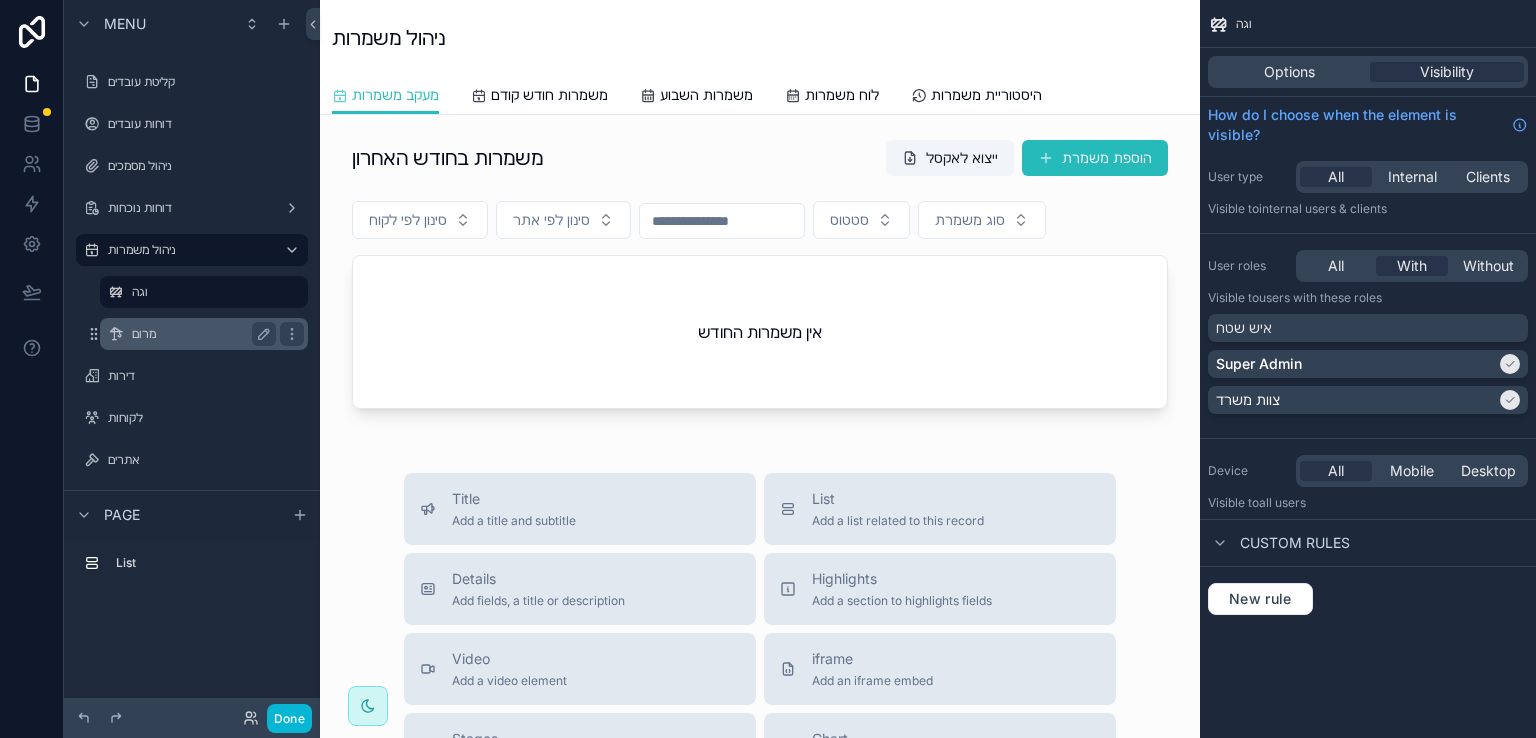 click on "מרום" at bounding box center (200, 334) 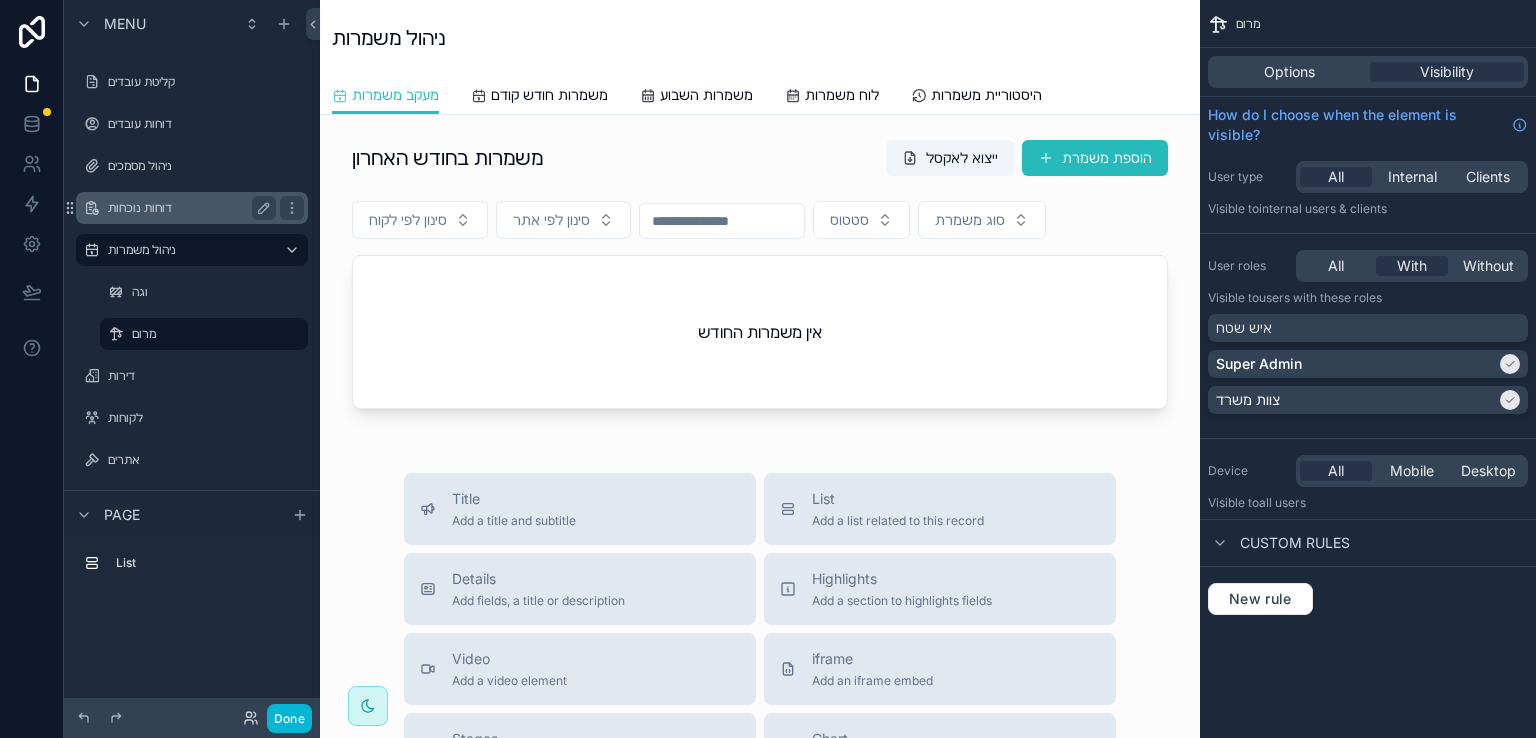 click on "דוחות נוכחות" at bounding box center [188, 208] 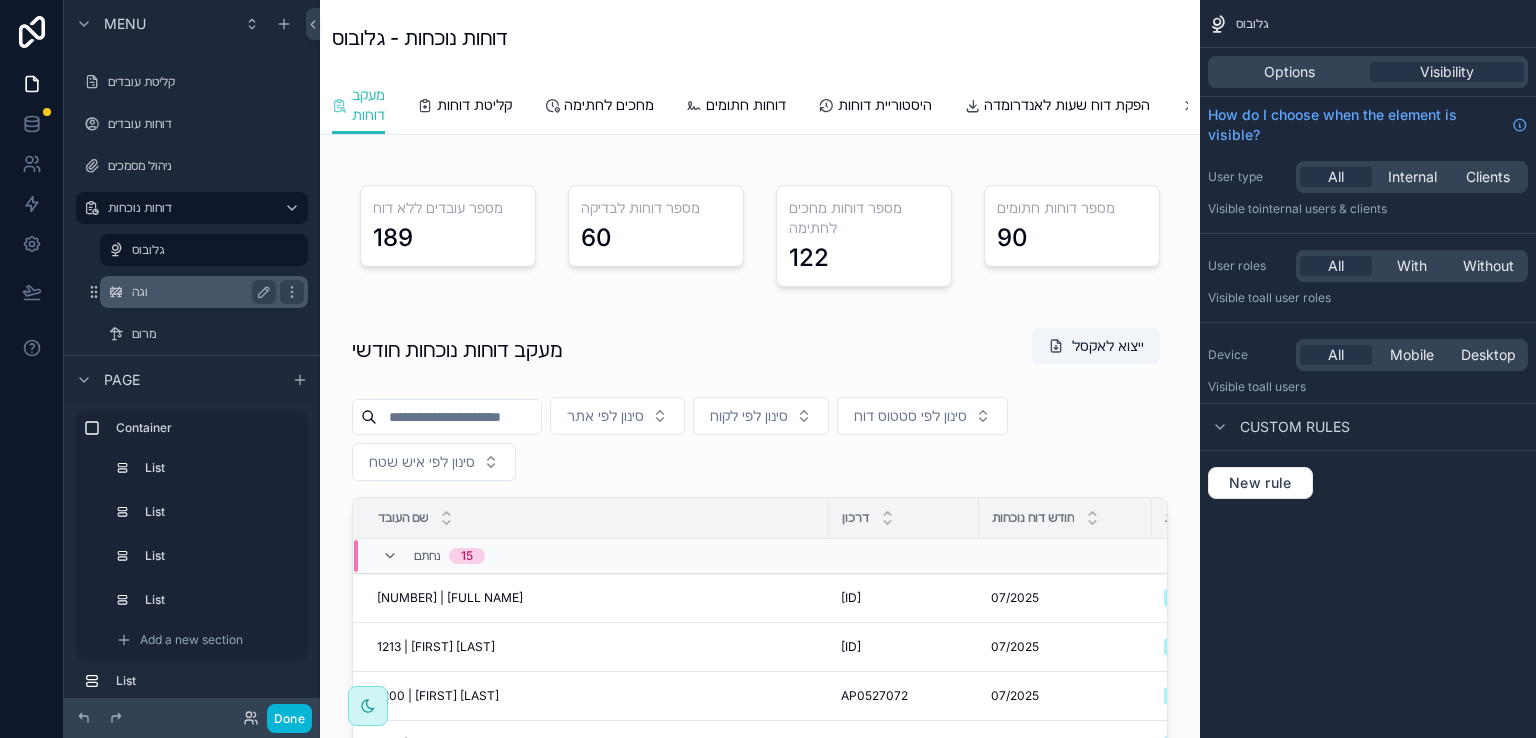 click on "וגה" at bounding box center (200, 292) 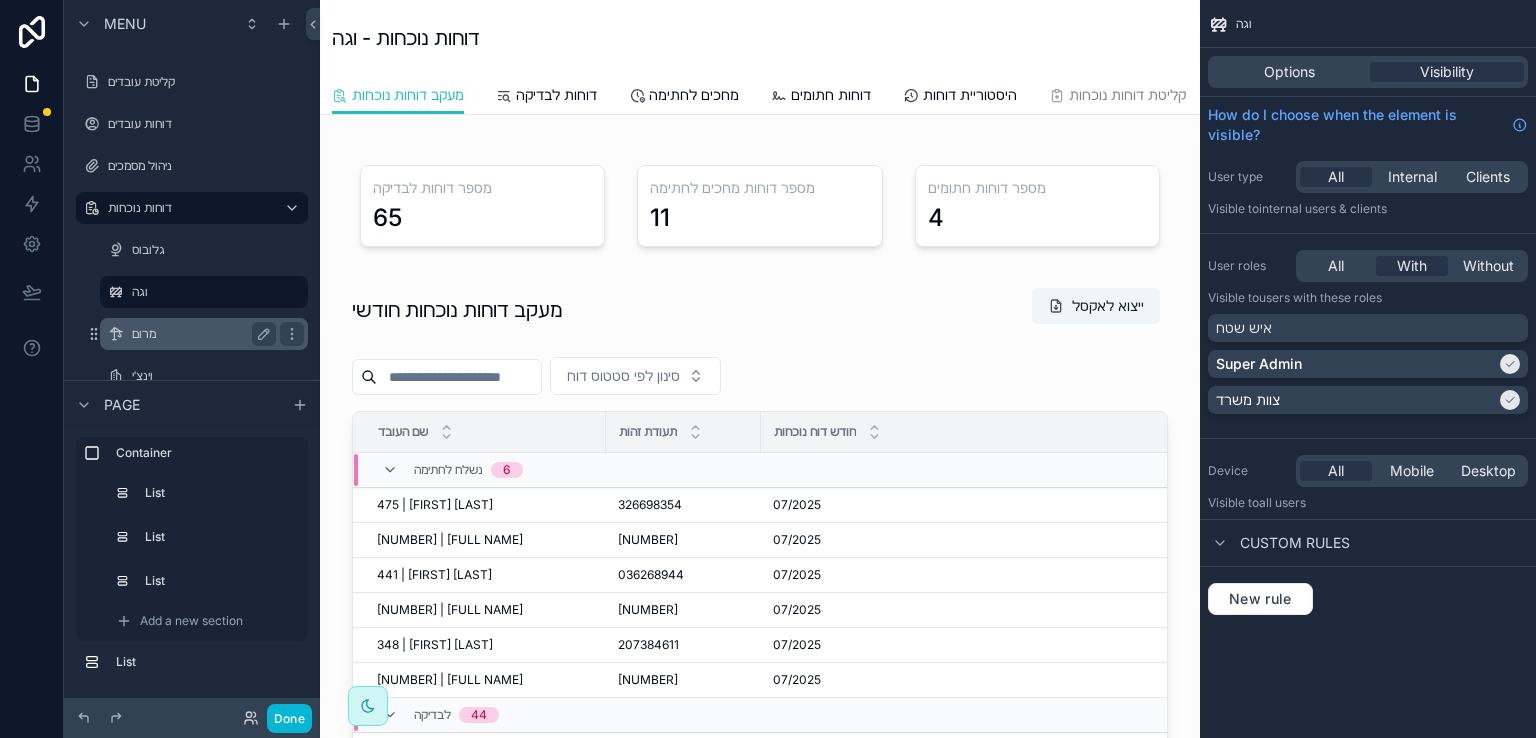 click on "מרום" at bounding box center (200, 334) 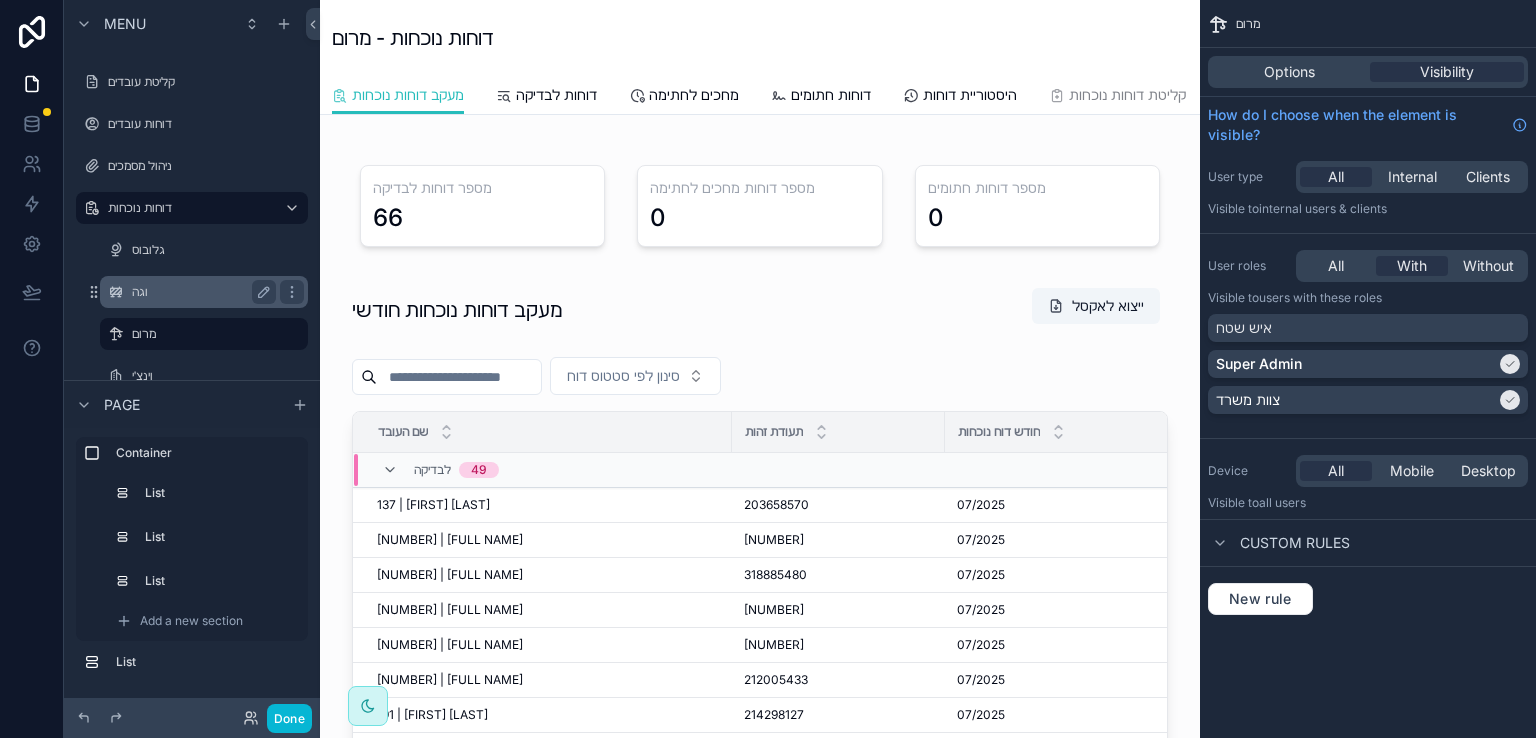 click on "וגה" at bounding box center [200, 292] 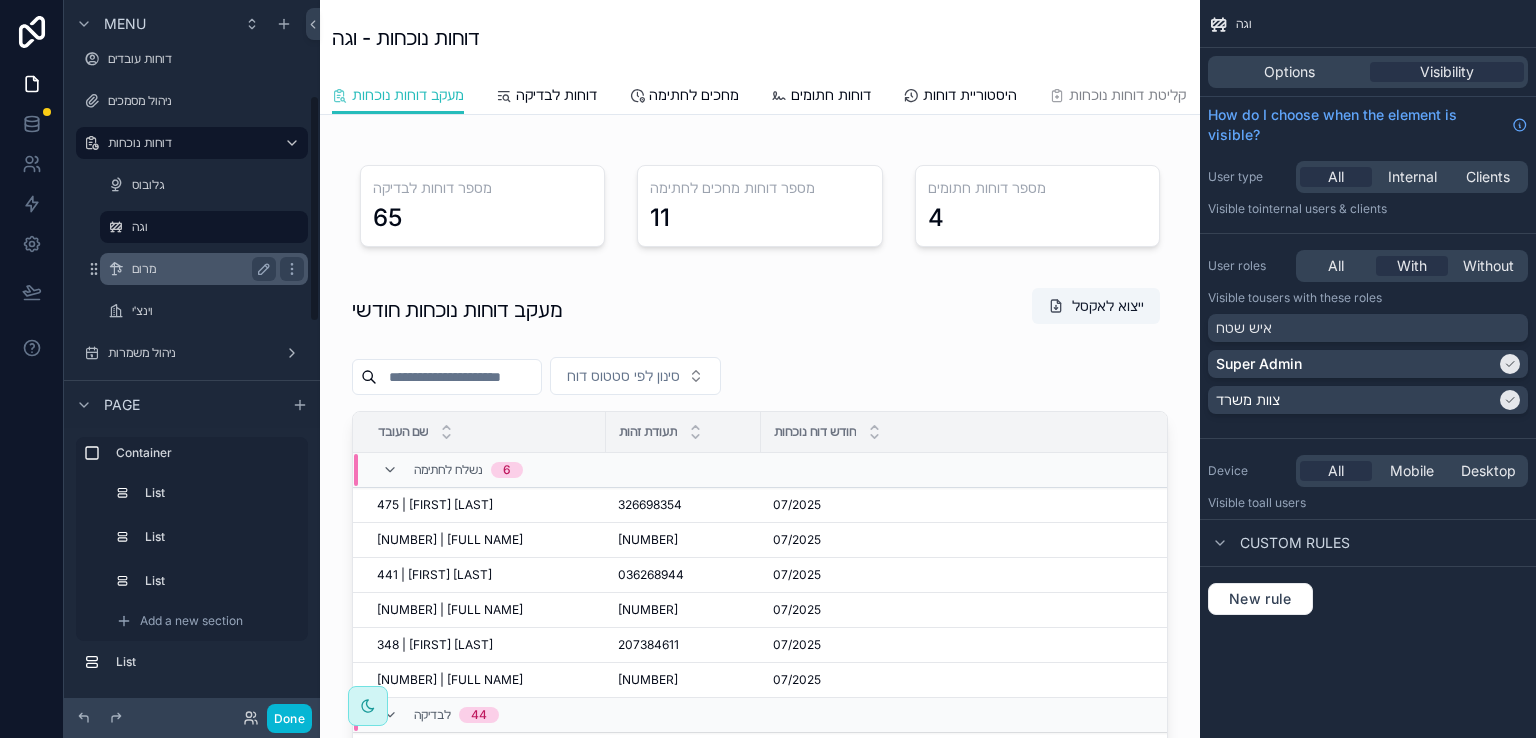 scroll, scrollTop: 300, scrollLeft: 0, axis: vertical 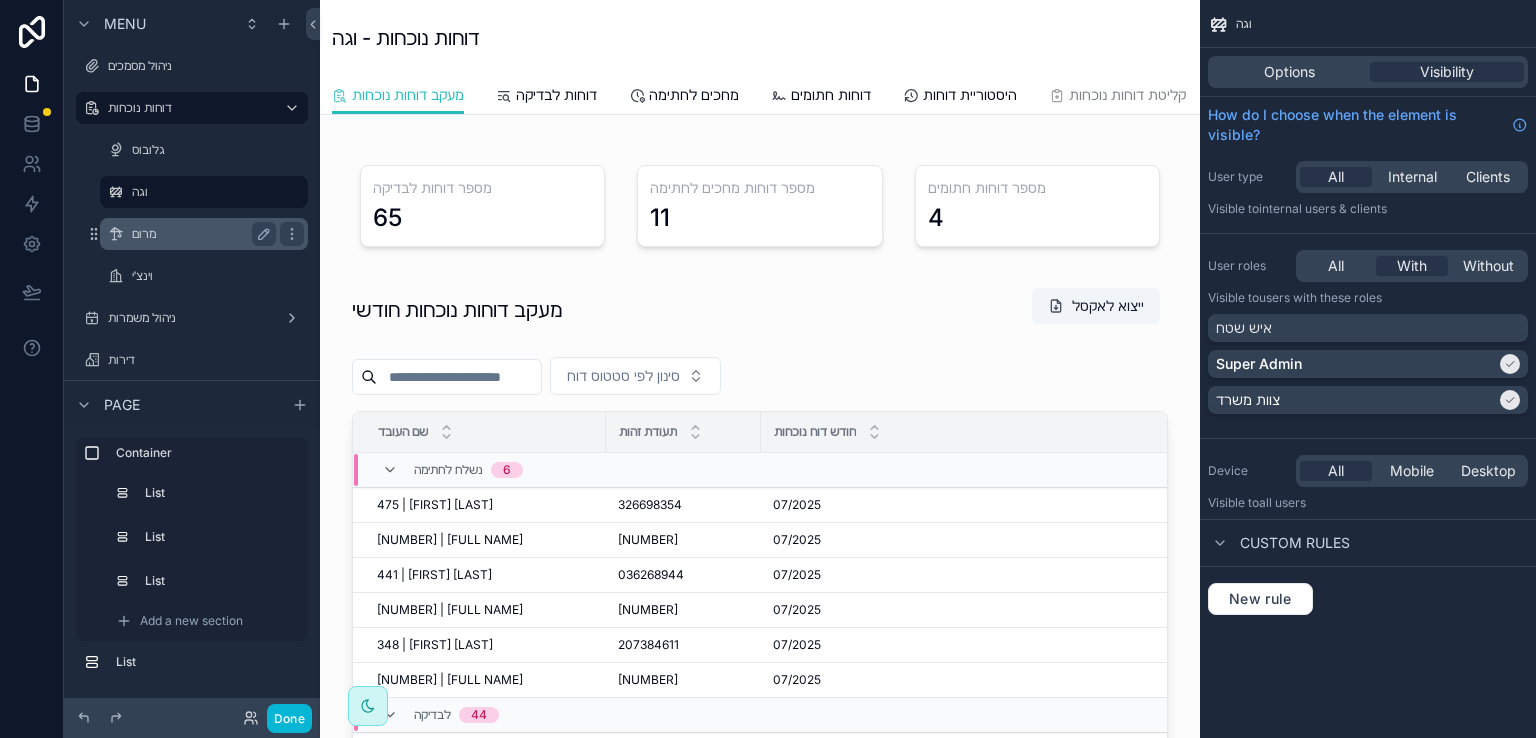 click on "מרום" at bounding box center [200, 234] 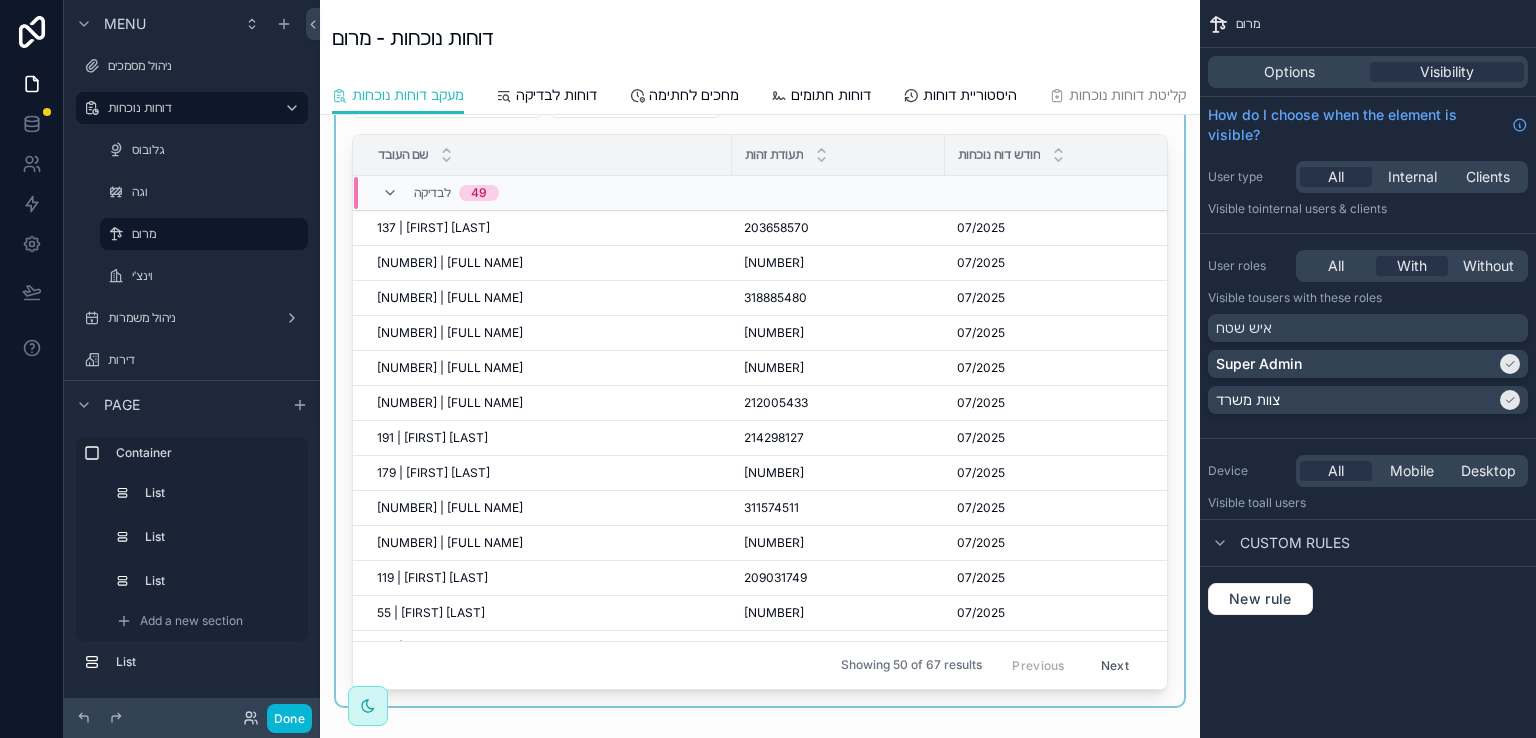 scroll, scrollTop: 100, scrollLeft: 0, axis: vertical 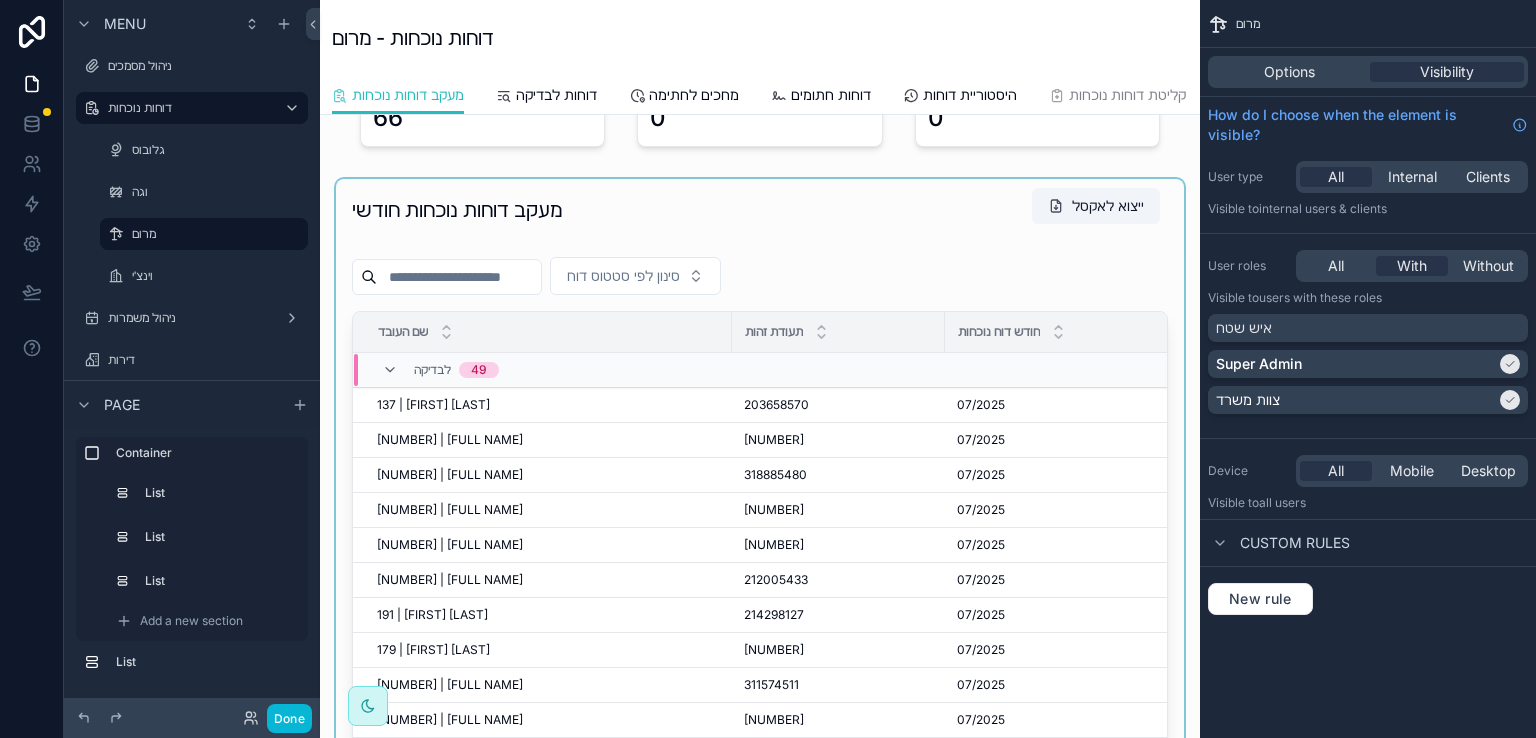 click at bounding box center [760, 531] 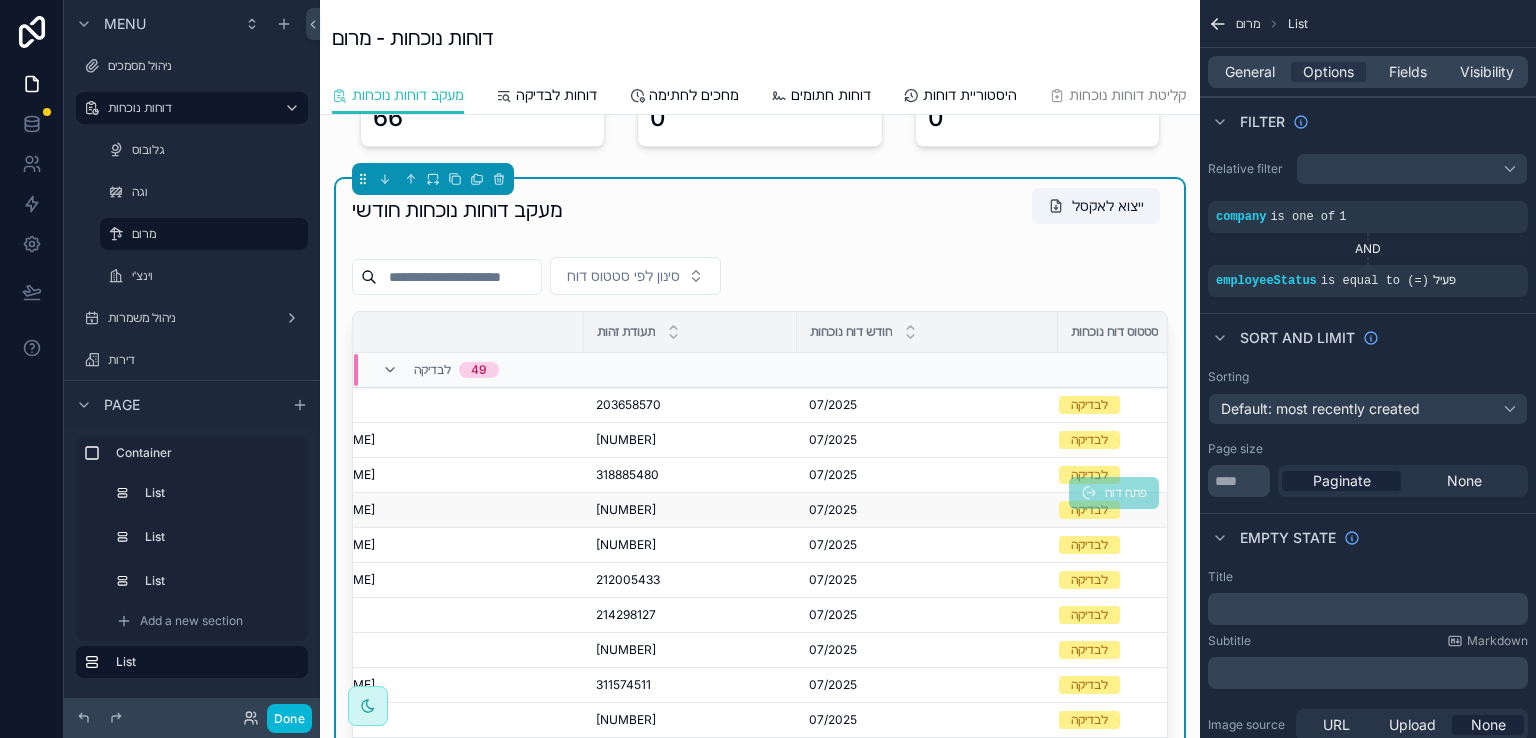 scroll, scrollTop: 0, scrollLeft: 0, axis: both 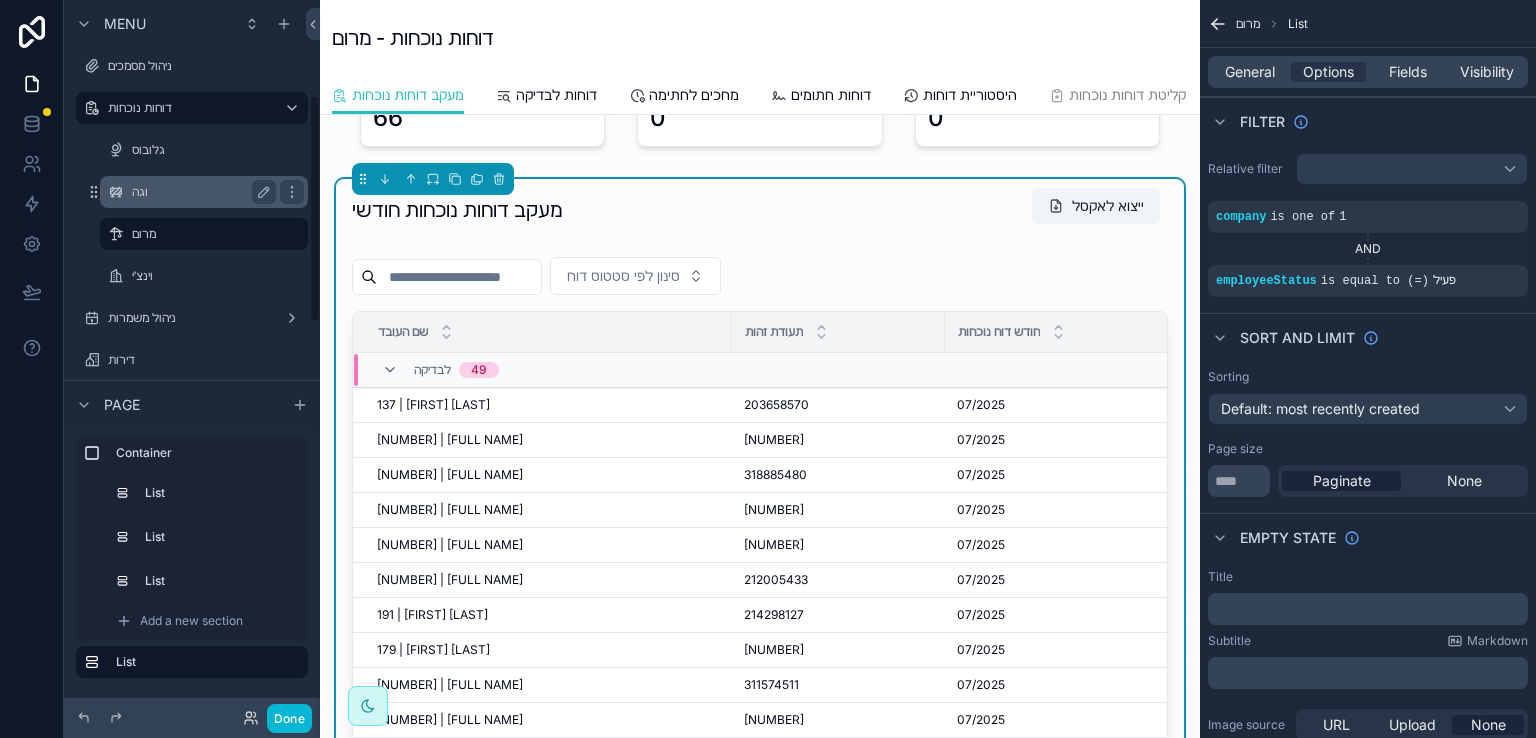 click on "וגה" at bounding box center (200, 192) 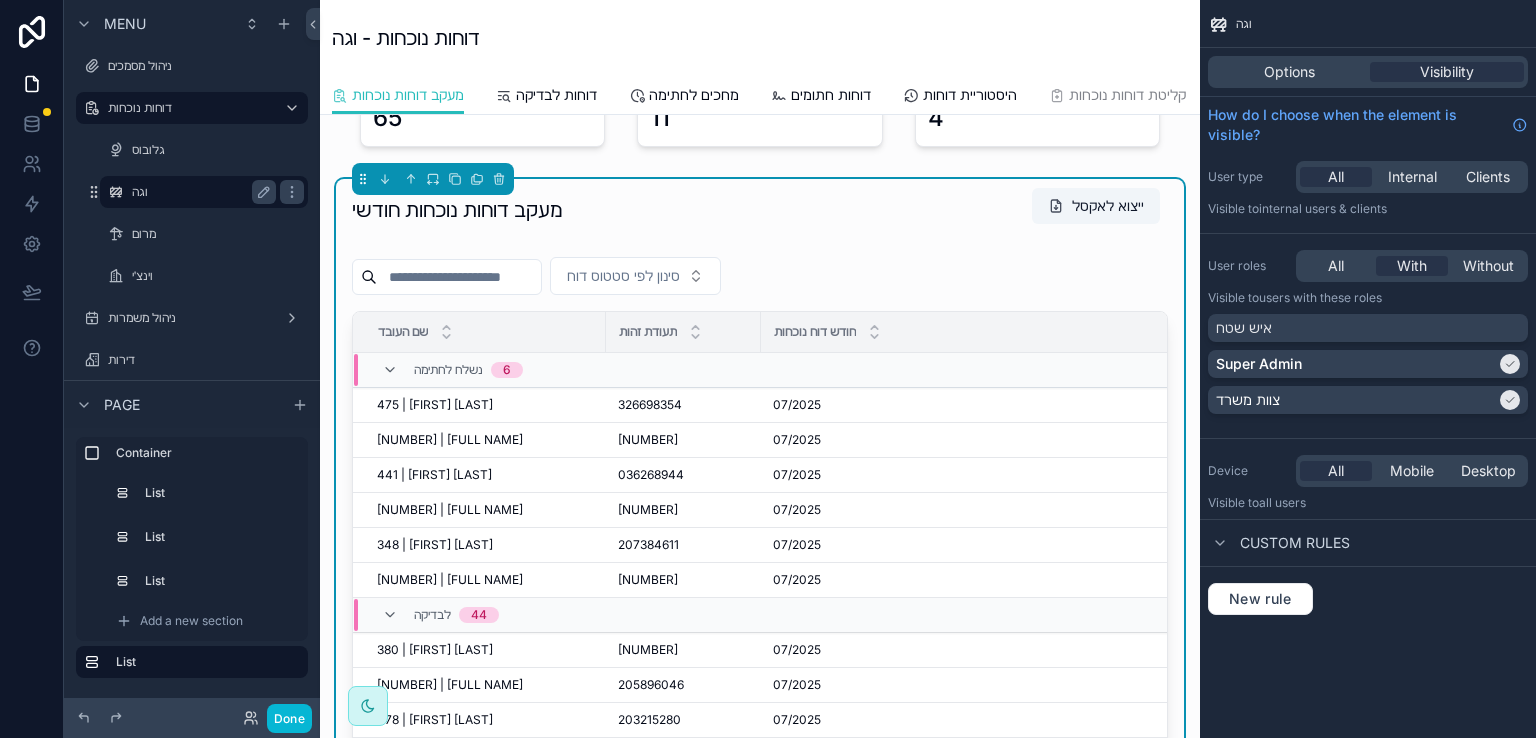 scroll, scrollTop: 0, scrollLeft: 0, axis: both 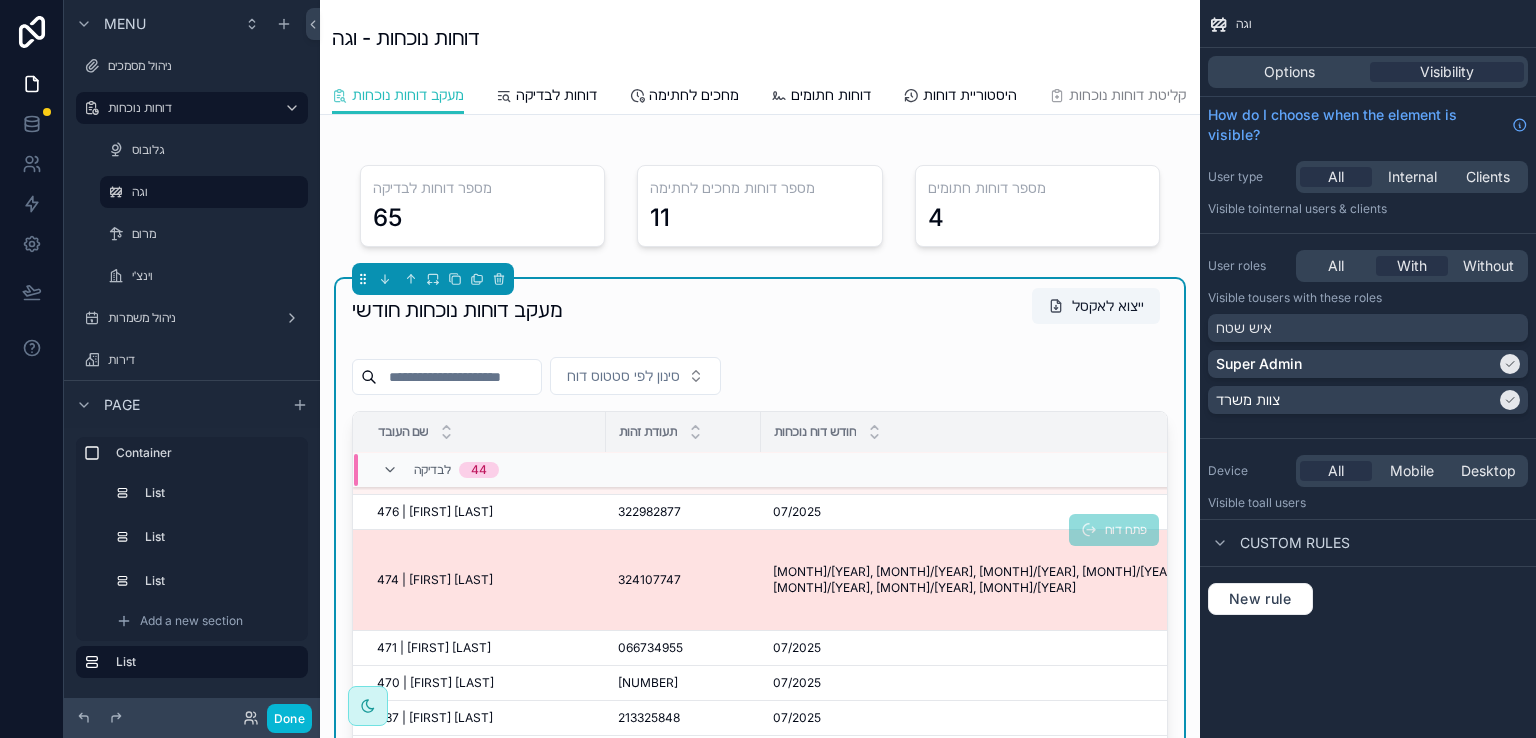 click on "[NUMBER] [NUMBER]" at bounding box center (683, 580) 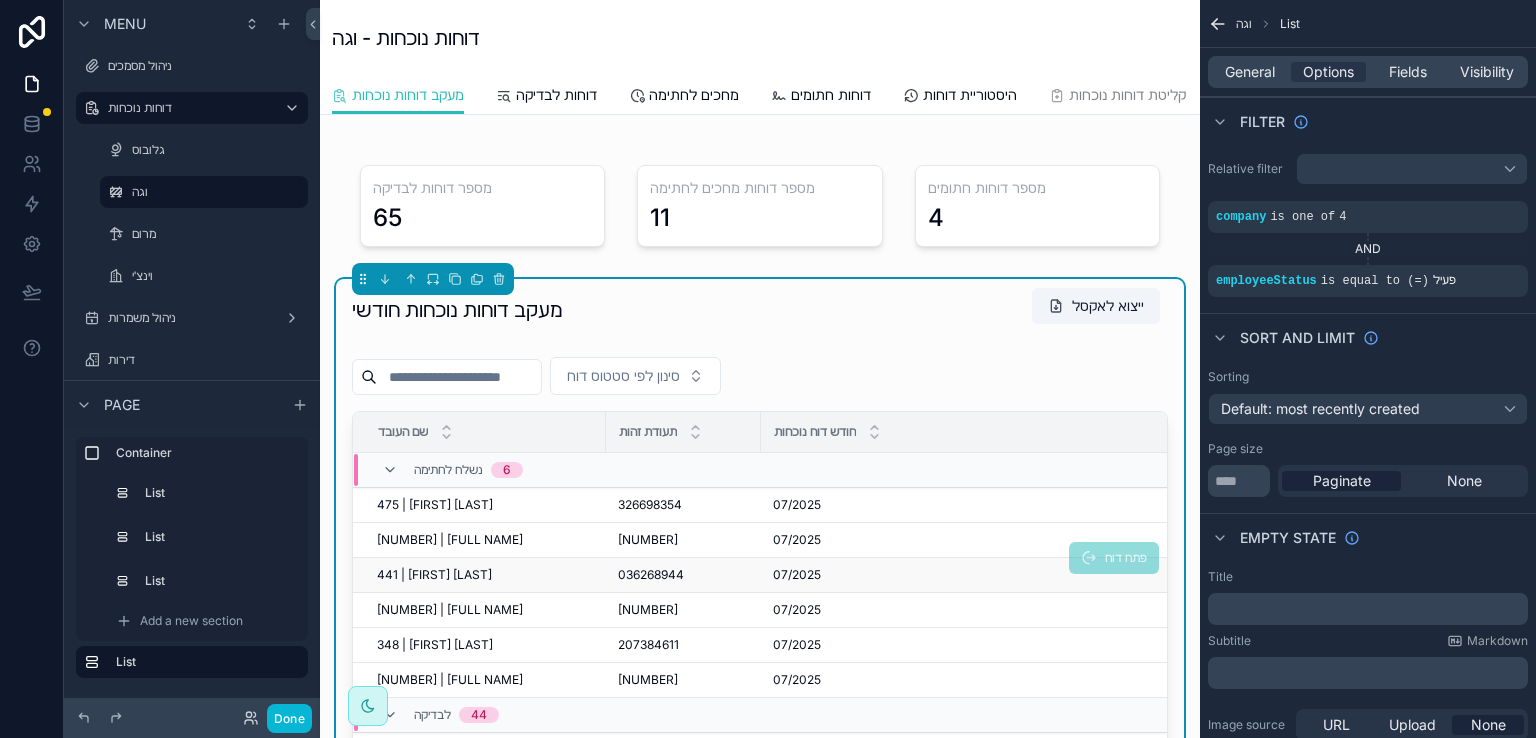 scroll, scrollTop: 428, scrollLeft: 0, axis: vertical 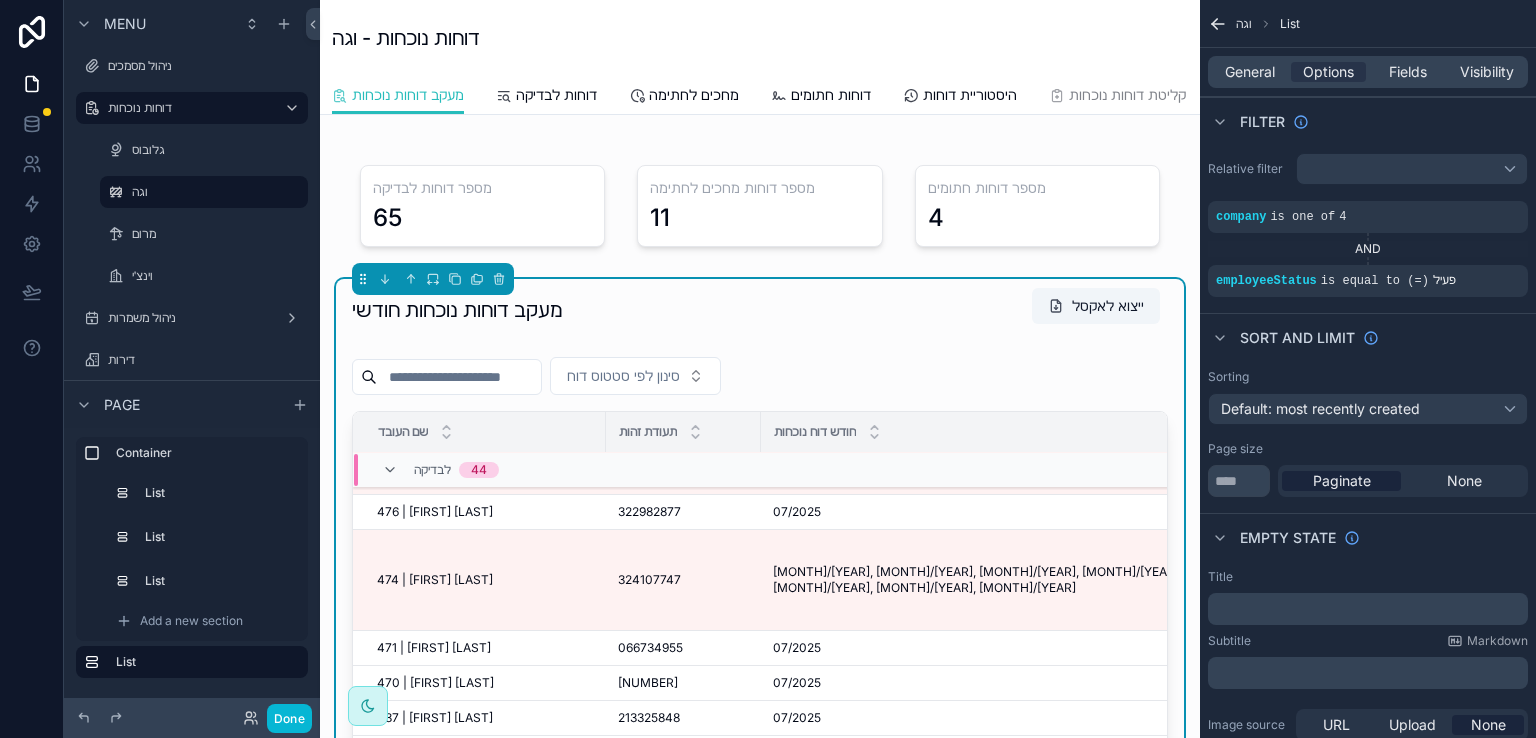 click on "מעקב דוחות נוכחות חודשי ייצוא לאקסל סינון לפי סטטוס דוח שם העובד תעודת זהות חודש דוח נוכחות סטטוס דוח נוכחות נשלח לחתימה 6 [NUMBER] | [FULL NAME] [NUMBER] | [FULL NAME] [NUMBER] [NUMBER] [MONTH]/[YEAR] [MONTH]/[YEAR] נשלח לחתימה פתח דוח [NUMBER] | [FULL NAME] [NUMBER] | [FULL NAME] [NUMBER] [NUMBER] [MONTH]/[YEAR] [MONTH]/[YEAR] נשלח לחתימה פתח דוח [NUMBER] | [FULL NAME] [NUMBER] | [FULL NAME] [NUMBER] [NUMBER] [MONTH]/[YEAR] [MONTH]/[YEAR] נשלח לחתימה פתח דוח [NUMBER] | [FULL NAME] [NUMBER] | [FULL NAME] [NUMBER] [NUMBER] [MONTH]/[YEAR] [MONTH]/[YEAR] נשלח לחתימה פתח דוח [NUMBER] | [FULL NAME] [NUMBER] | [FULL NAME] [NUMBER] [NUMBER] [MONTH]/[YEAR] [MONTH]/[YEAR] נשלח לחתימה פתח דוח לבדיקה 44 [NUMBER] | [FULL NAME] [NUMBER] | [FULL NAME] [NUMBER] [NUMBER] [MONTH]/[YEAR] [MONTH]/[YEAR] לבדיקה [NUMBER]" at bounding box center [760, 631] 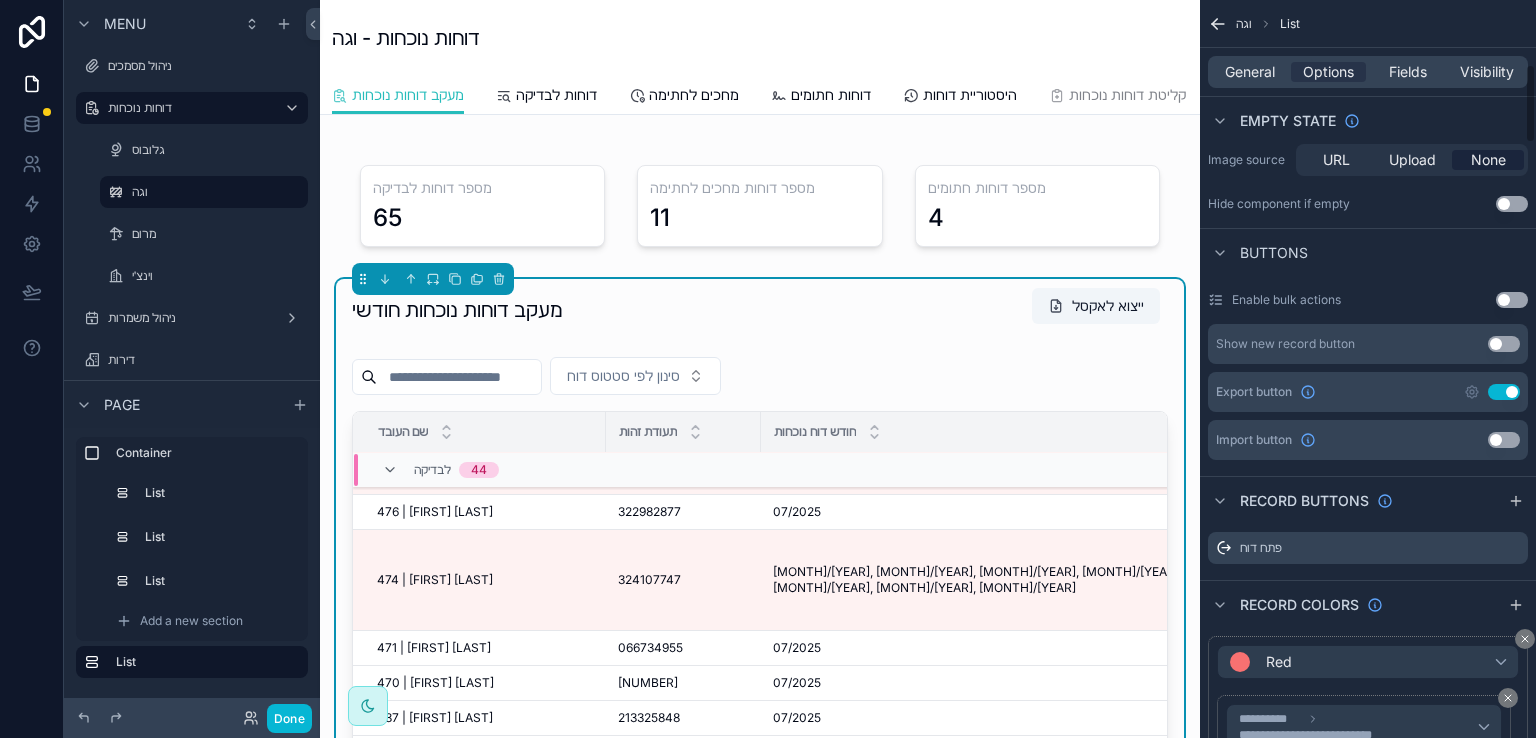 scroll, scrollTop: 600, scrollLeft: 0, axis: vertical 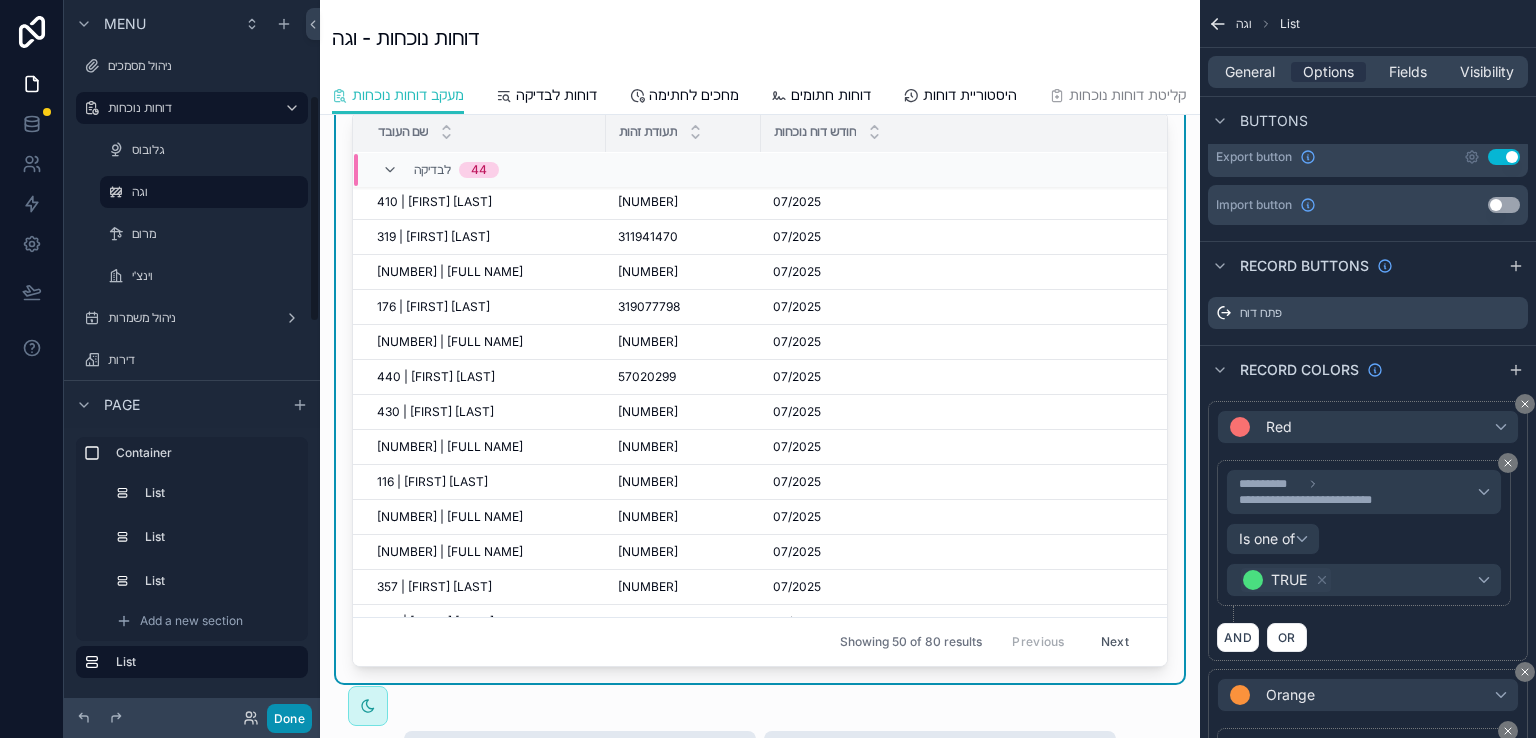 click on "Done" at bounding box center [289, 718] 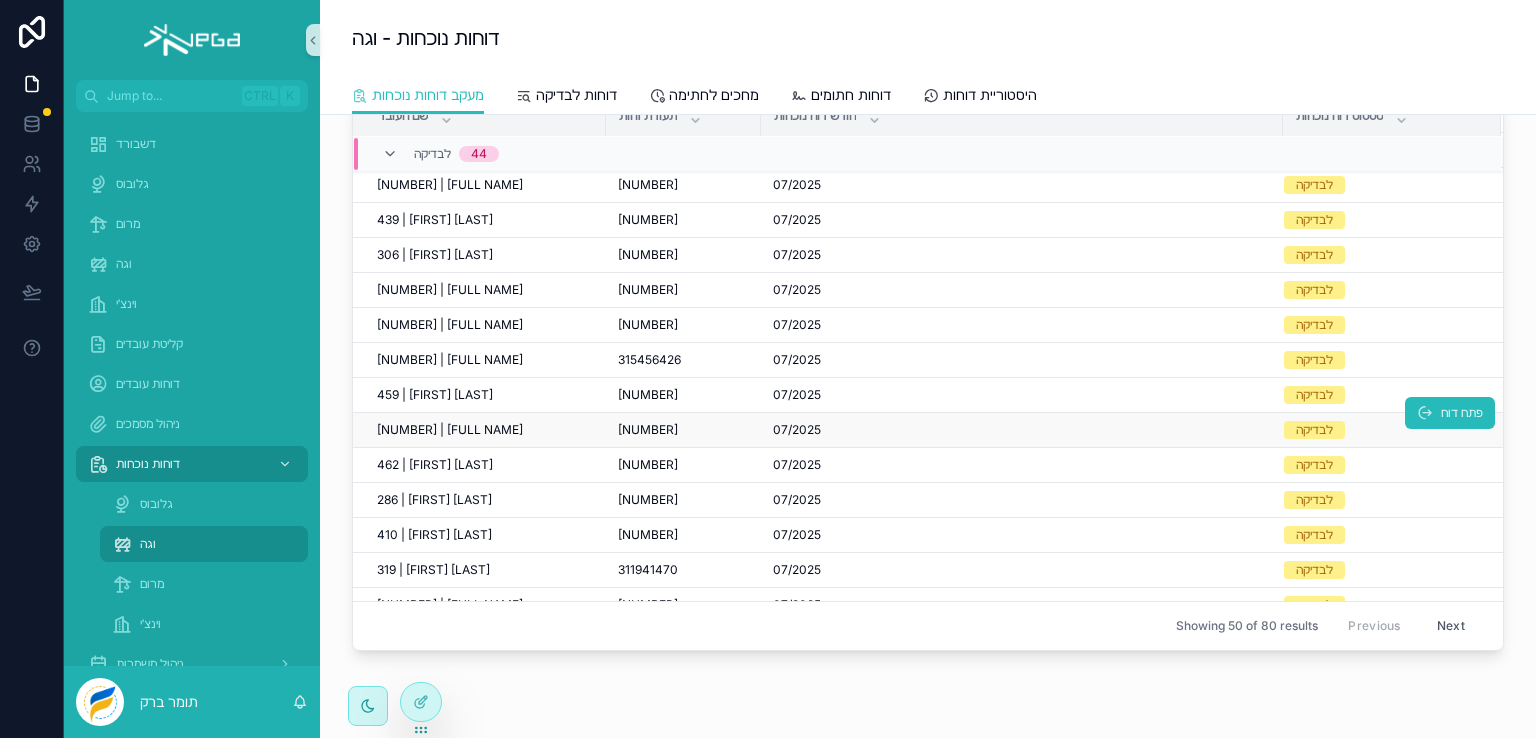 scroll, scrollTop: 1024, scrollLeft: 0, axis: vertical 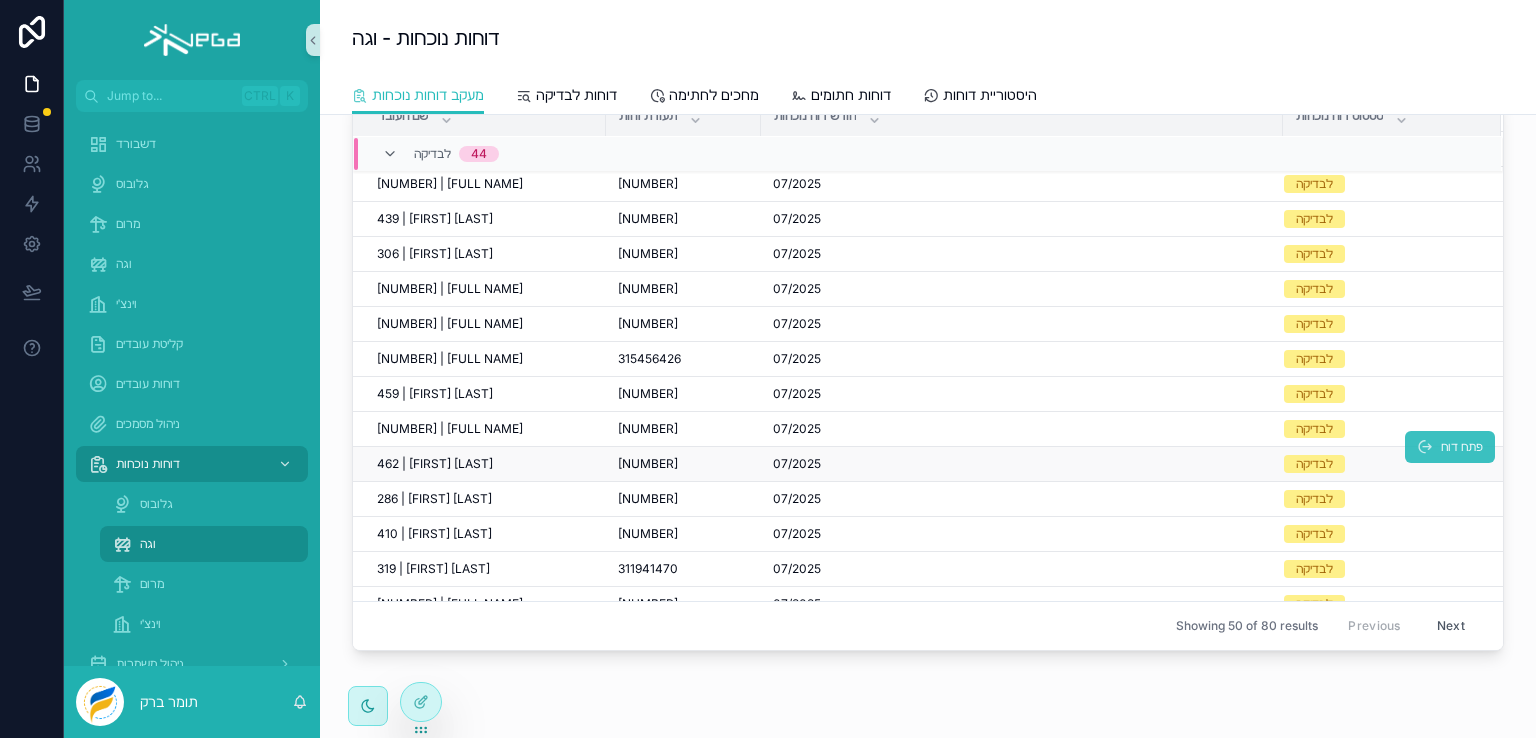 click at bounding box center [1425, 447] 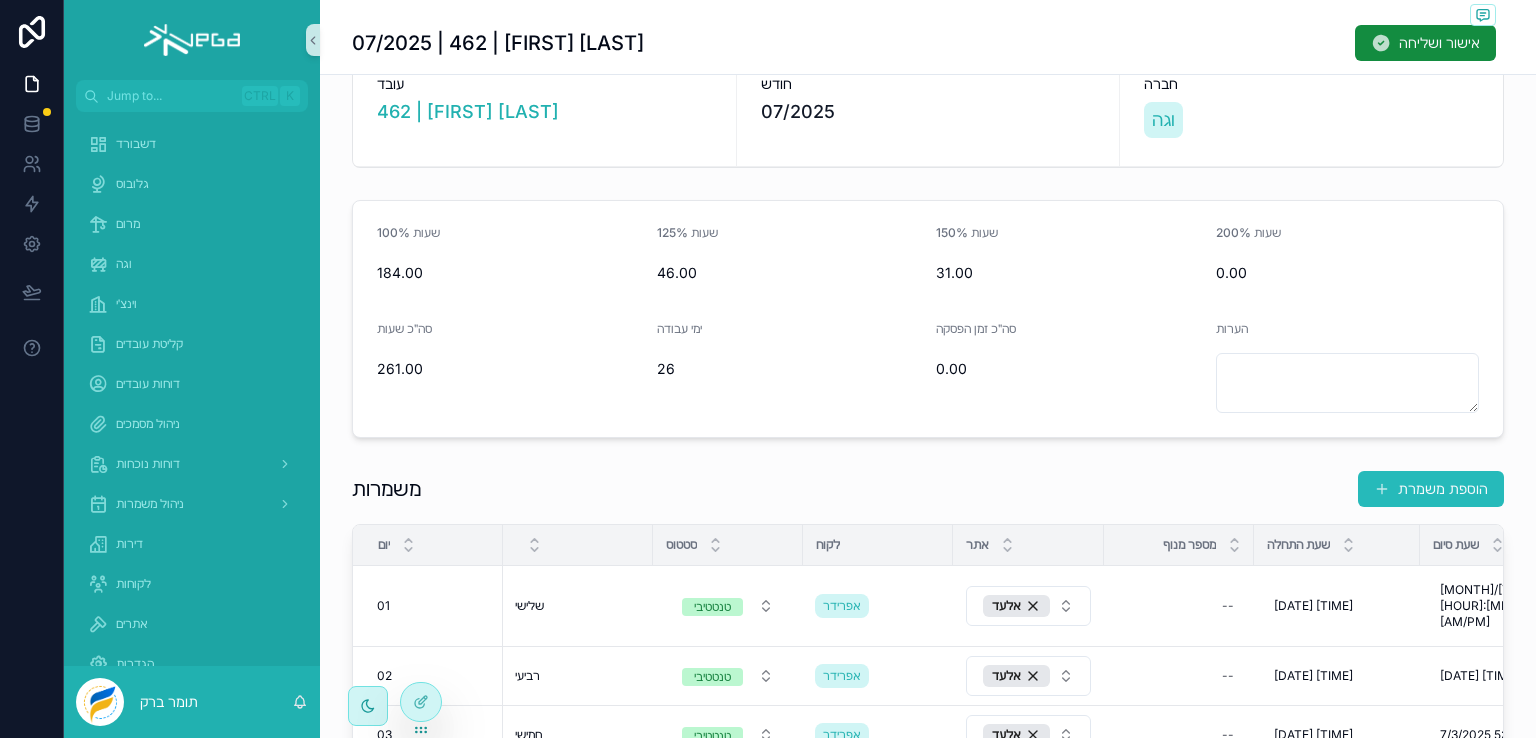 scroll, scrollTop: 0, scrollLeft: 0, axis: both 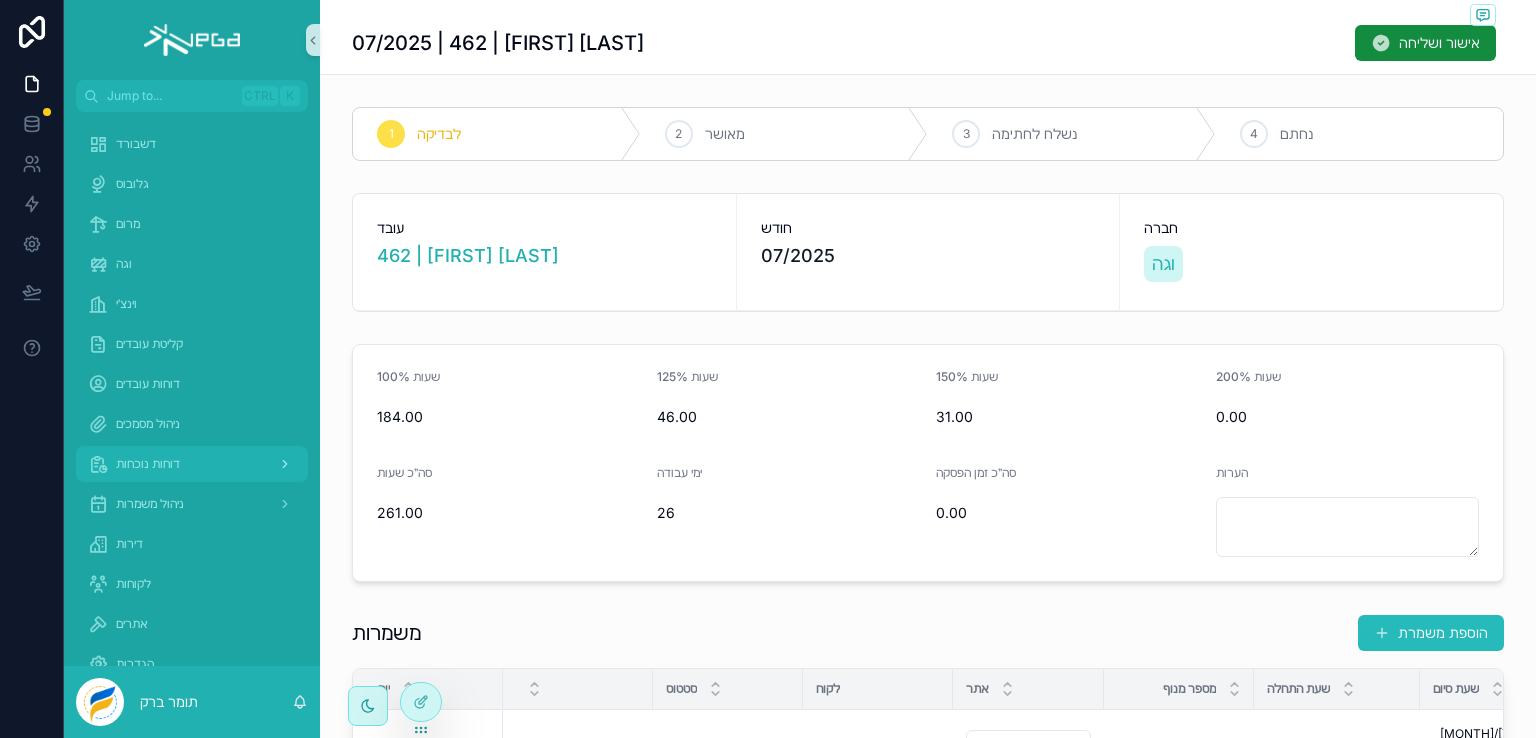 click on "דוחות נוכחות" at bounding box center [148, 464] 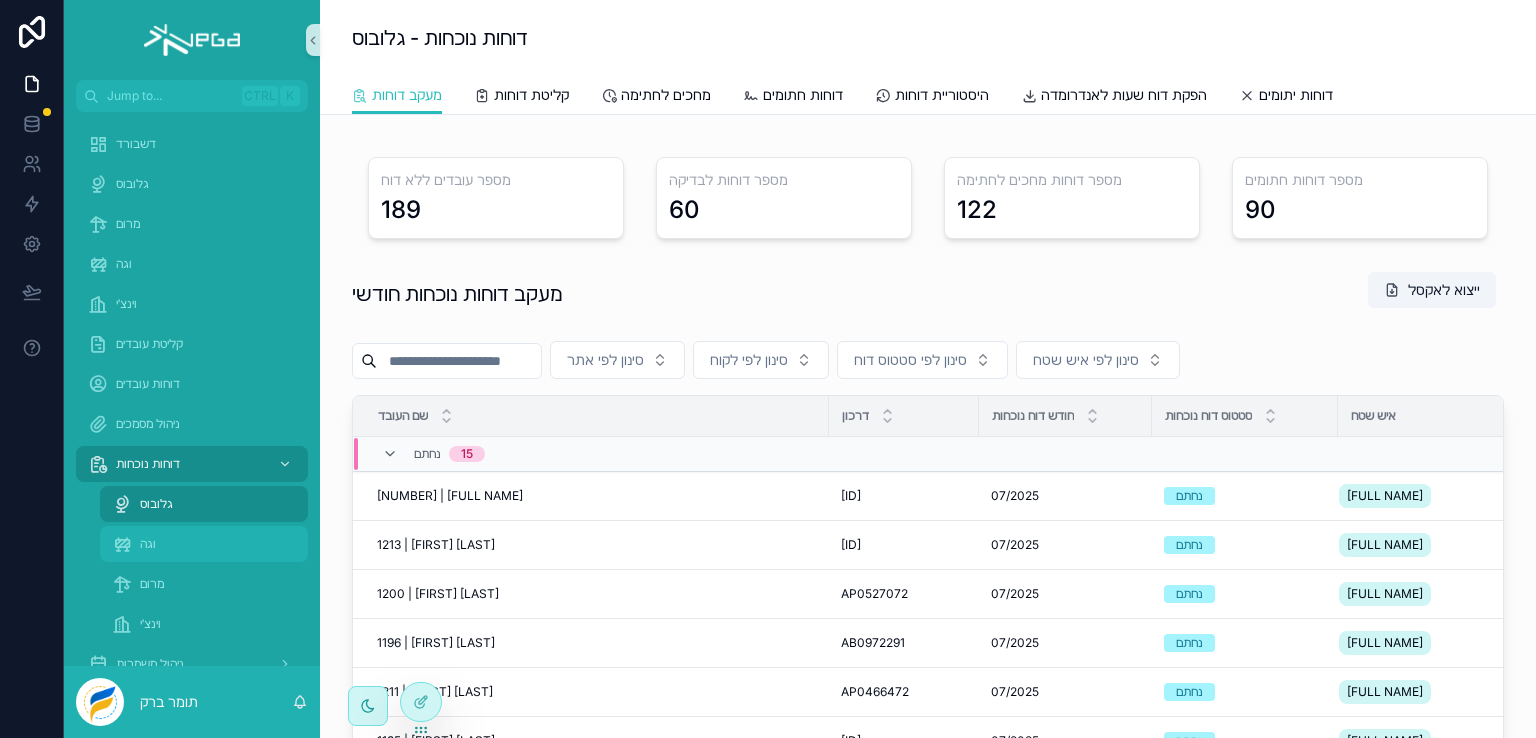 click on "וגה" at bounding box center (148, 544) 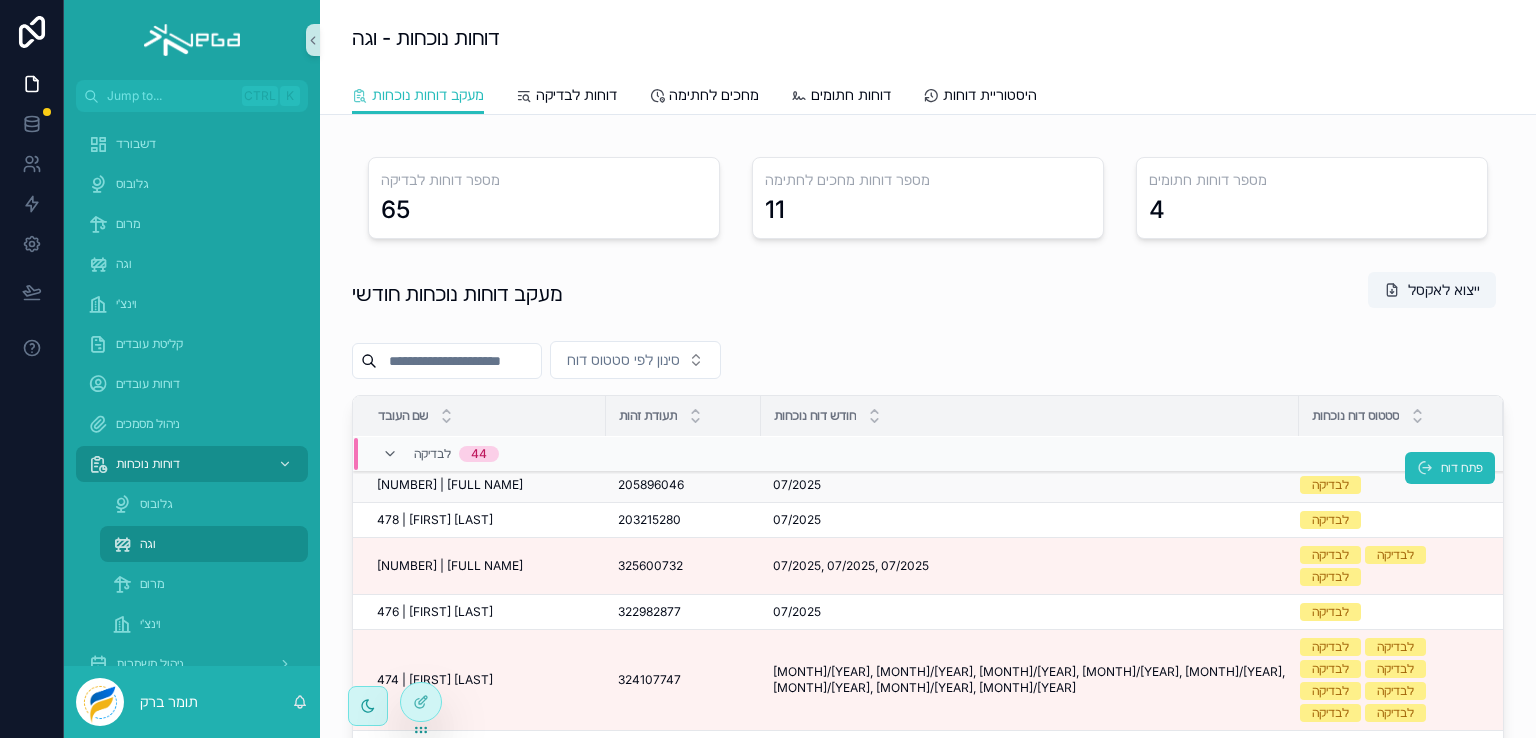 scroll, scrollTop: 300, scrollLeft: 0, axis: vertical 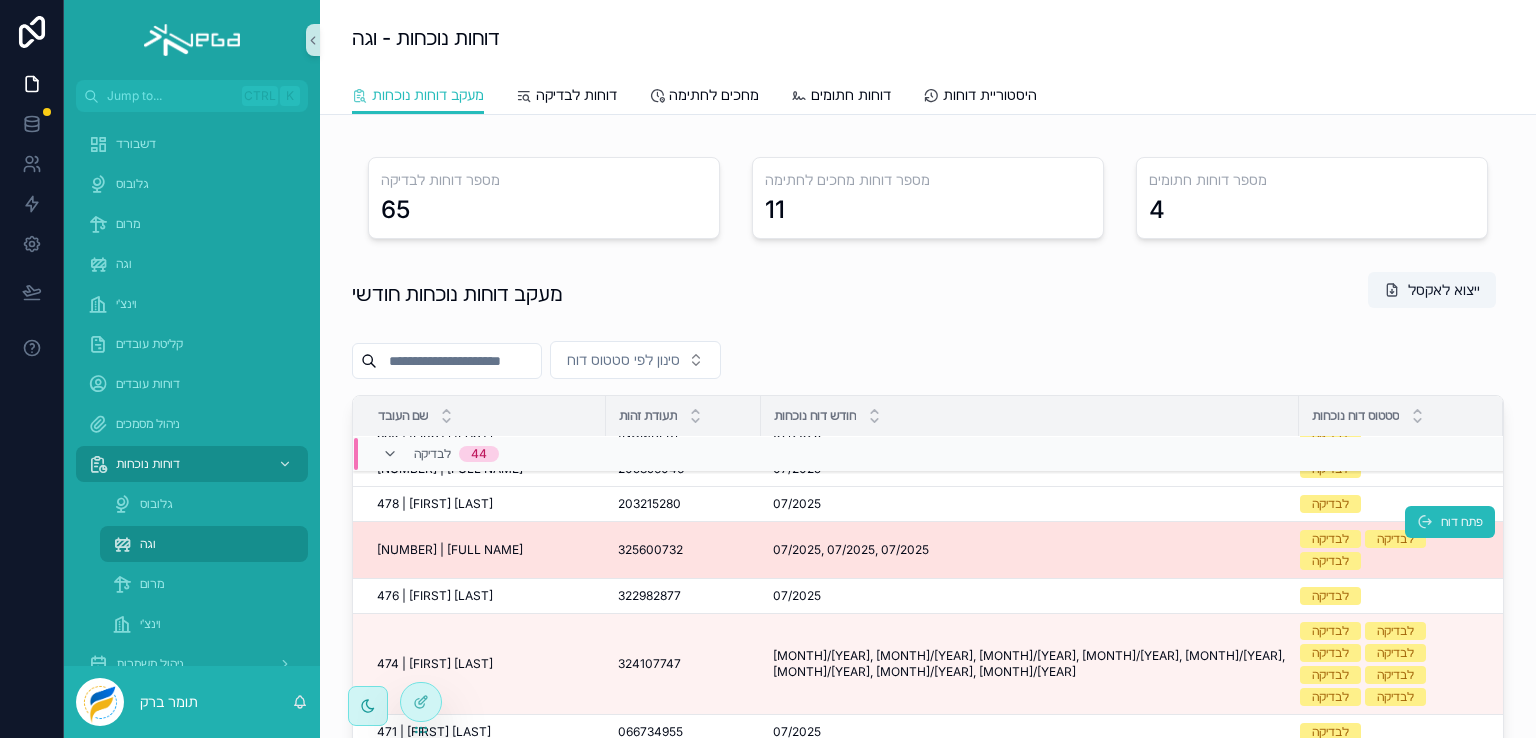 click on "07/2025, 07/2025, 07/2025" at bounding box center [851, 550] 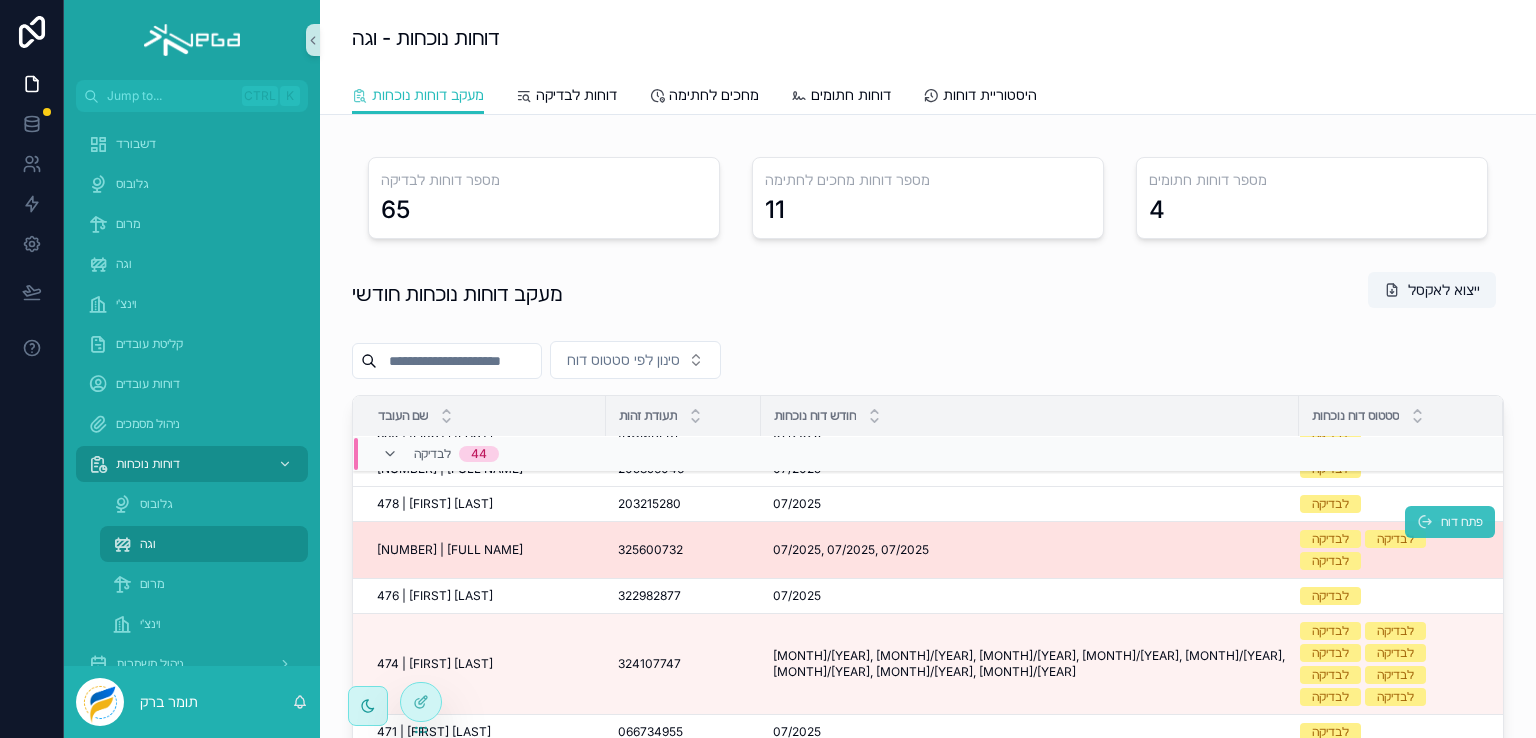 click on "פתח דוח" at bounding box center (1462, 522) 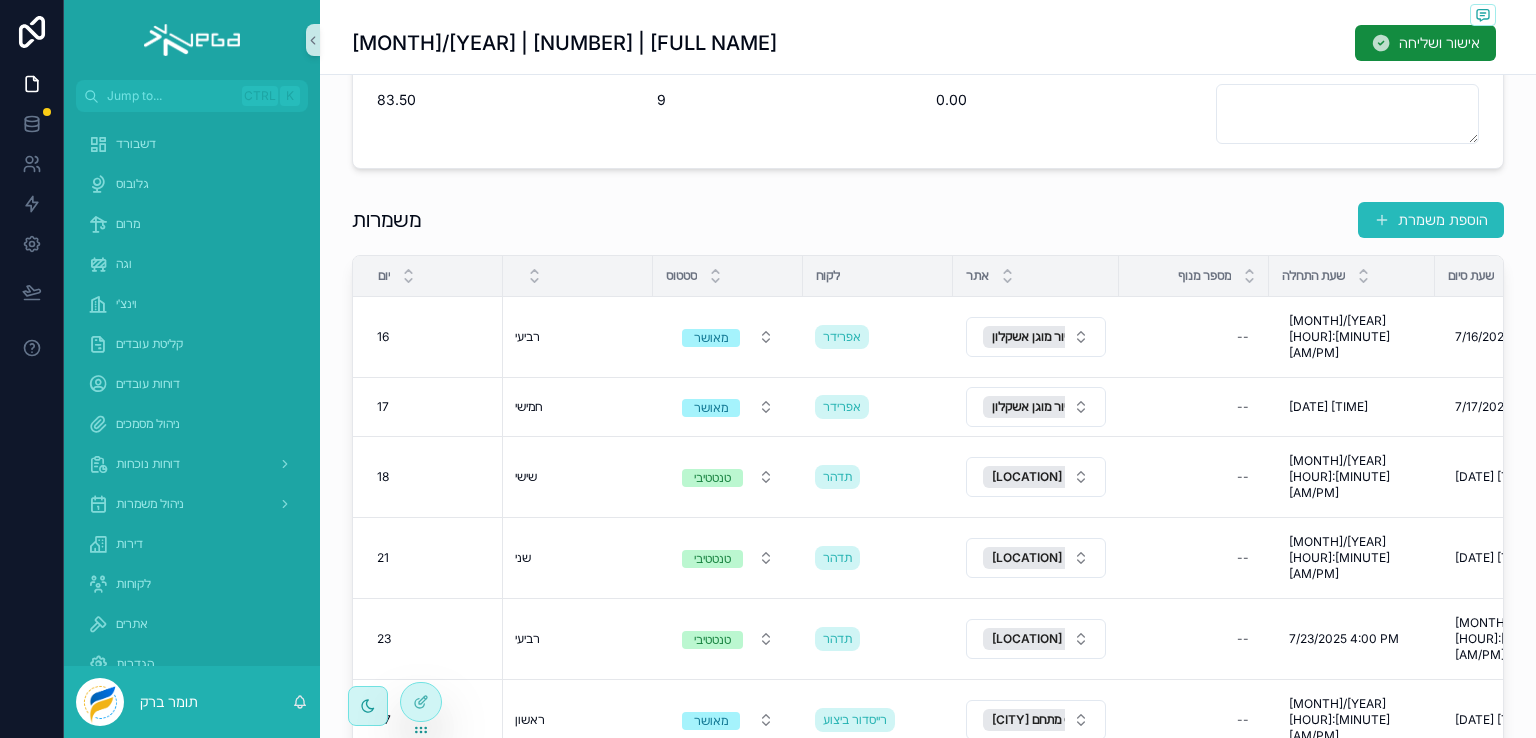 scroll, scrollTop: 0, scrollLeft: 0, axis: both 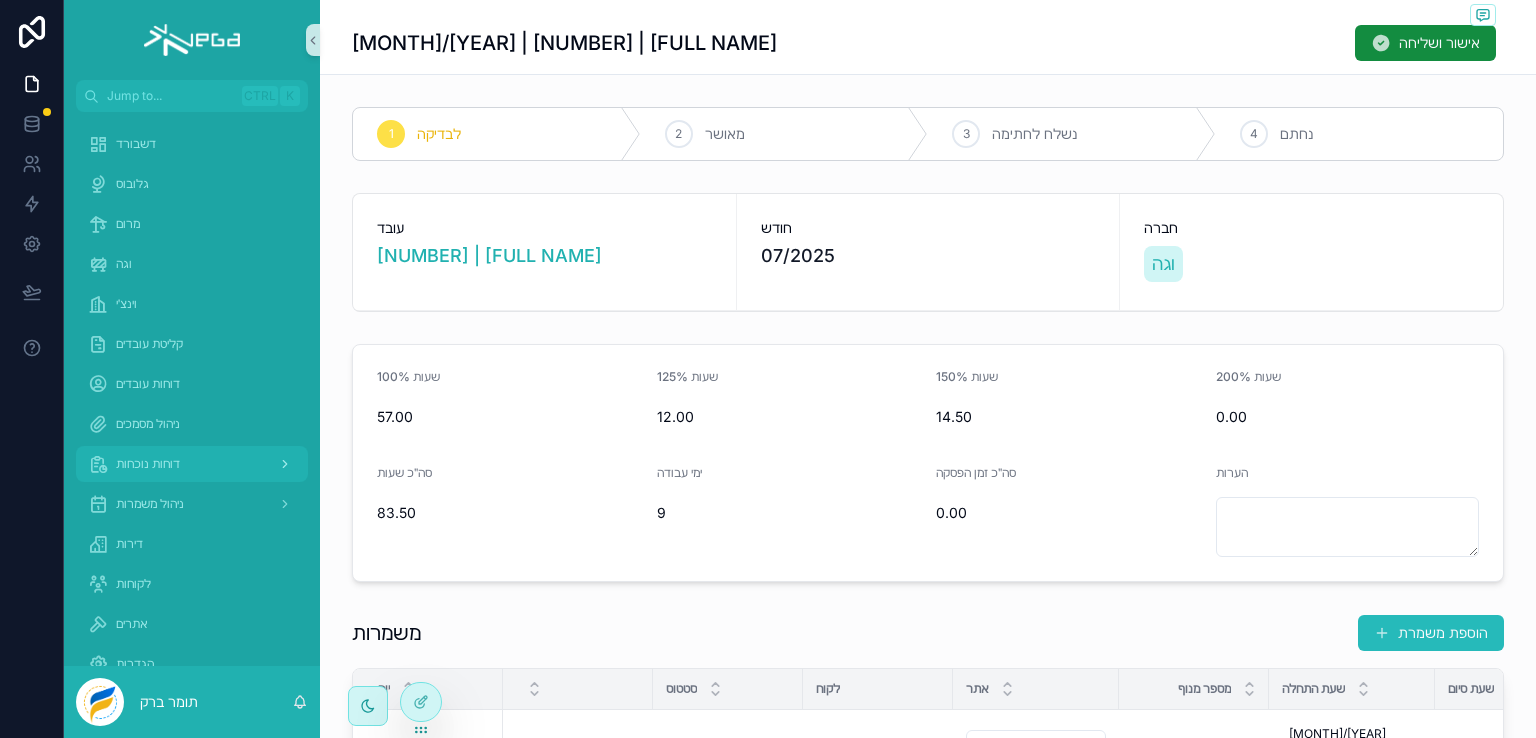 click on "דוחות נוכחות" at bounding box center (148, 464) 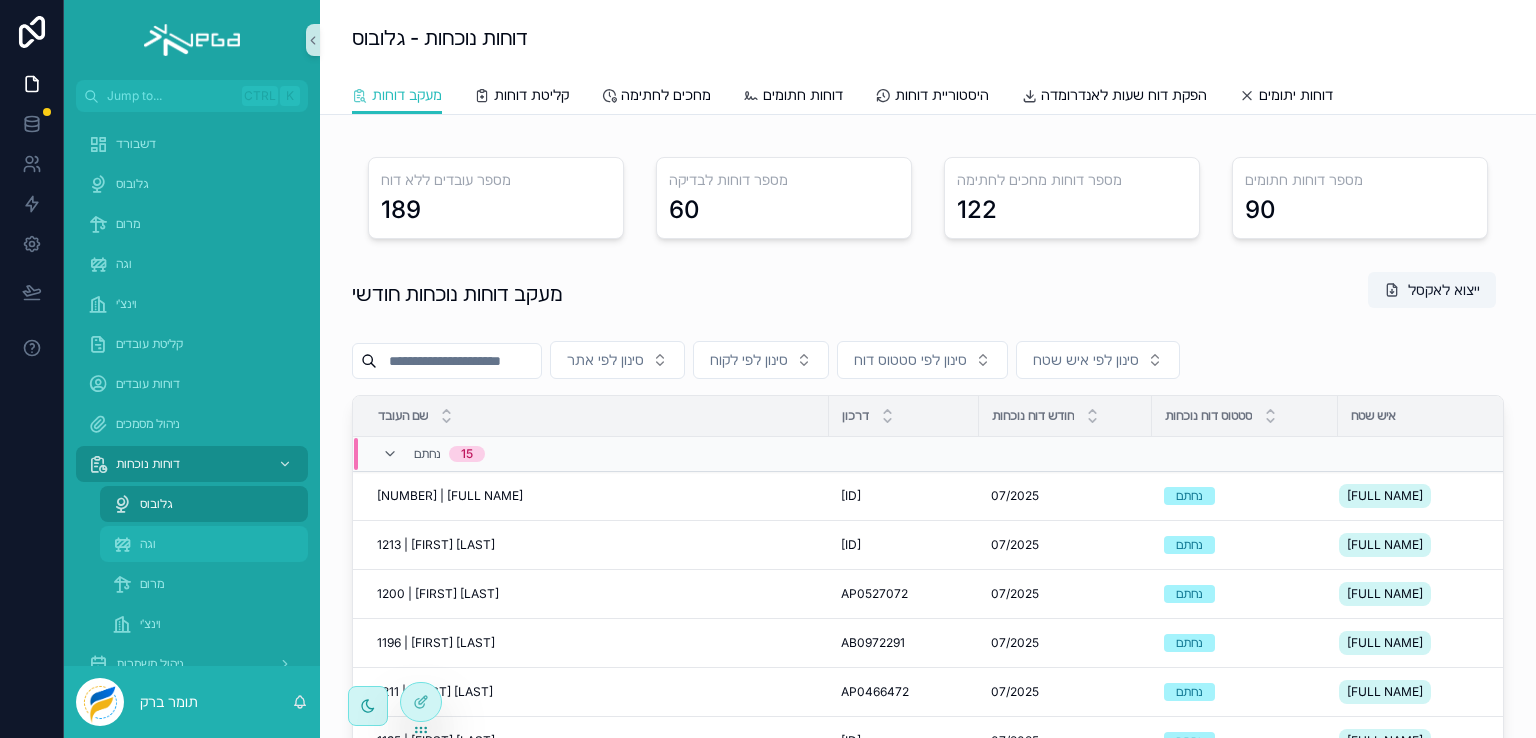 click on "וגה" at bounding box center [148, 544] 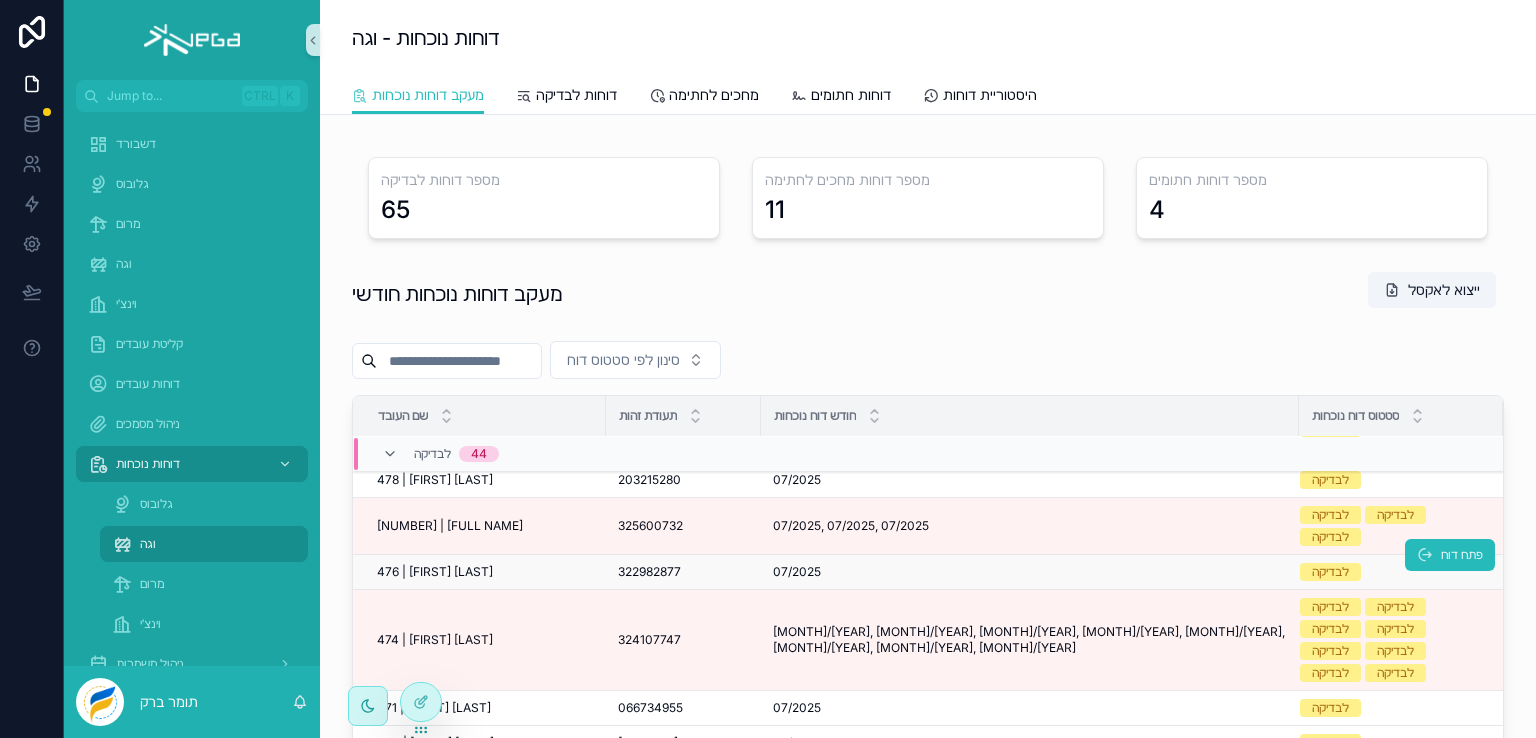 scroll, scrollTop: 428, scrollLeft: 0, axis: vertical 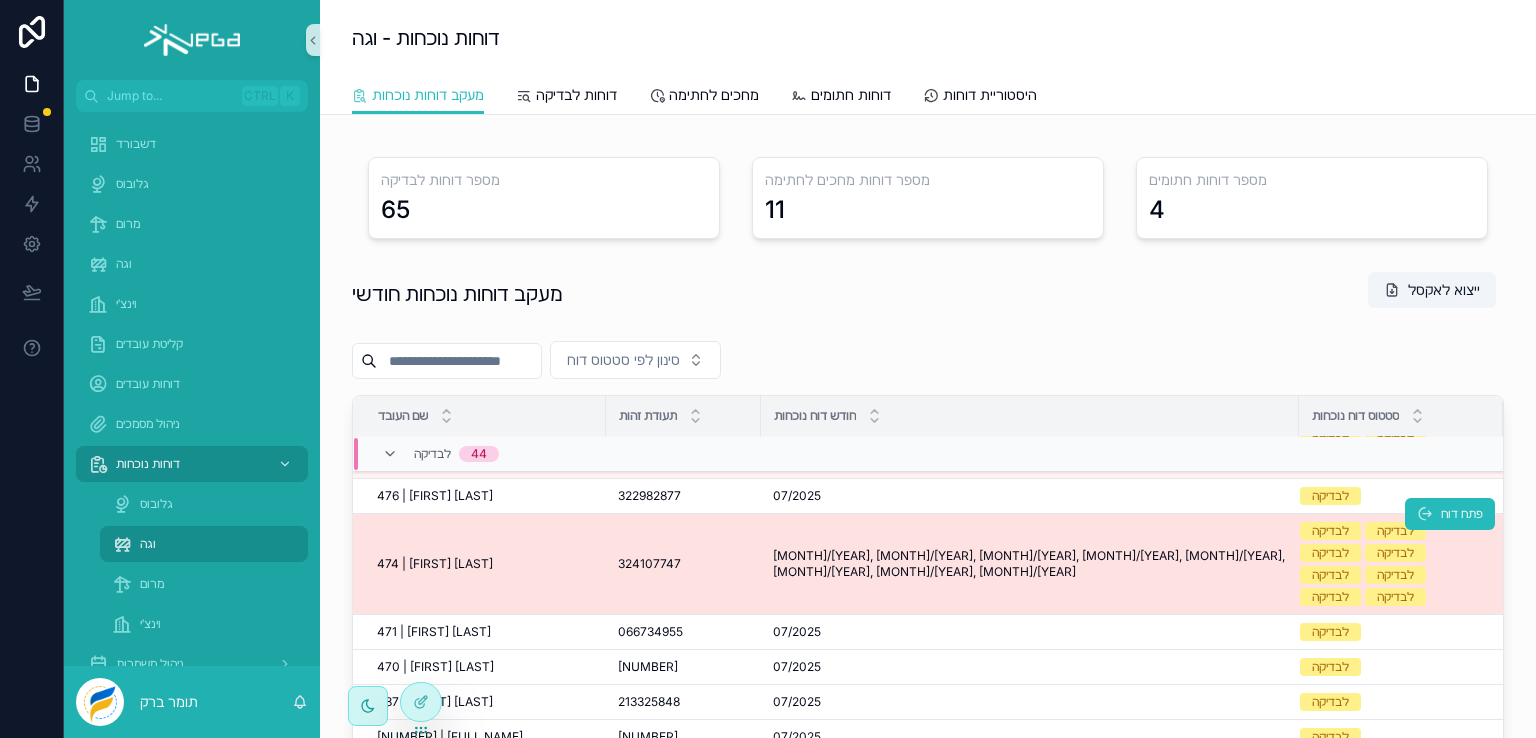 click on "[MONTH]/[YEAR], [MONTH]/[YEAR], [MONTH]/[YEAR], [MONTH]/[YEAR], [MONTH]/[YEAR], [MONTH]/[YEAR], [MONTH]/[YEAR], [MONTH]/[YEAR] [MONTH]/[YEAR], [MONTH]/[YEAR], [MONTH]/[YEAR], [MONTH]/[YEAR], [MONTH]/[YEAR], [MONTH]/[YEAR], [MONTH]/[YEAR], [MONTH]/[YEAR]" at bounding box center (1030, 564) 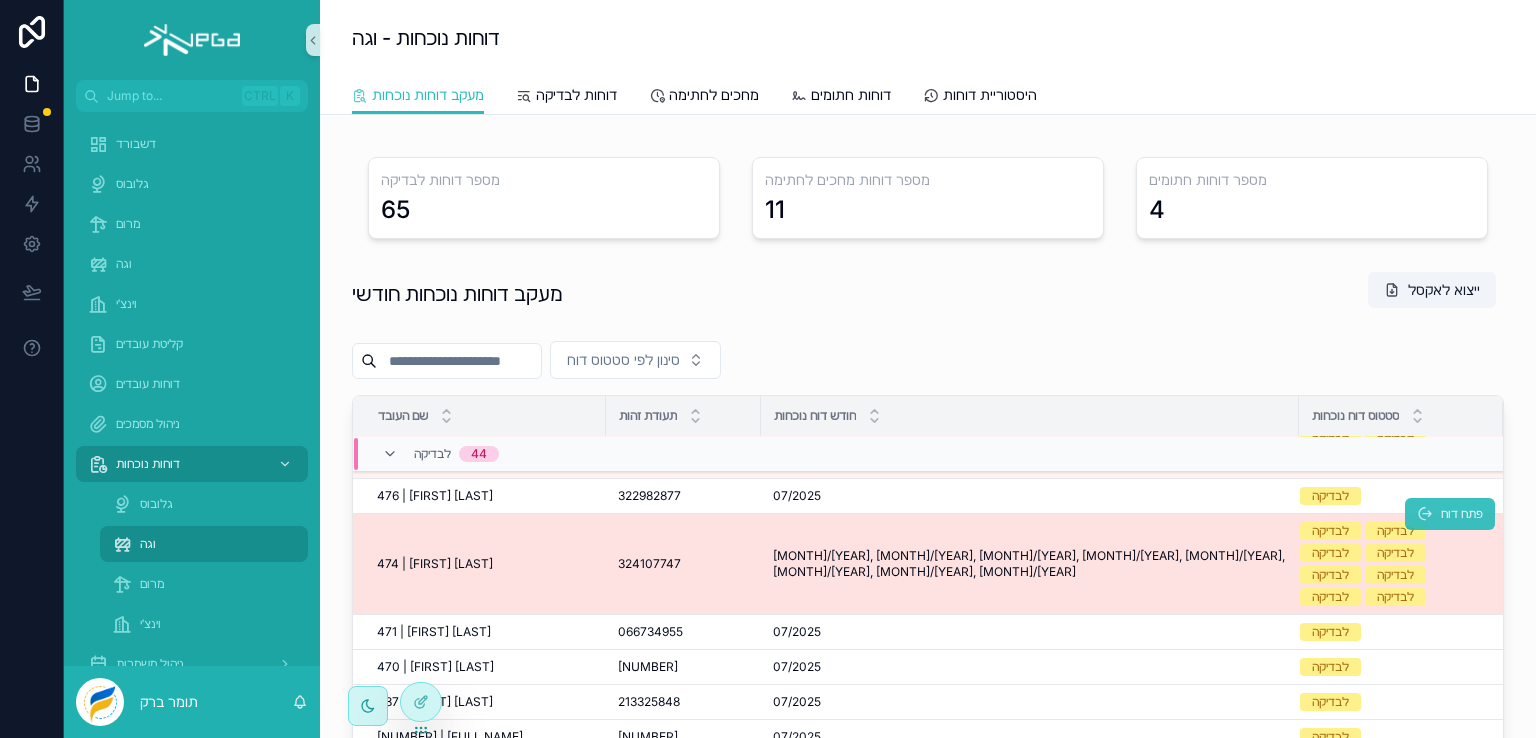 click on "פתח דוח" at bounding box center [1462, 514] 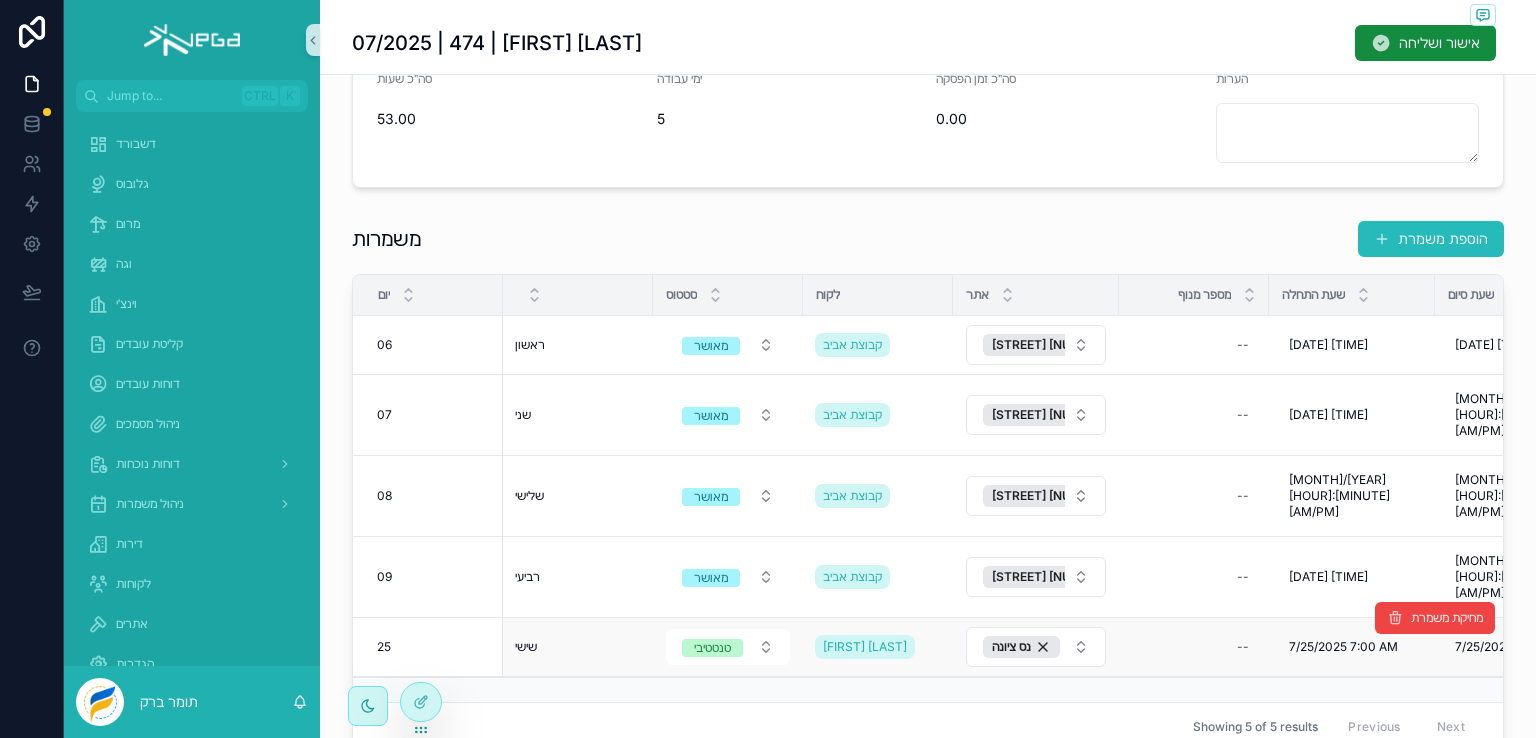 scroll, scrollTop: 294, scrollLeft: 0, axis: vertical 